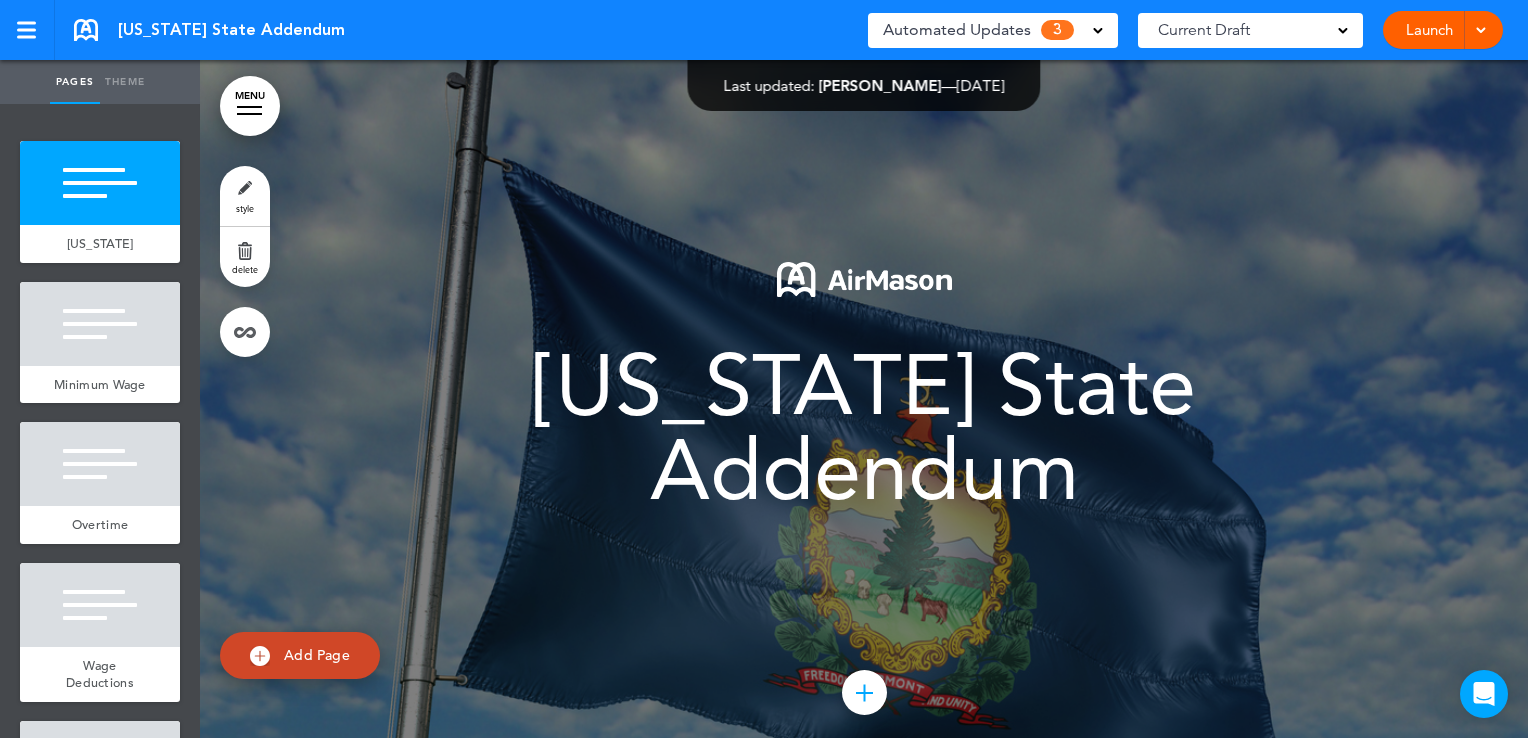 scroll, scrollTop: 0, scrollLeft: 0, axis: both 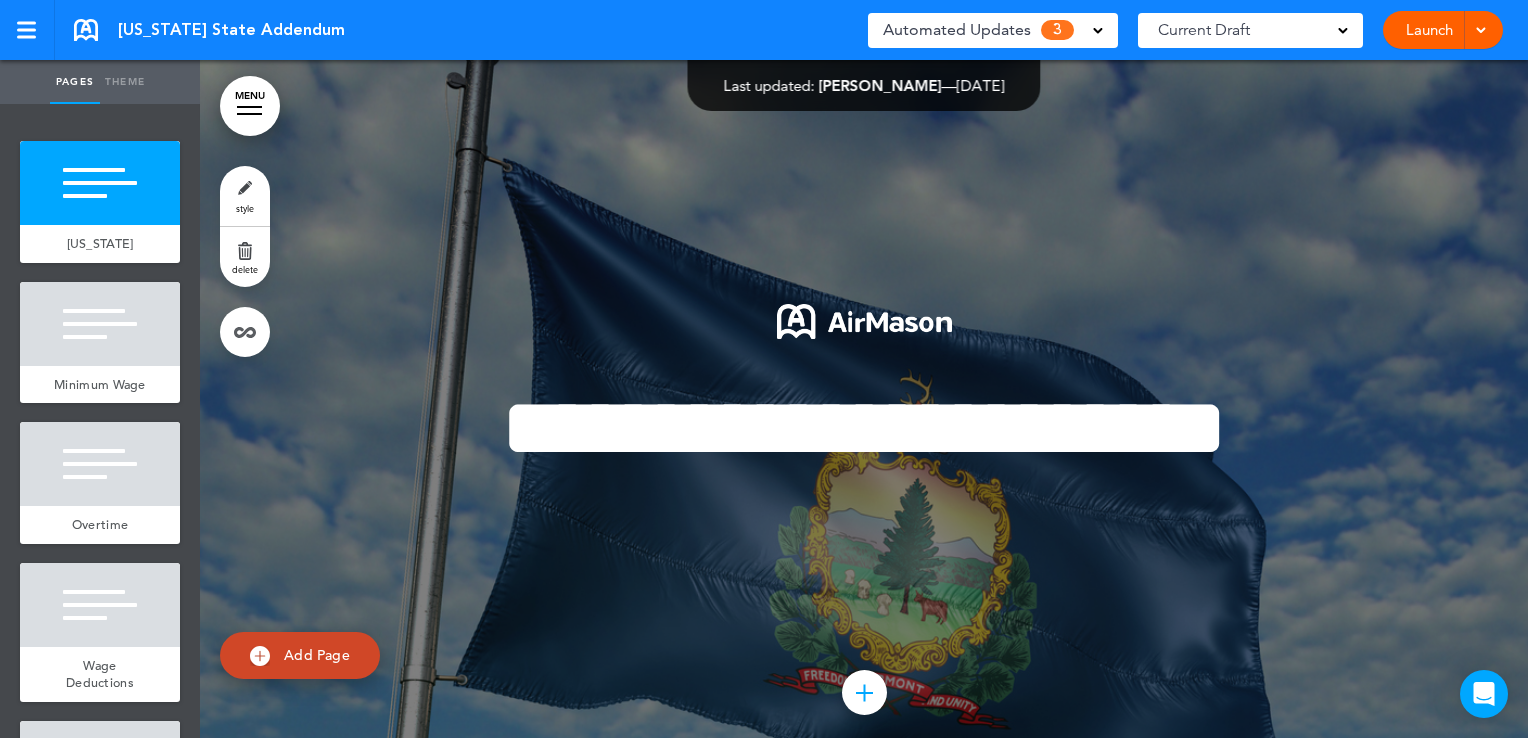 click on "Launch" at bounding box center (1429, 30) 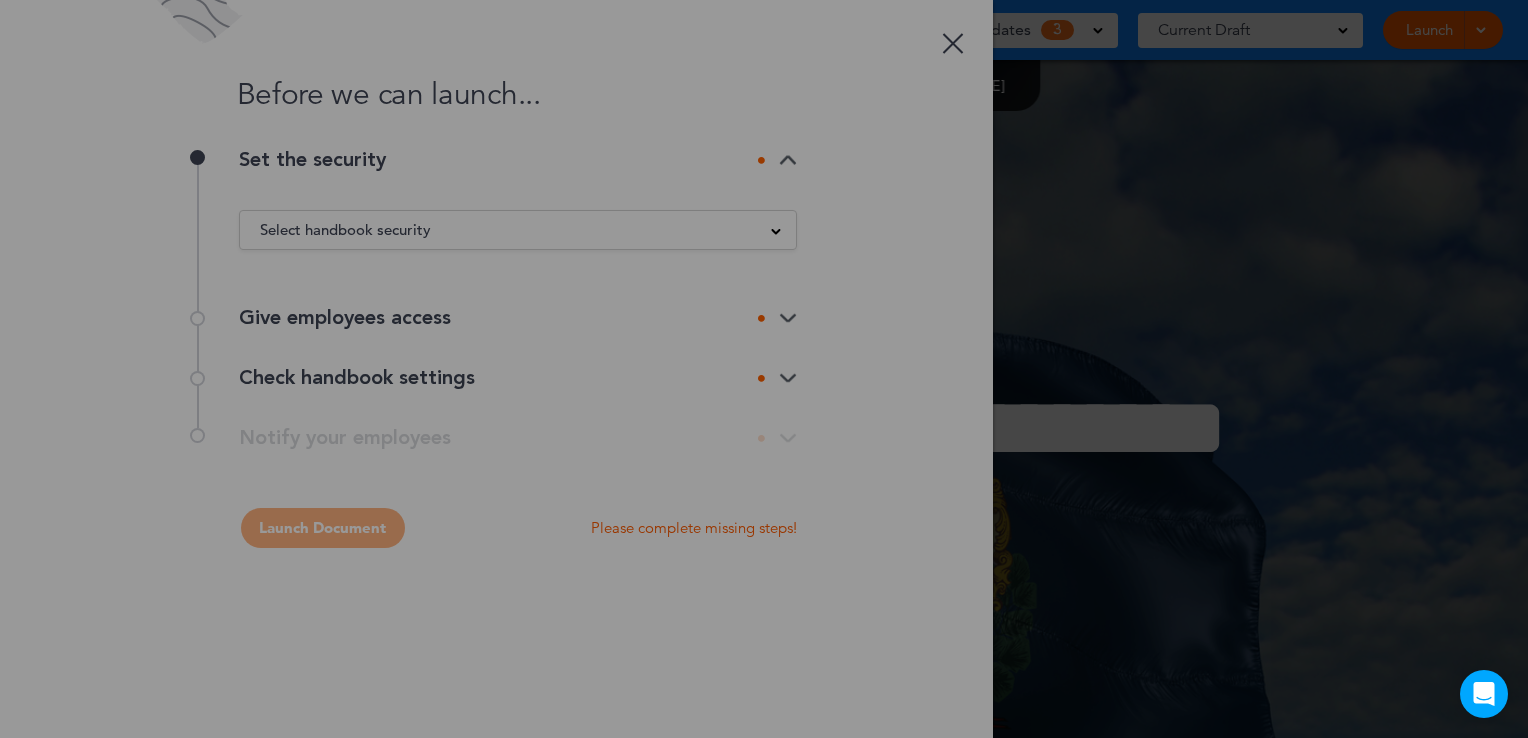 scroll, scrollTop: 0, scrollLeft: 0, axis: both 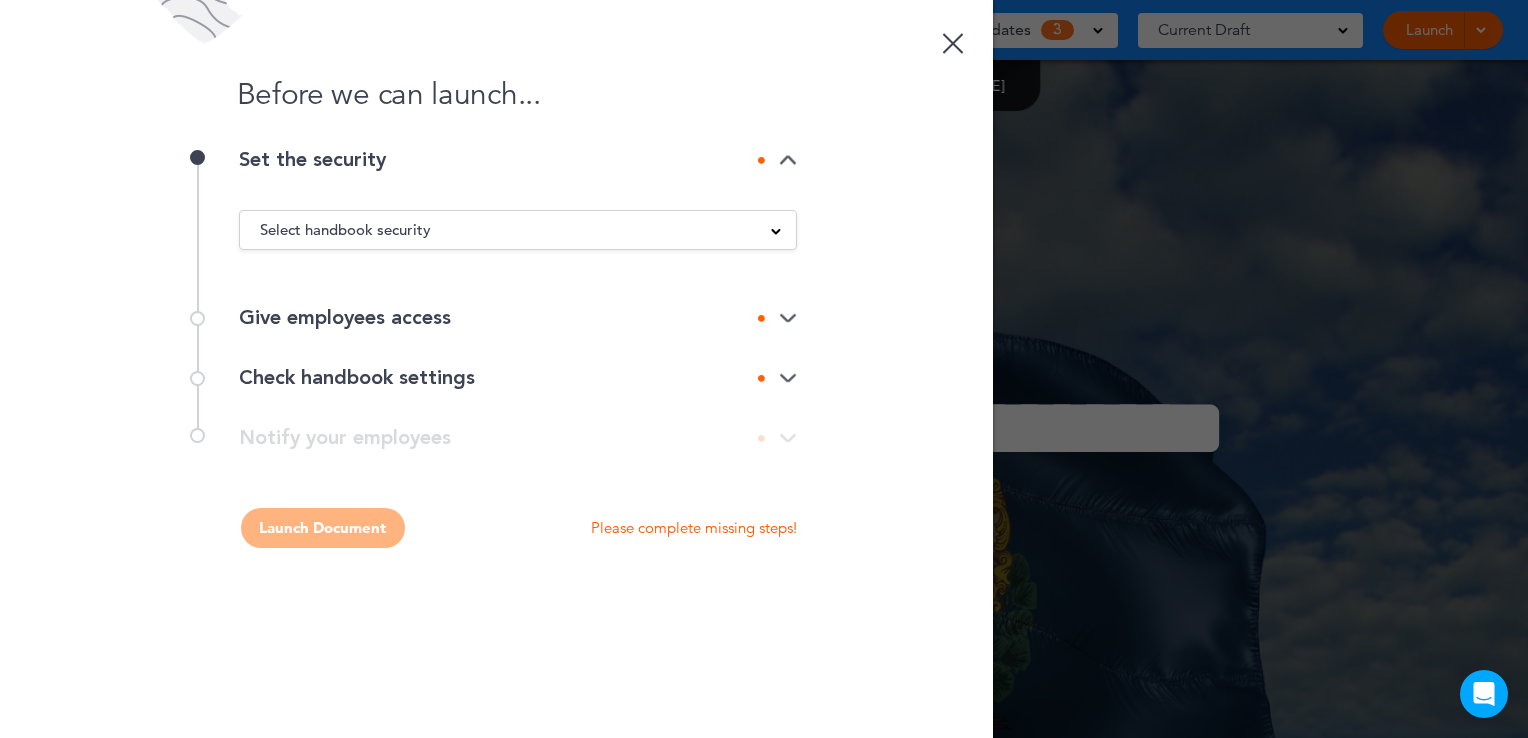 click at bounding box center (953, 40) 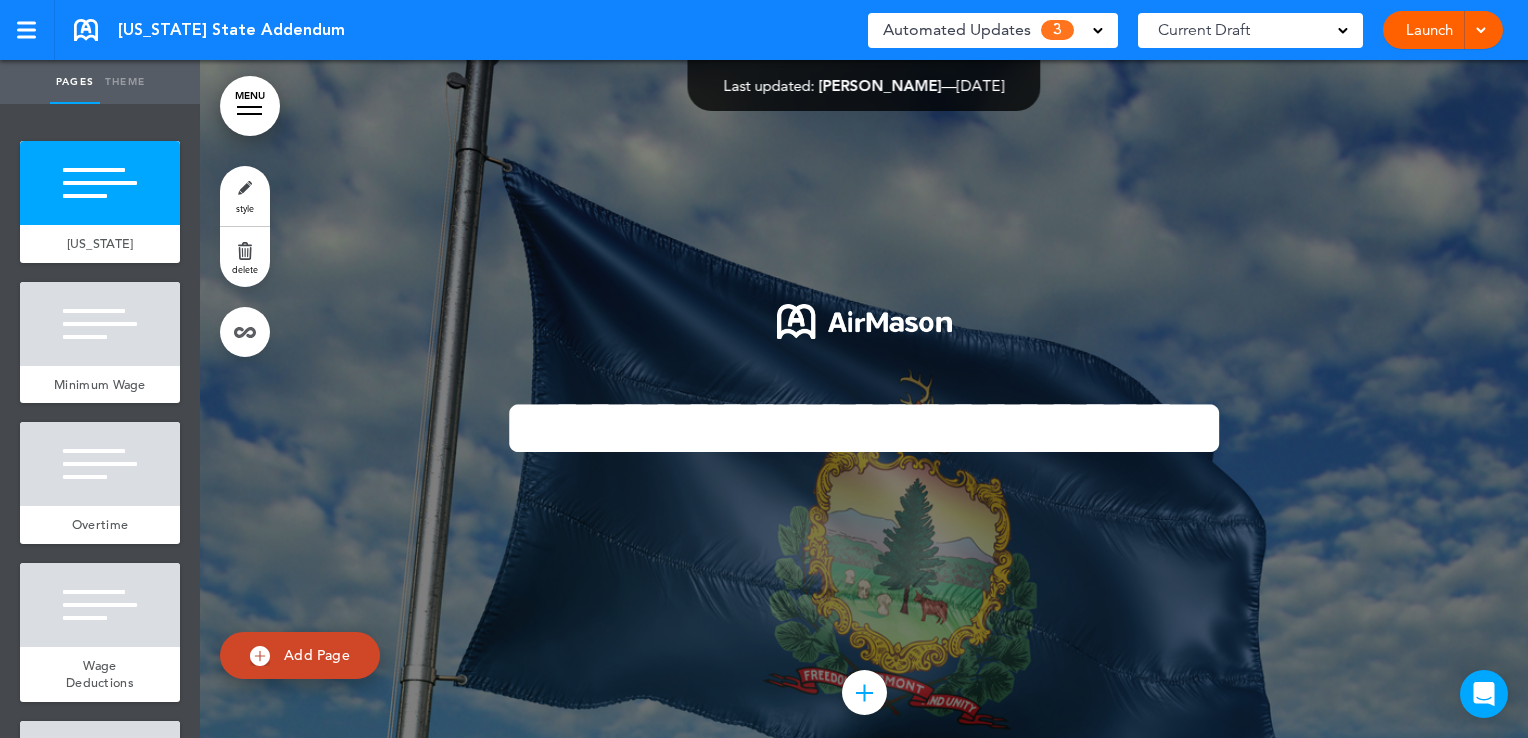 click on "Automated Updates
3" at bounding box center [993, 30] 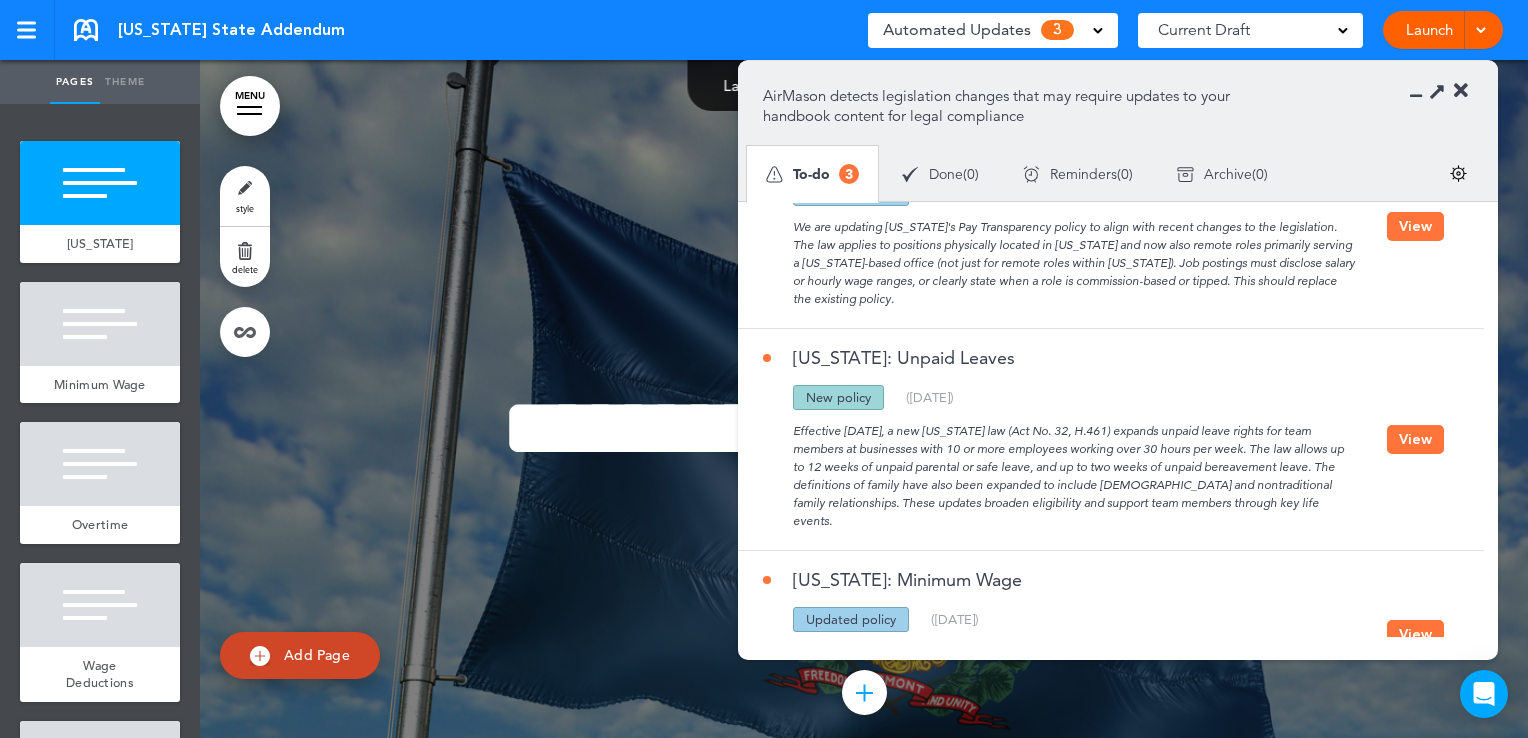 scroll, scrollTop: 0, scrollLeft: 0, axis: both 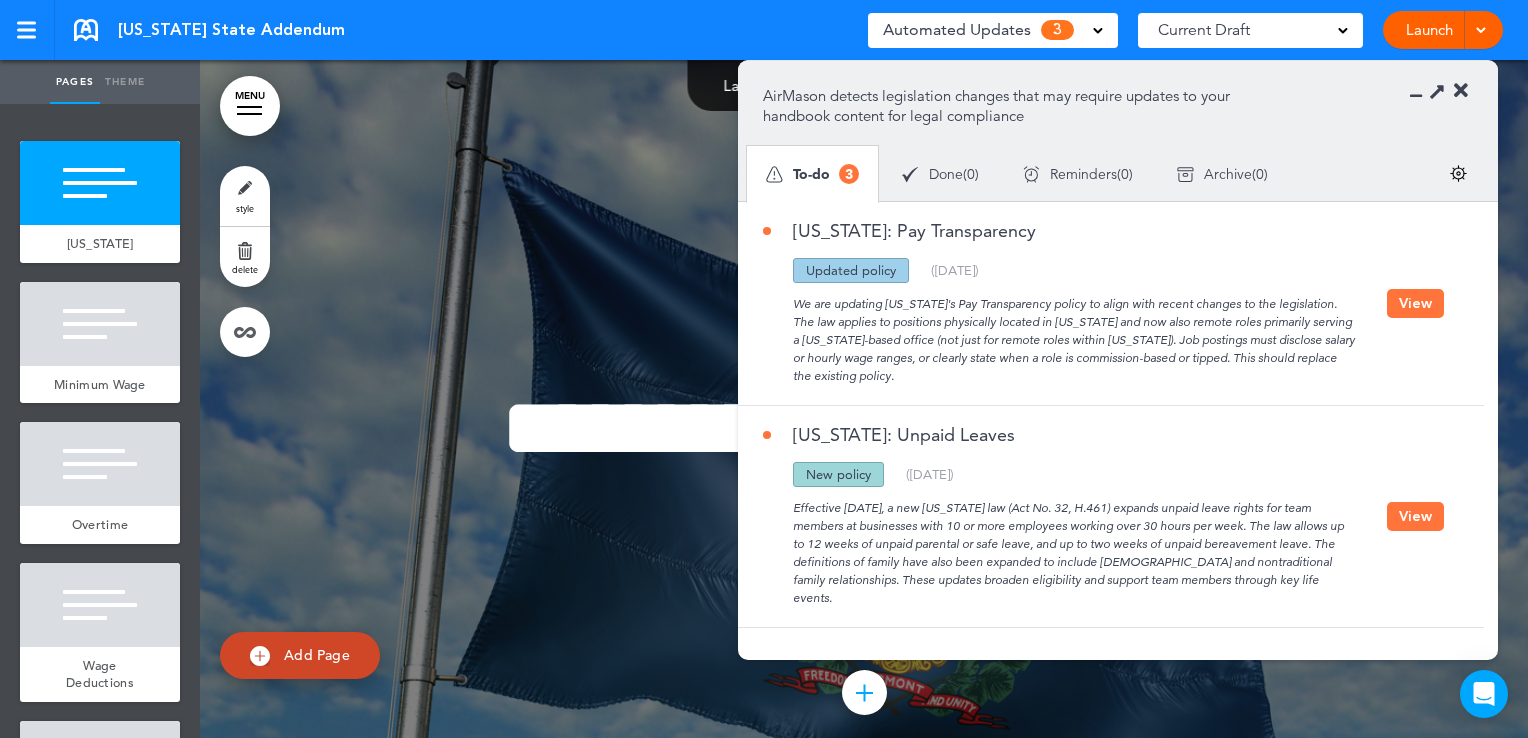 drag, startPoint x: 884, startPoint y: 377, endPoint x: 786, endPoint y: 300, distance: 124.631454 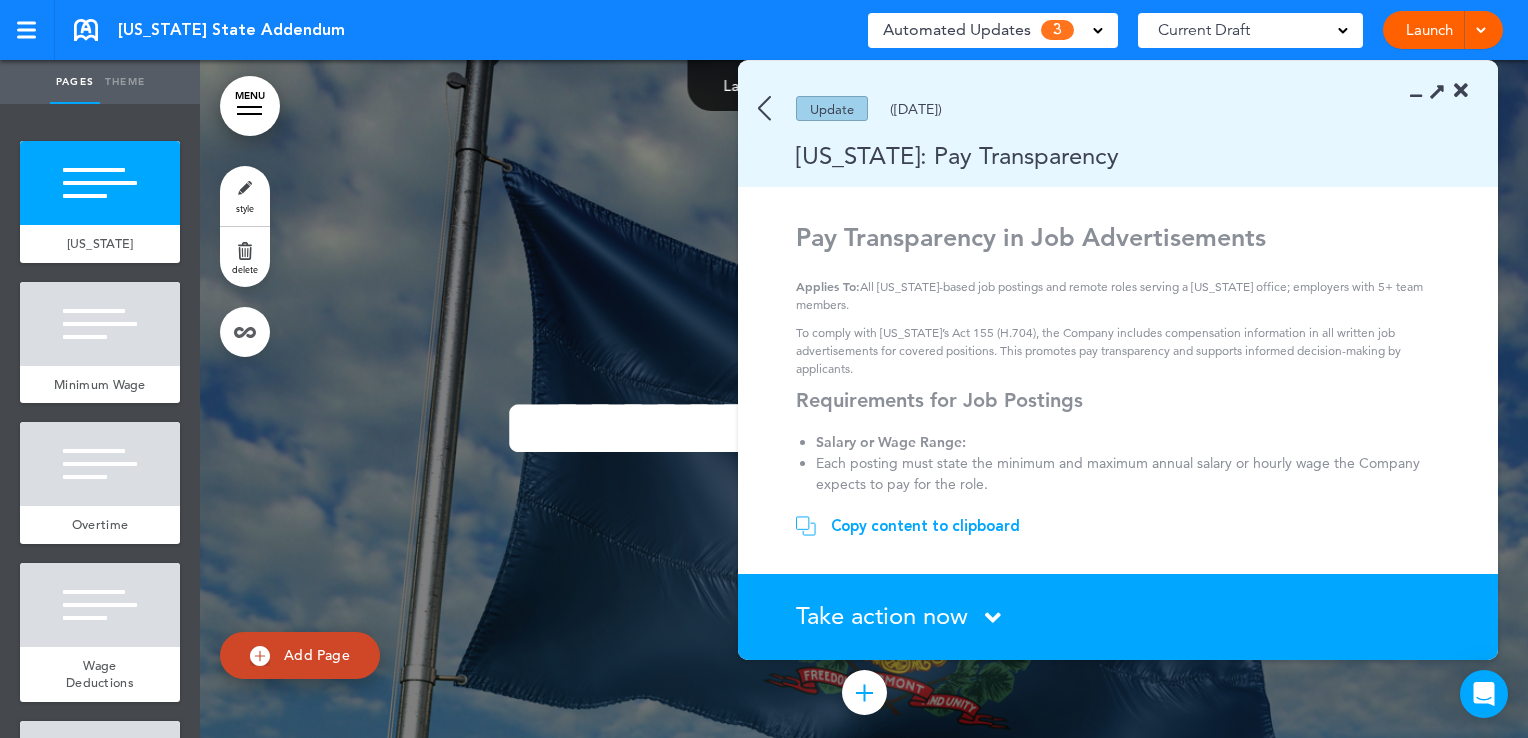 click on "Copy content to clipboard" at bounding box center (925, 526) 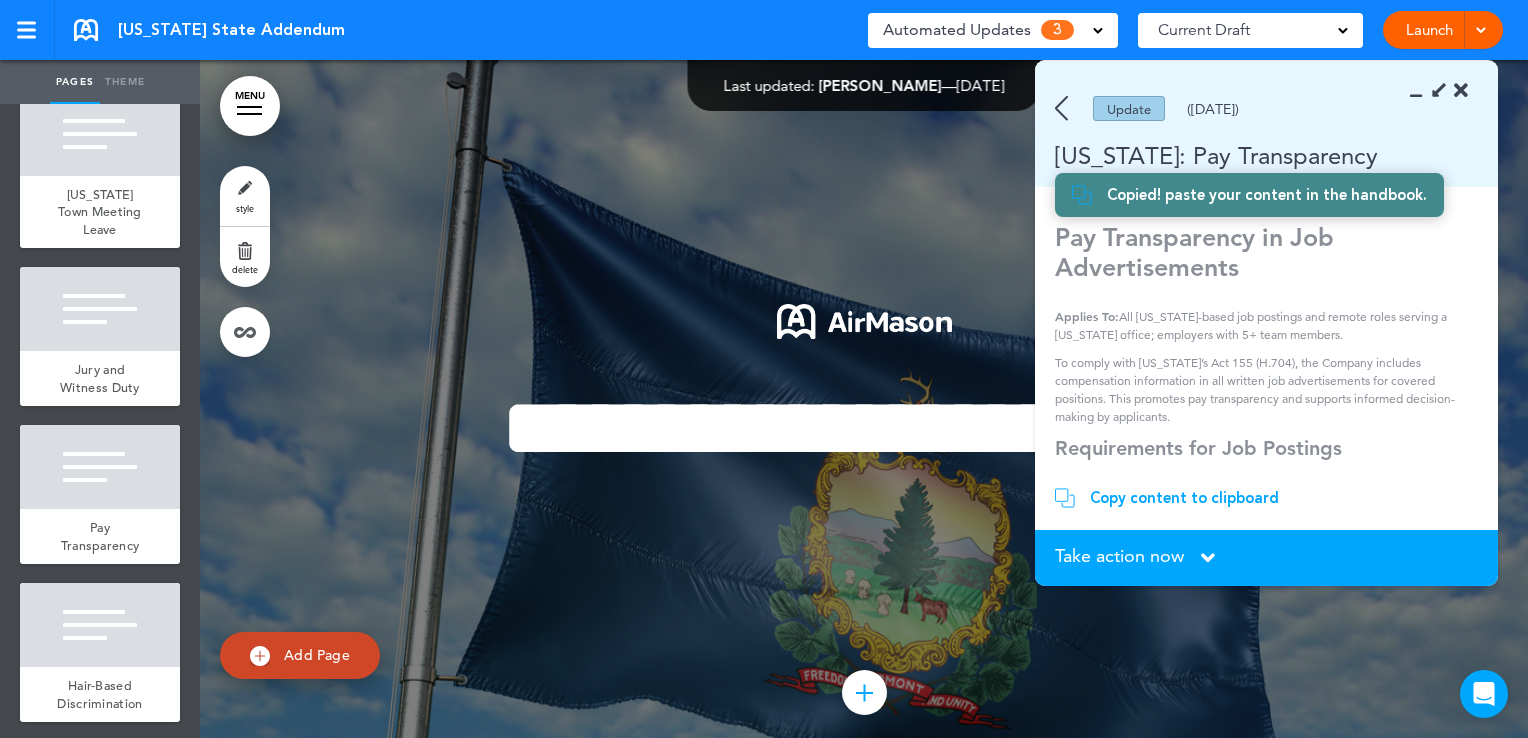 scroll, scrollTop: 1582, scrollLeft: 0, axis: vertical 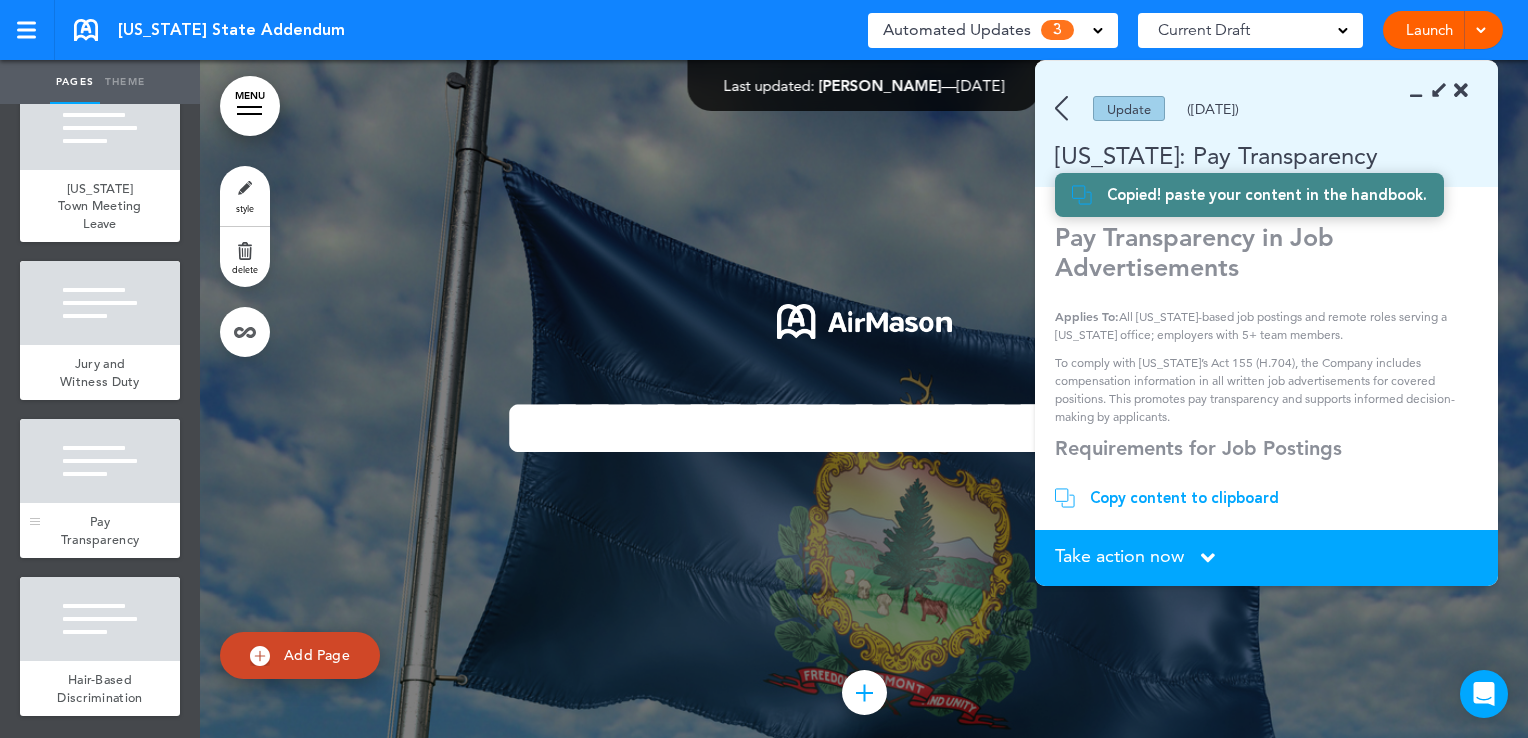 click on "Pay Transparency" at bounding box center [100, 530] 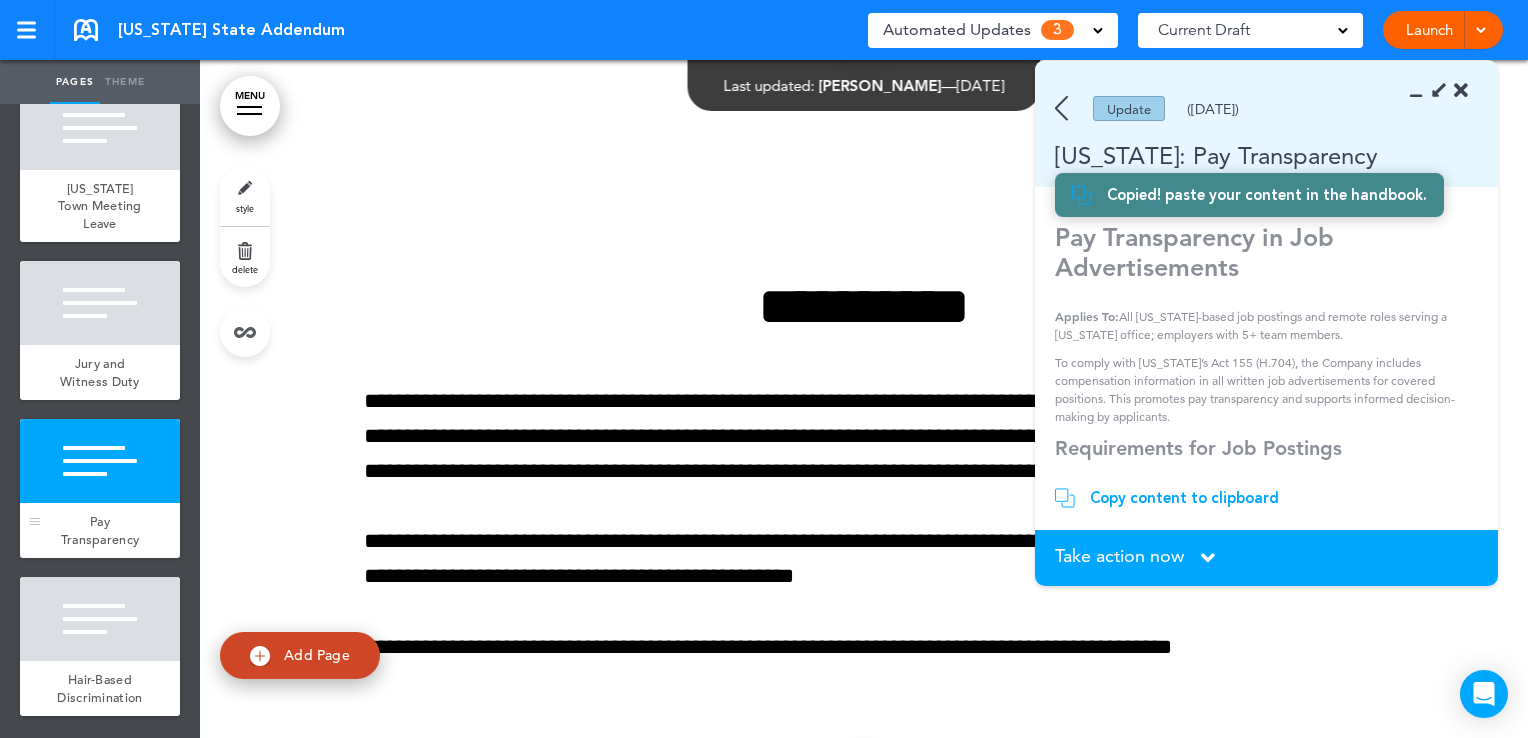 scroll, scrollTop: 8928, scrollLeft: 0, axis: vertical 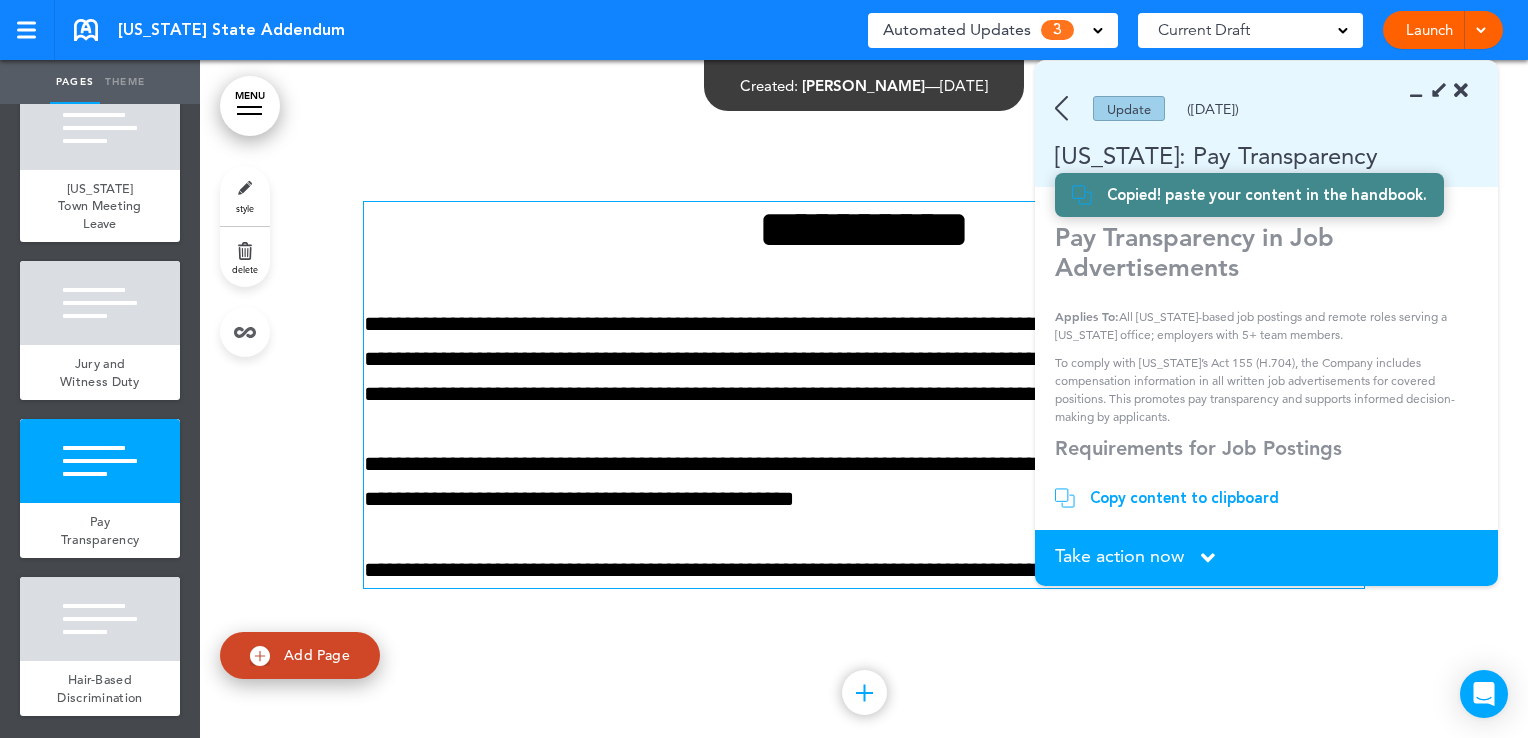 click on "**********" at bounding box center (864, 360) 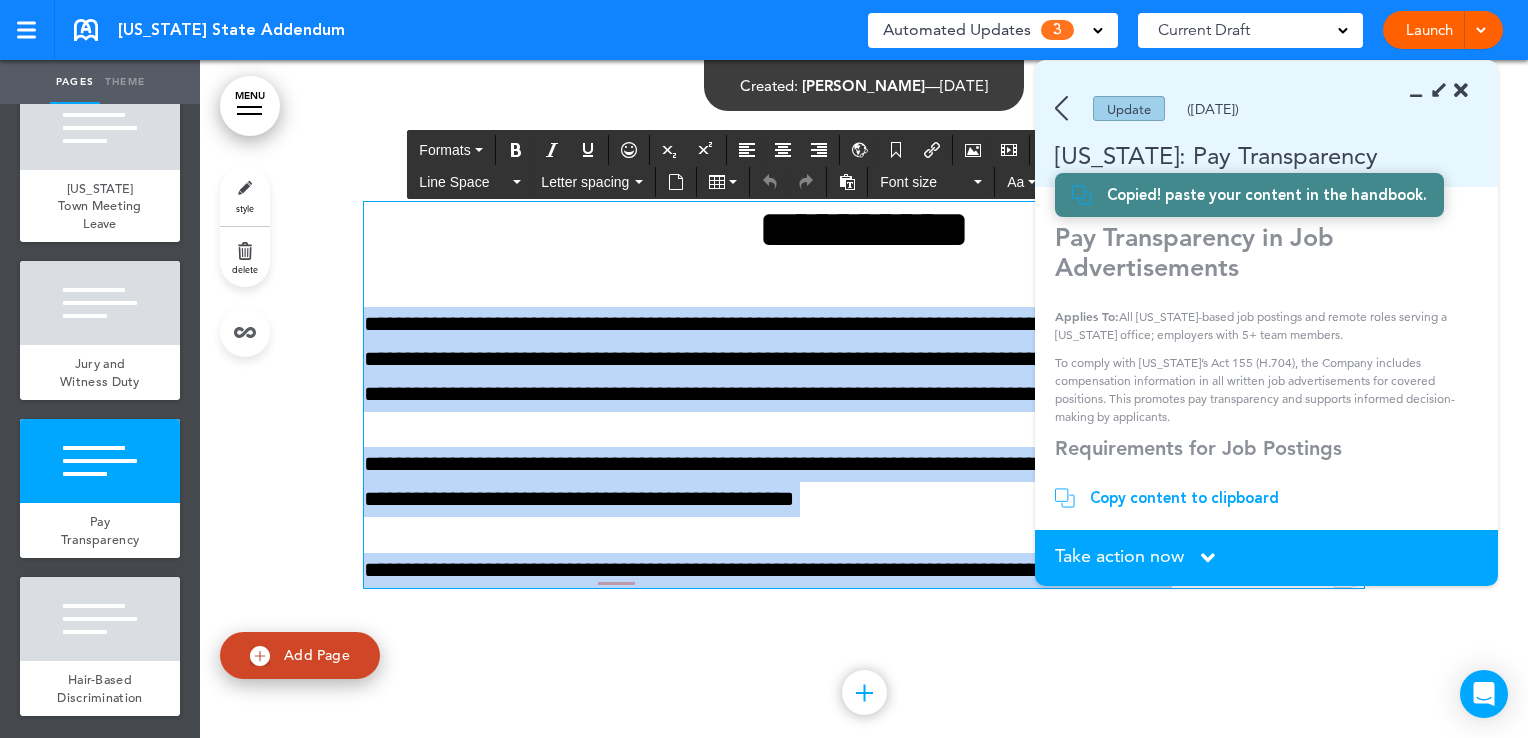 drag, startPoint x: 361, startPoint y: 319, endPoint x: 1427, endPoint y: 634, distance: 1111.5669 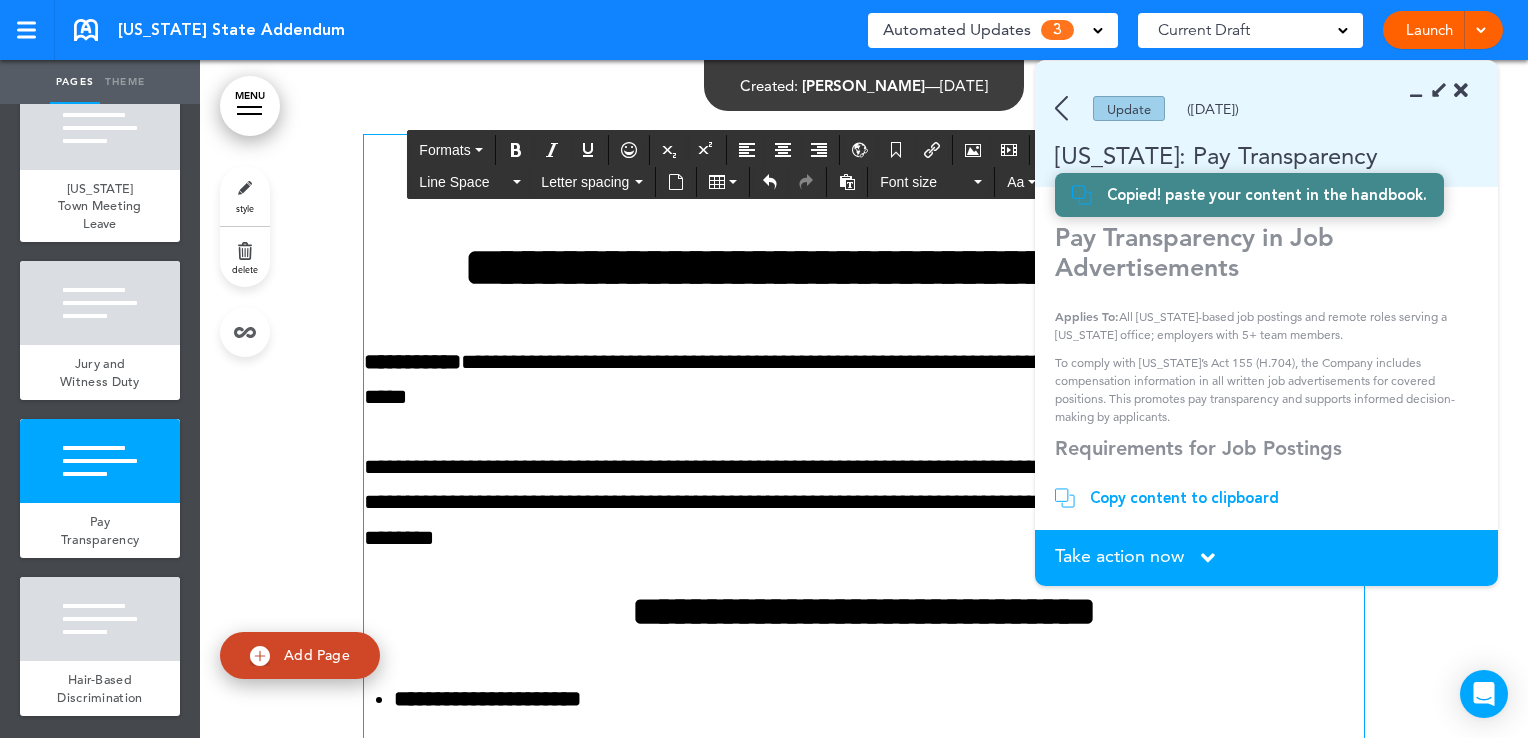 scroll, scrollTop: 9051, scrollLeft: 0, axis: vertical 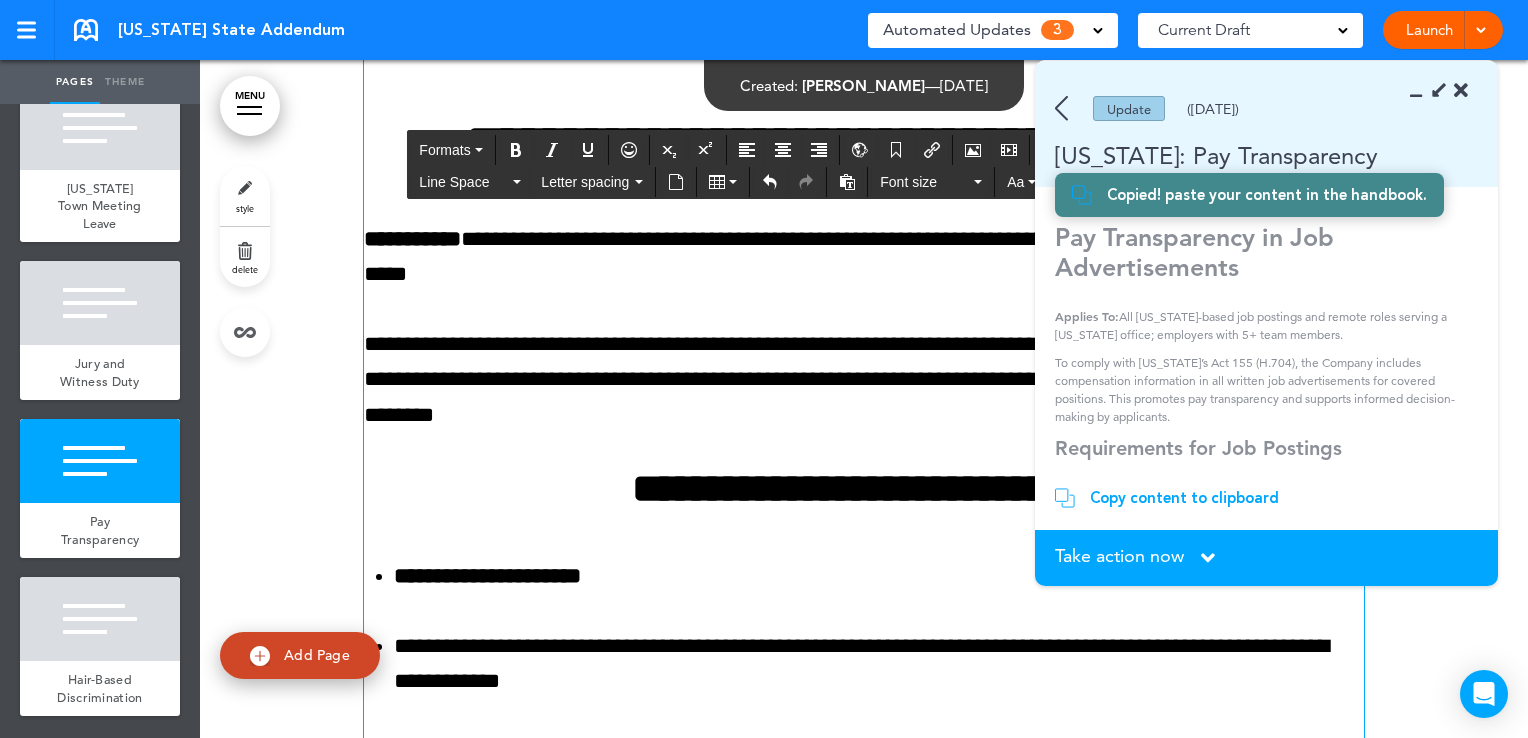 click at bounding box center (1461, 91) 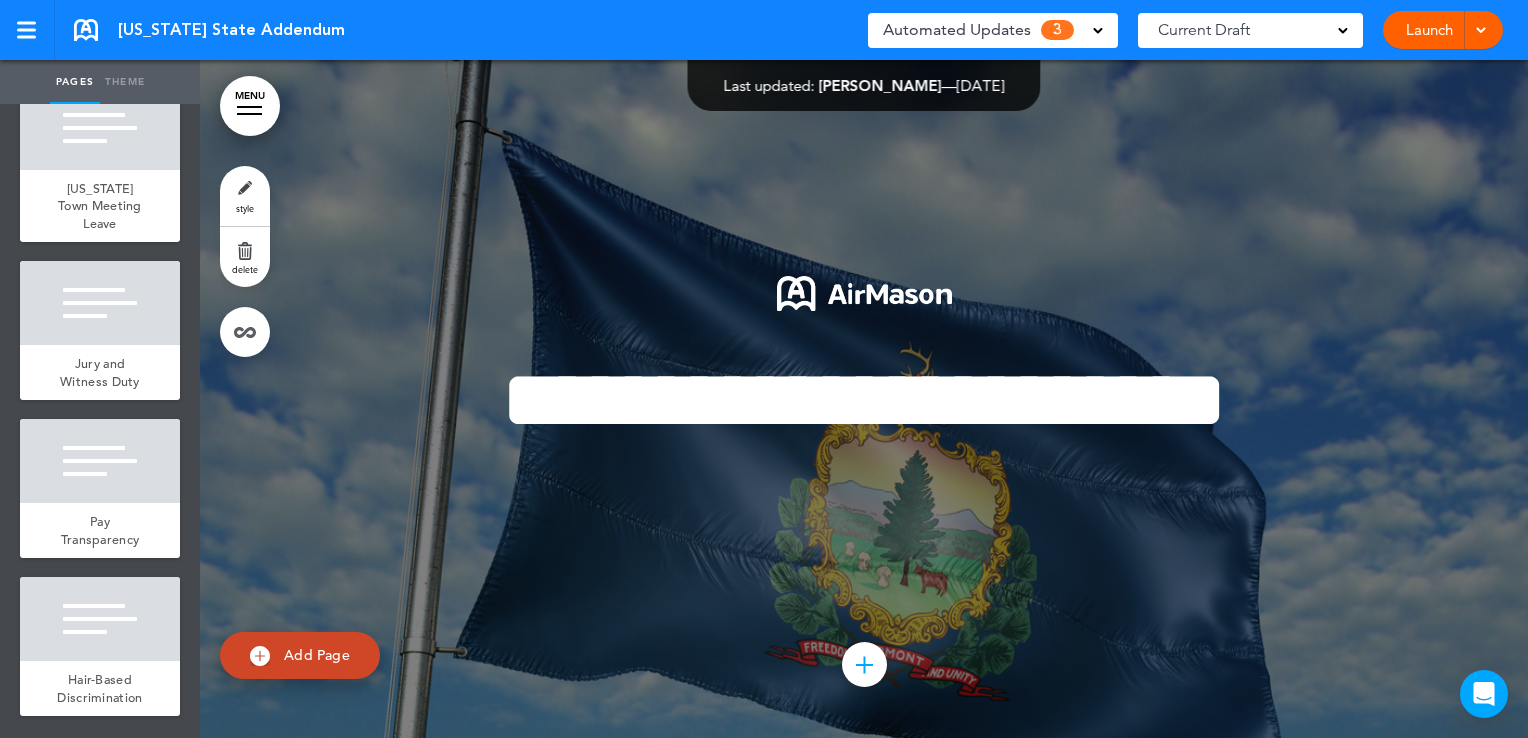 scroll, scrollTop: 0, scrollLeft: 0, axis: both 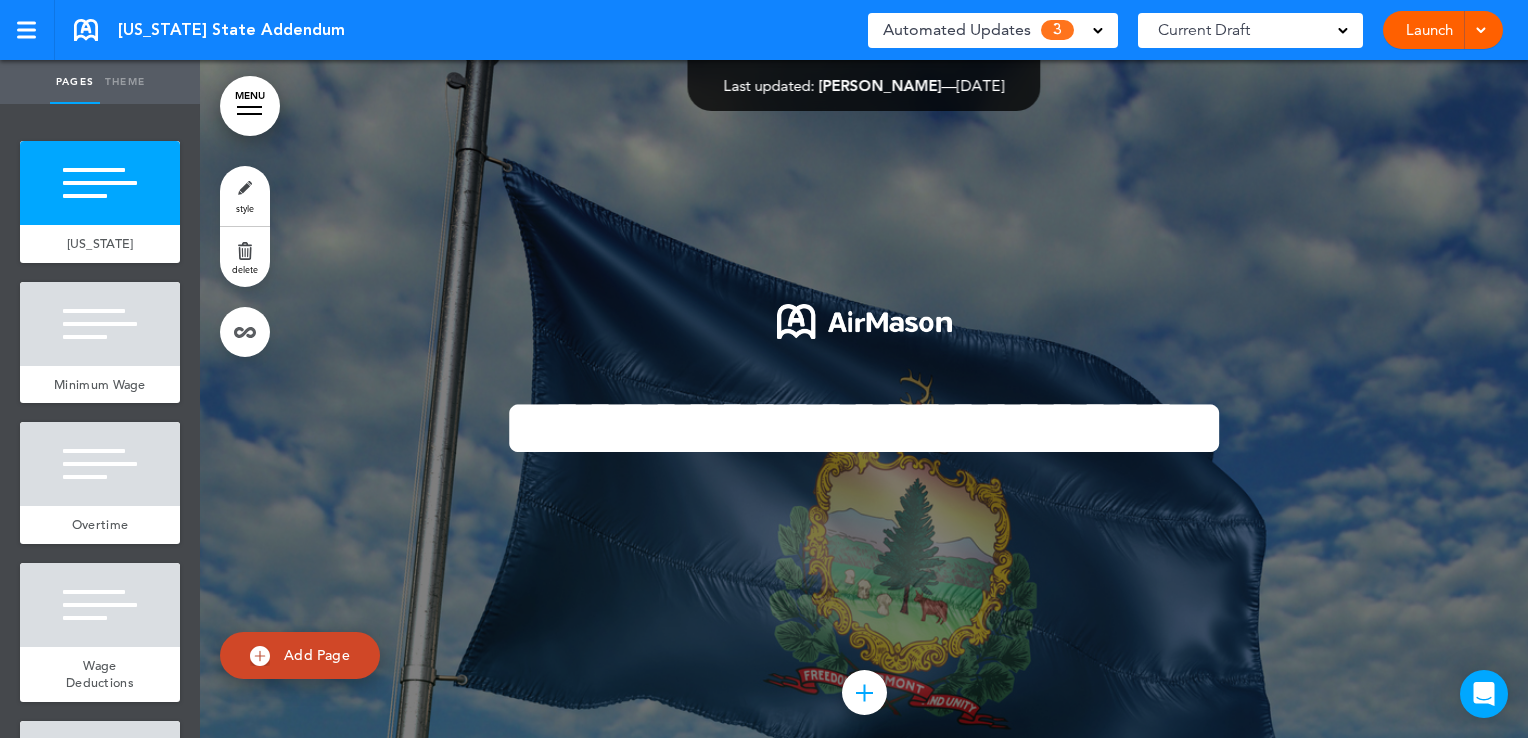 click at bounding box center [1098, 29] 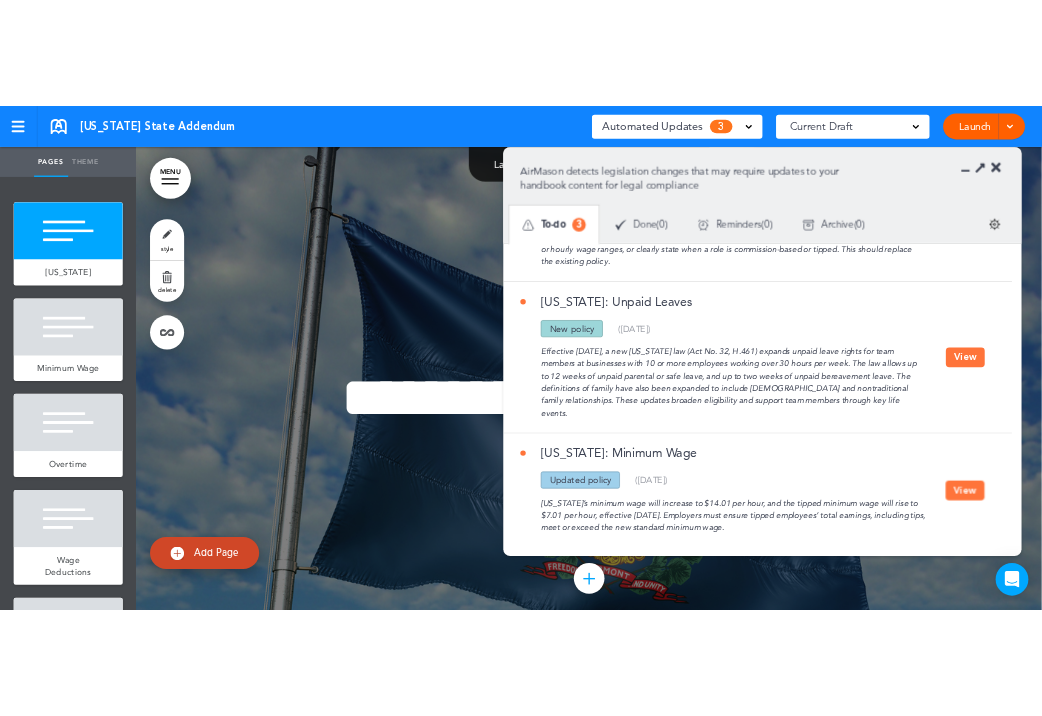 scroll, scrollTop: 0, scrollLeft: 0, axis: both 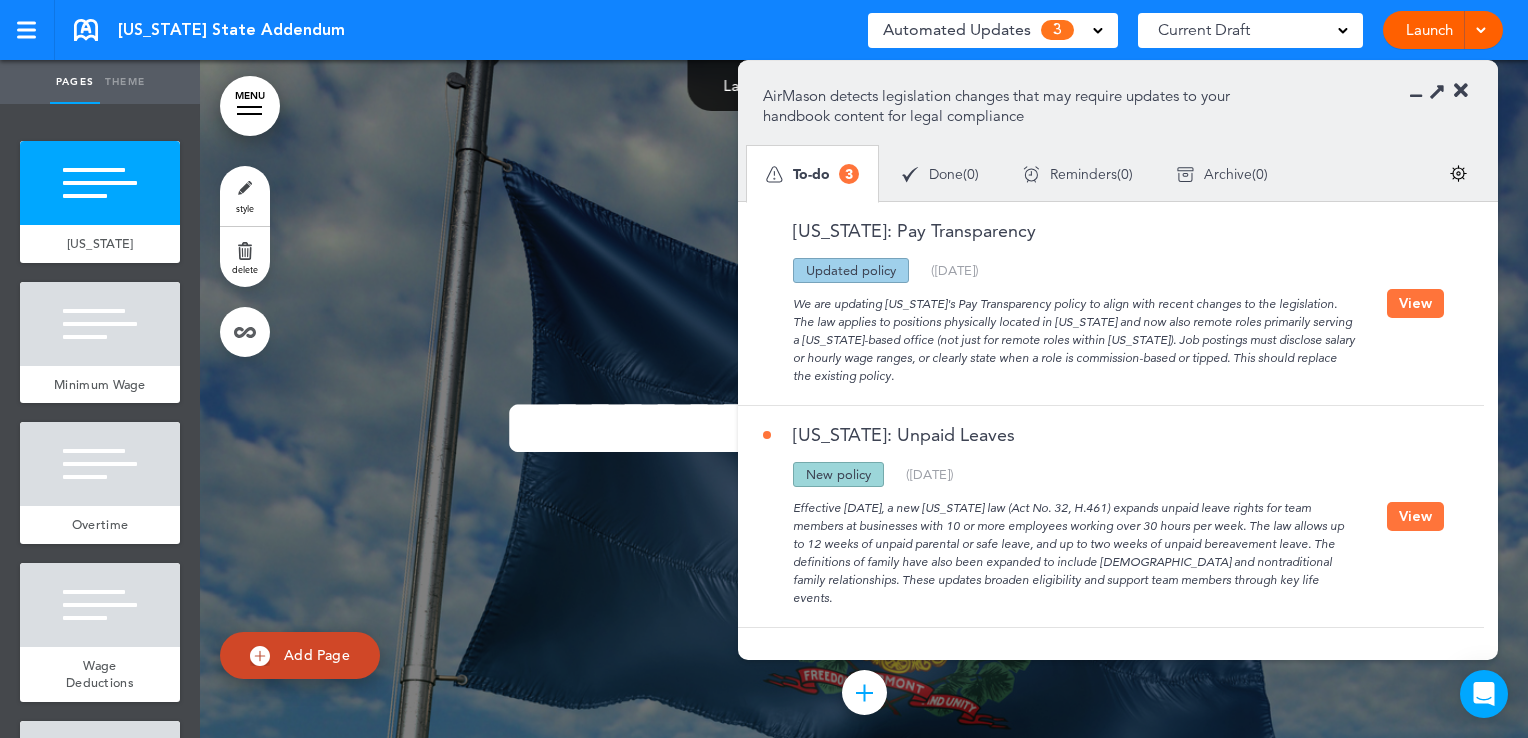 click at bounding box center [1461, 91] 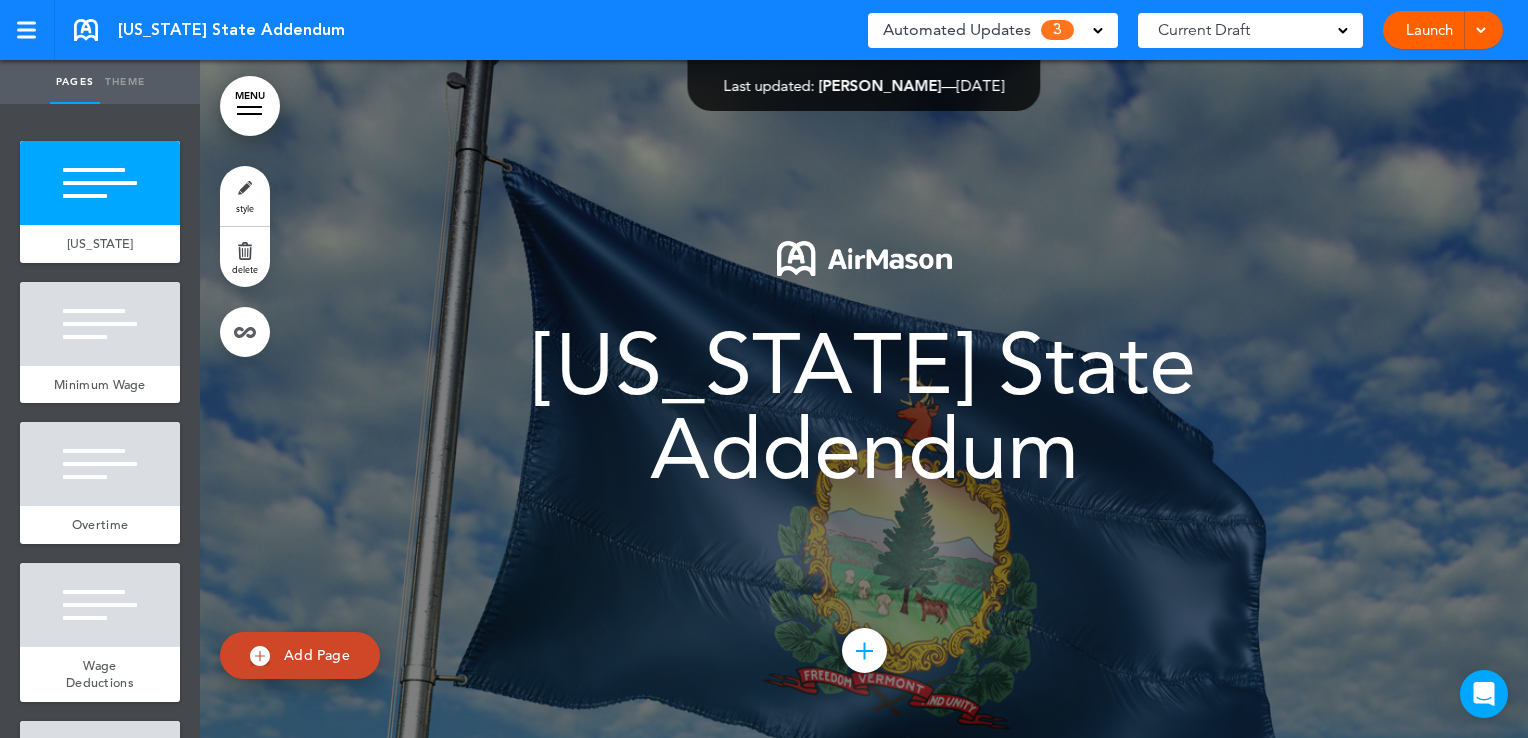 scroll, scrollTop: 0, scrollLeft: 0, axis: both 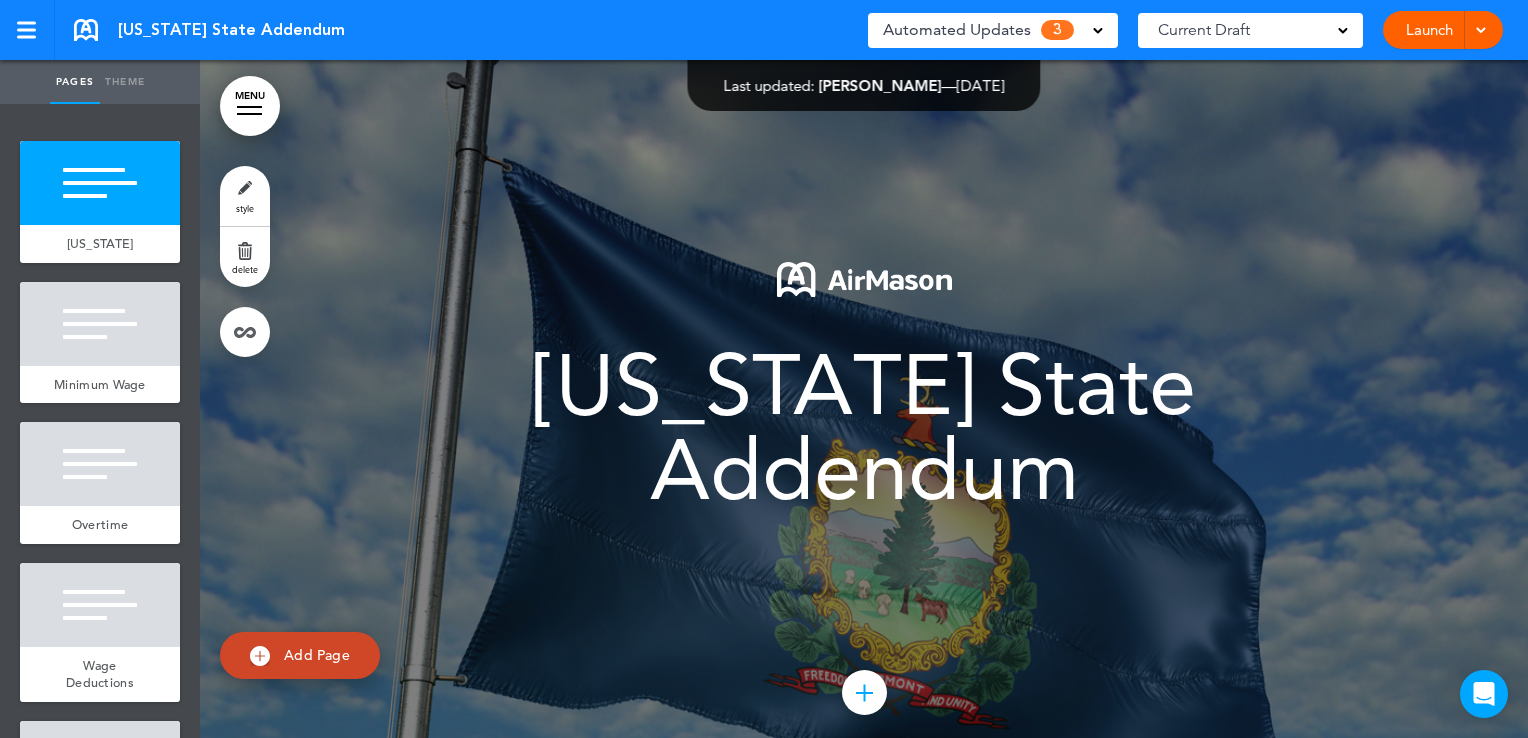 click on "Launch" at bounding box center [1429, 30] 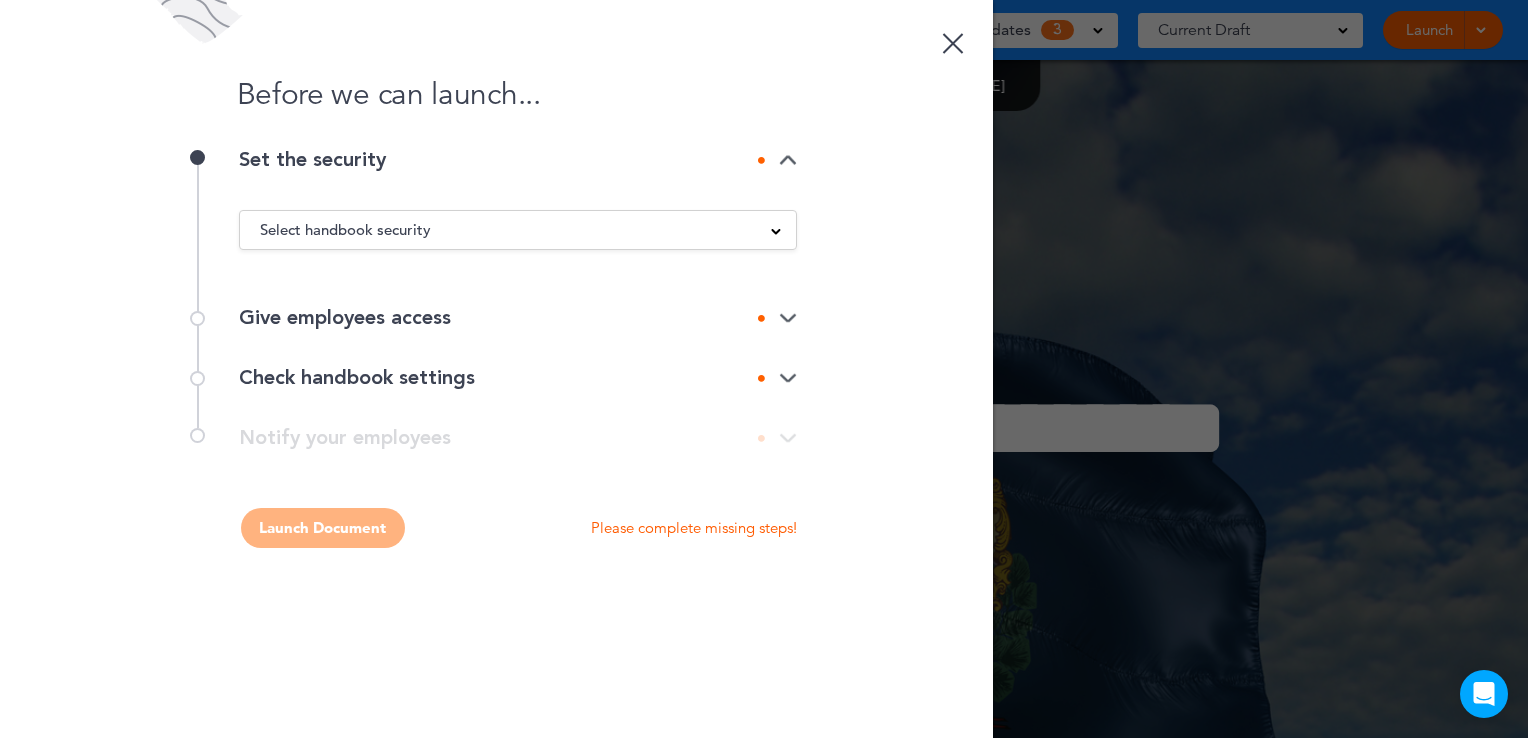 scroll, scrollTop: 0, scrollLeft: 0, axis: both 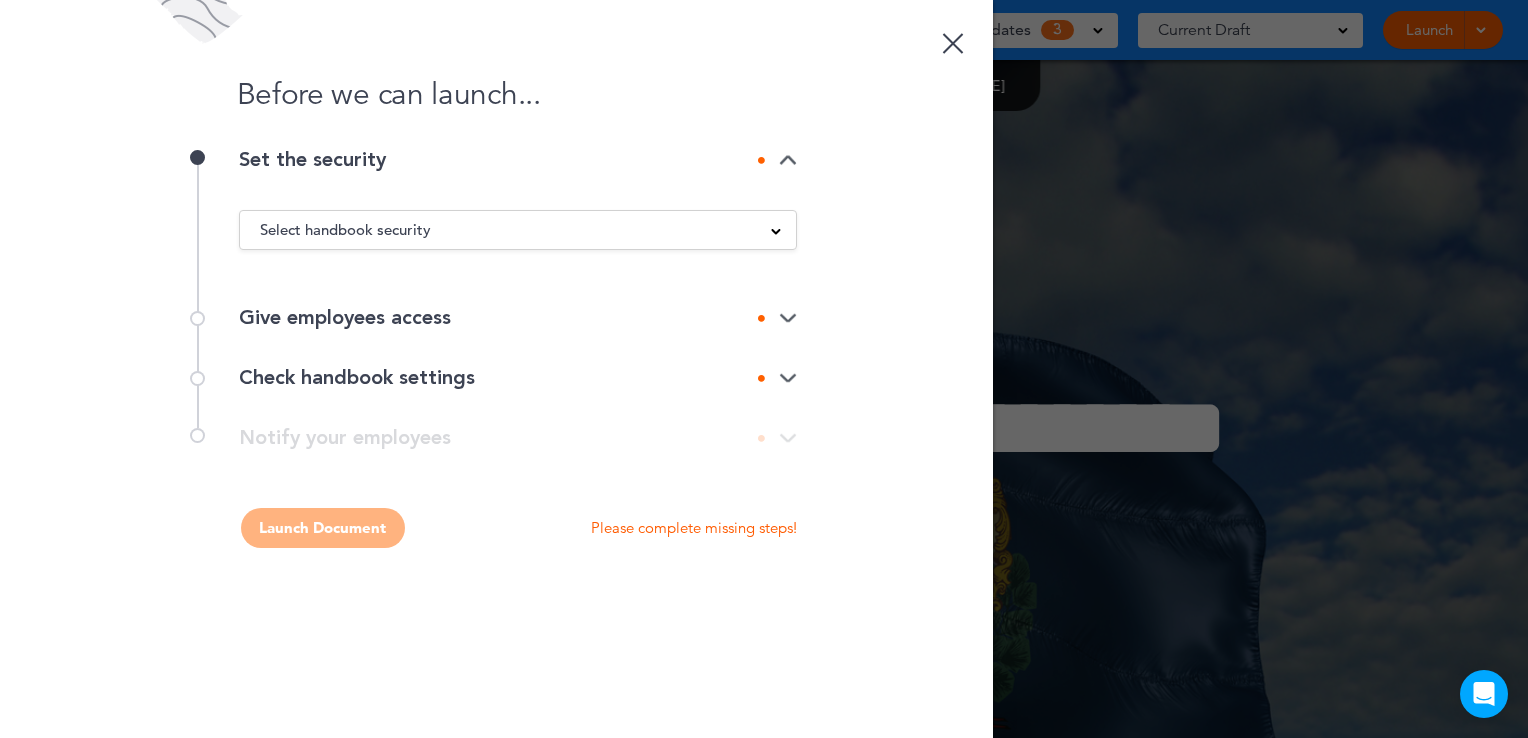 click at bounding box center [776, 230] 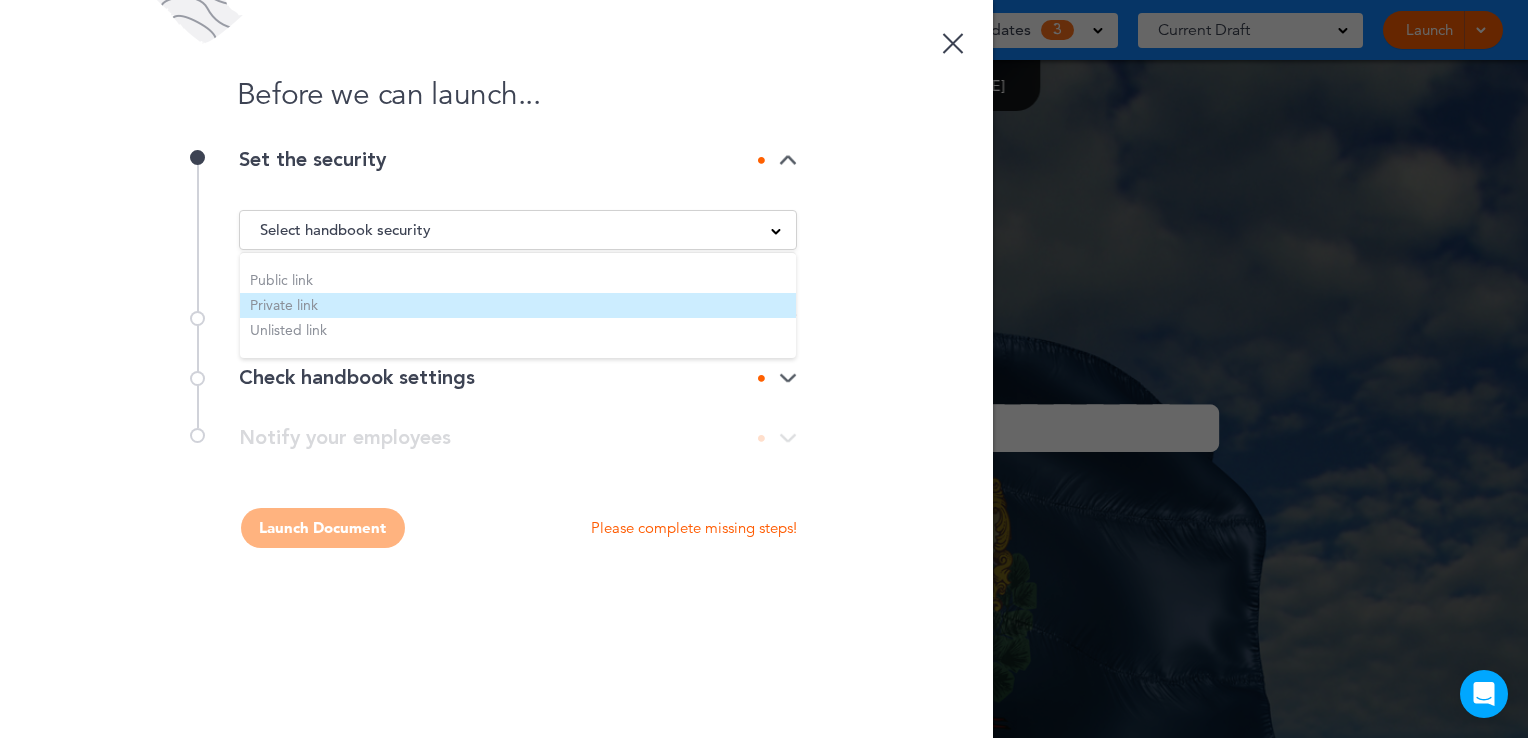 click on "Private link" at bounding box center (518, 305) 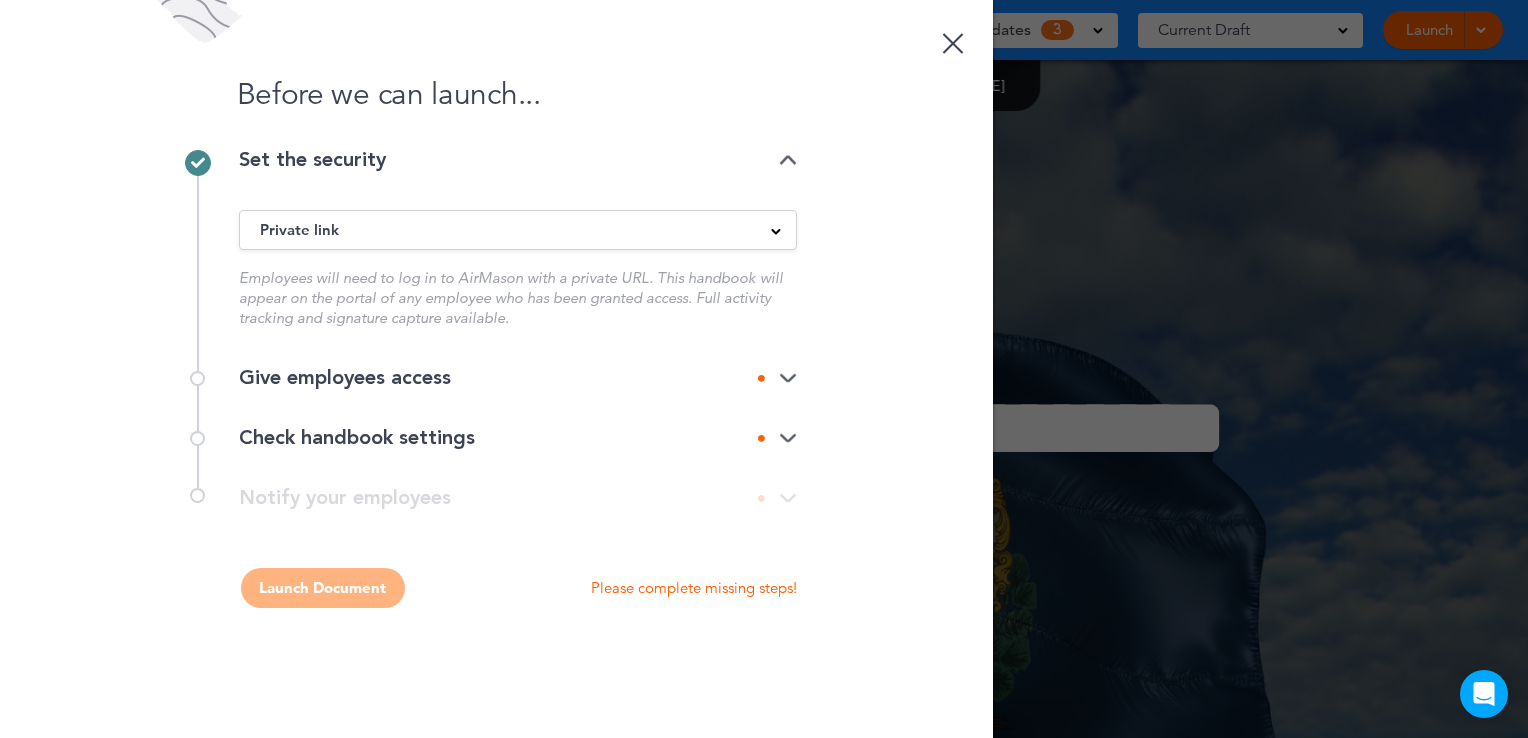 click at bounding box center [788, 378] 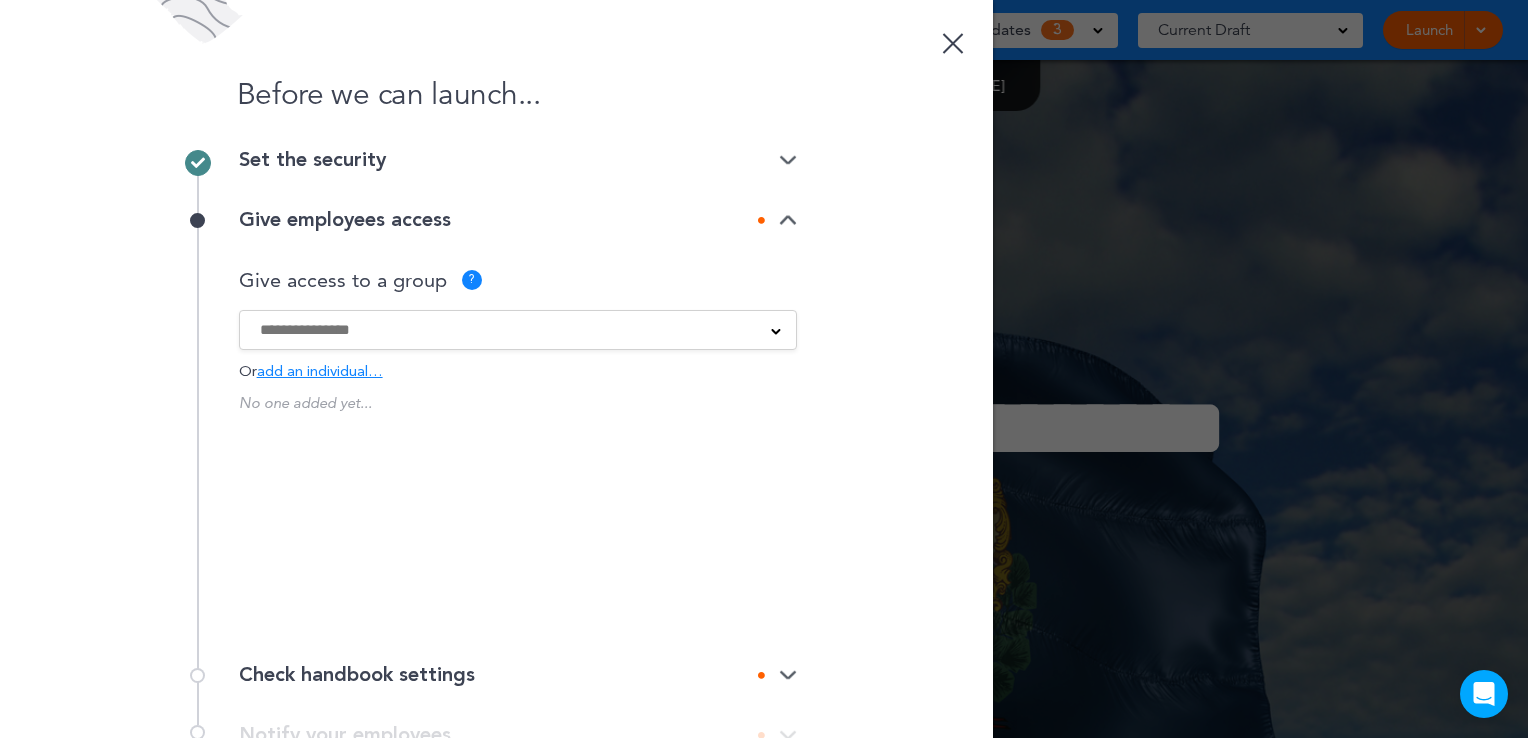 click at bounding box center [505, 330] 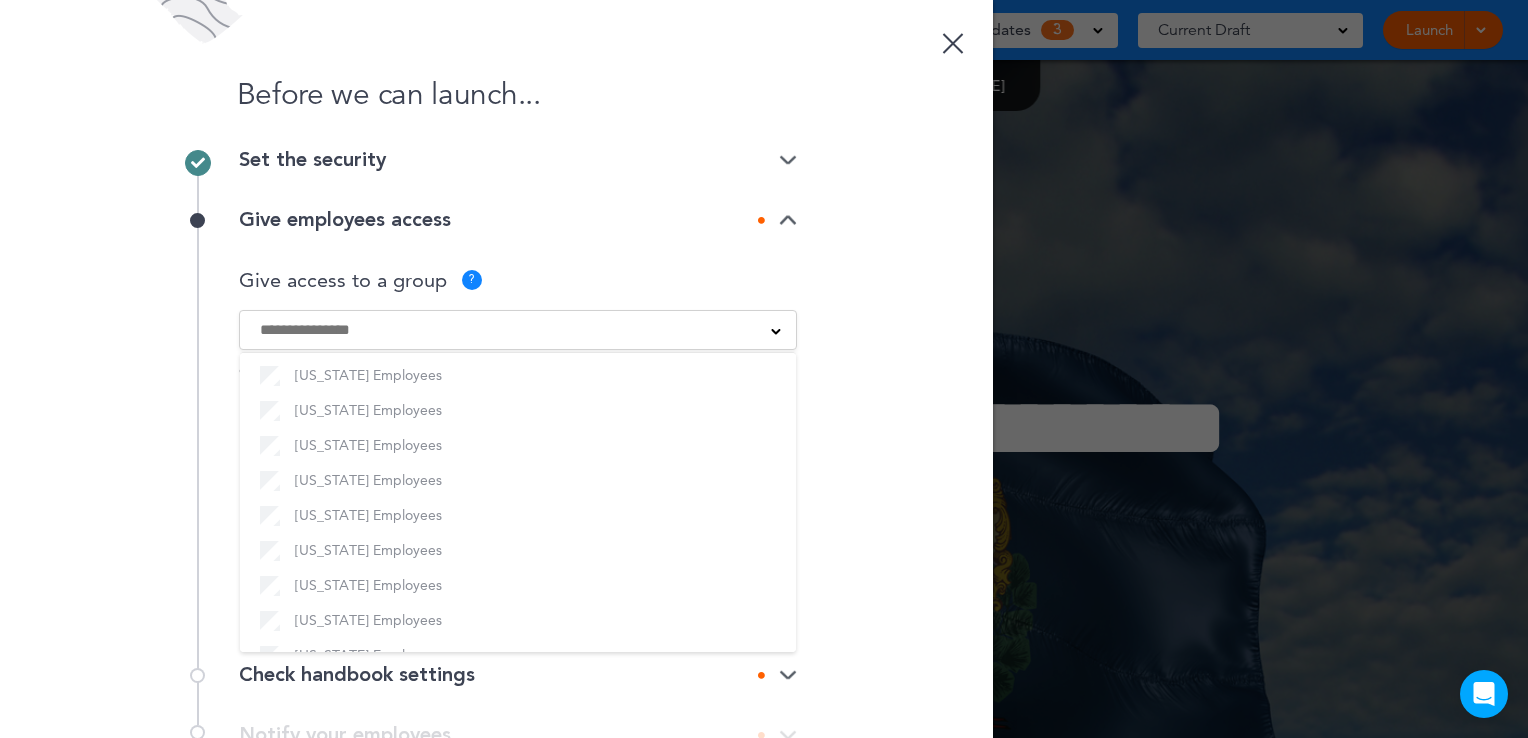 scroll, scrollTop: 780, scrollLeft: 0, axis: vertical 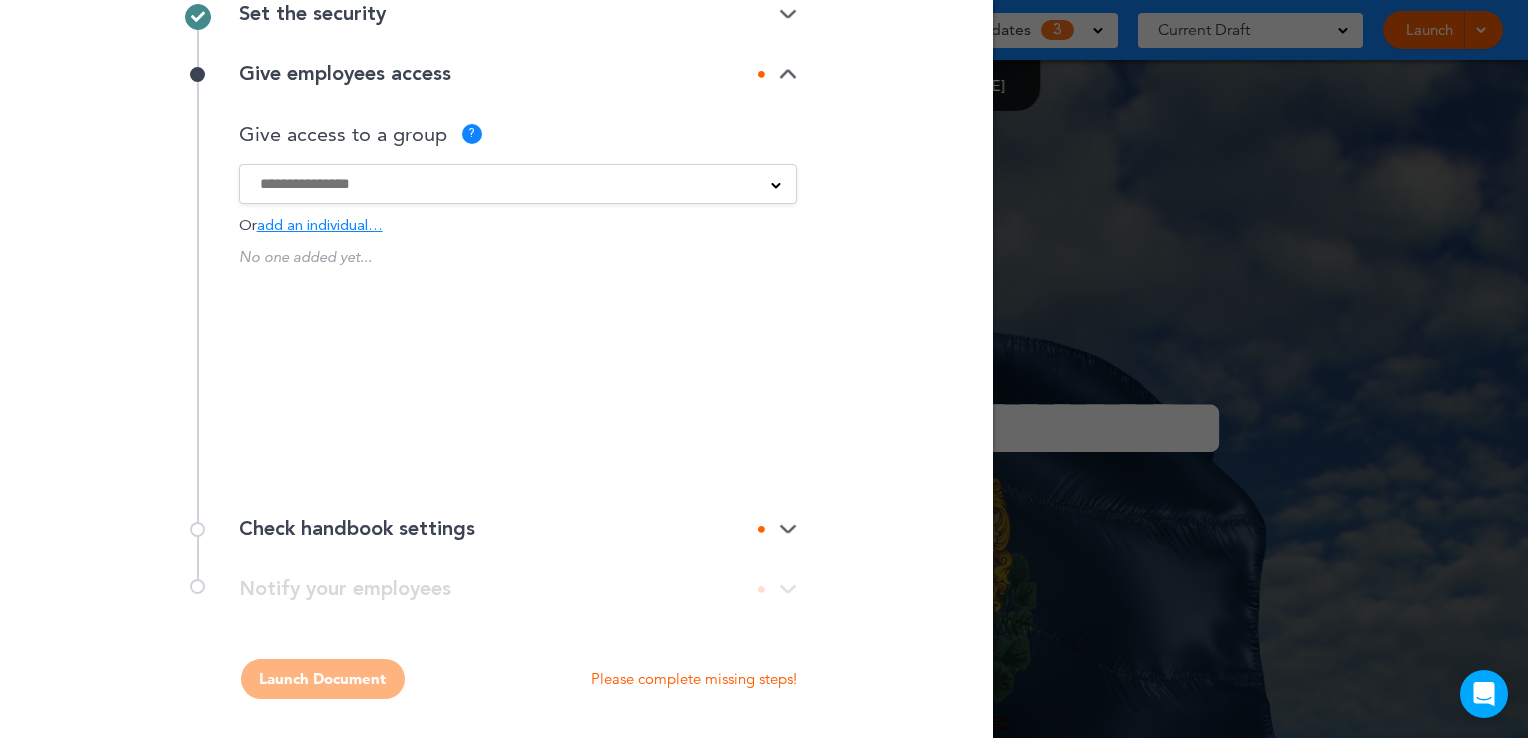 click at bounding box center [505, 184] 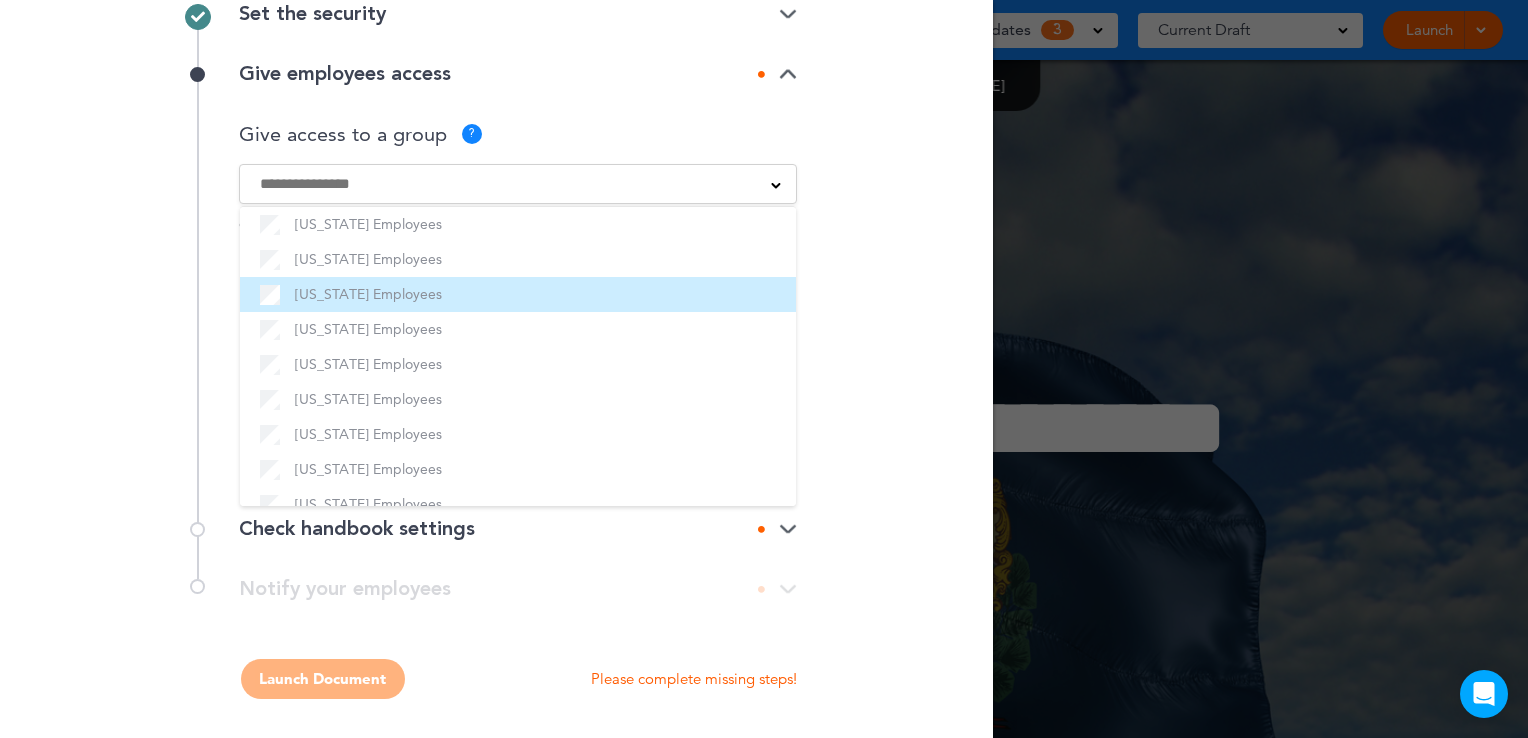 scroll, scrollTop: 1025, scrollLeft: 0, axis: vertical 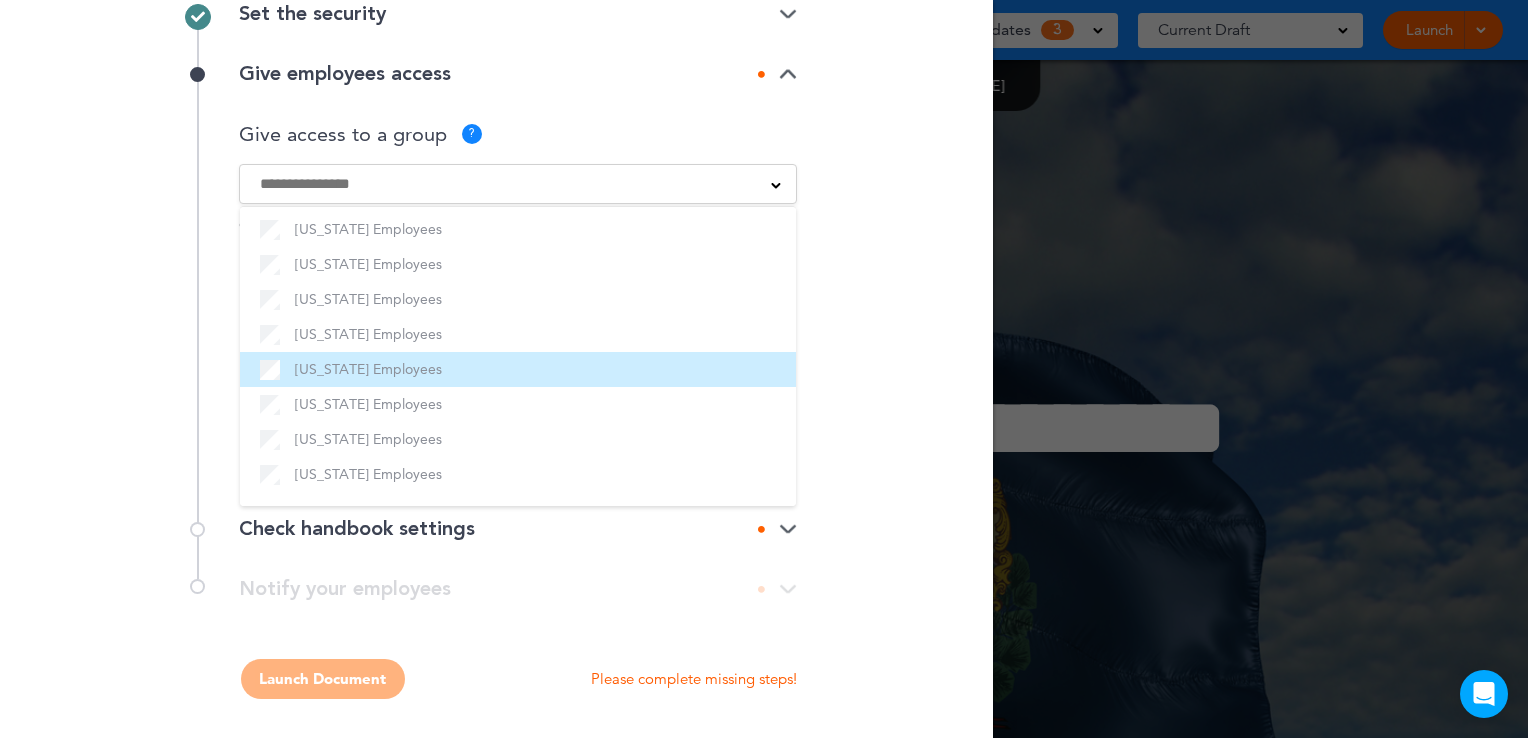 click on "Vermont Employees" at bounding box center (518, 369) 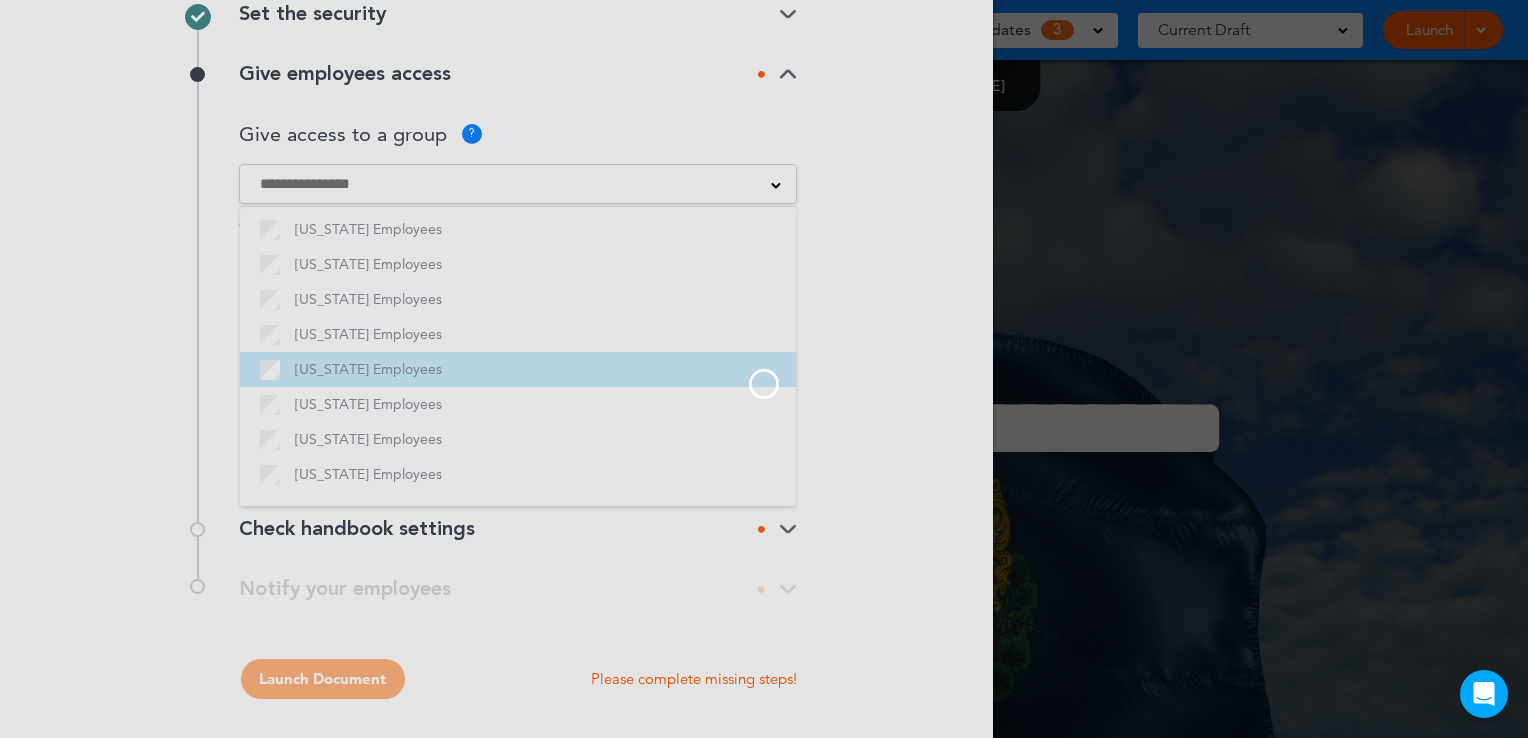 scroll, scrollTop: 141, scrollLeft: 0, axis: vertical 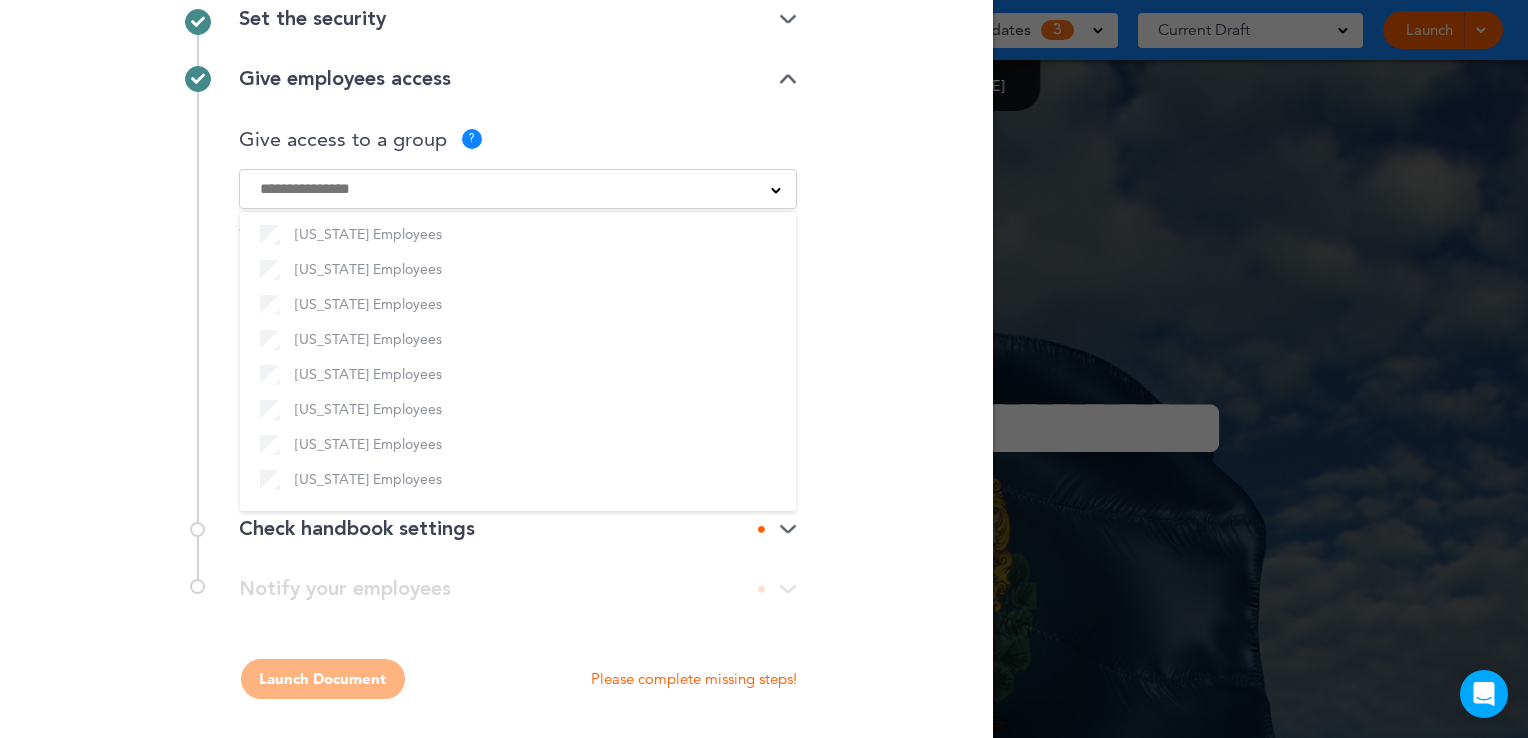 click on "**********" at bounding box center [497, 599] 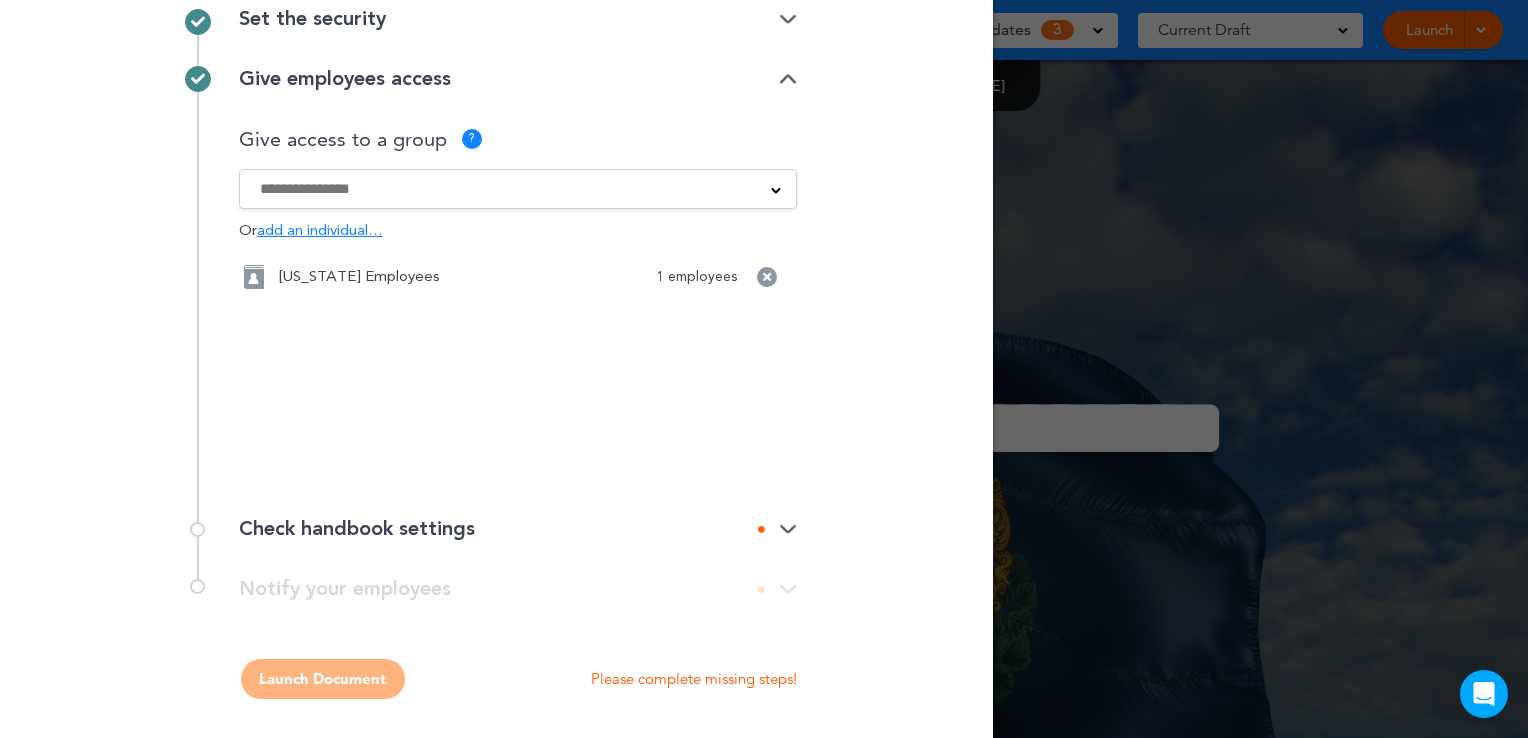 click at bounding box center [788, 529] 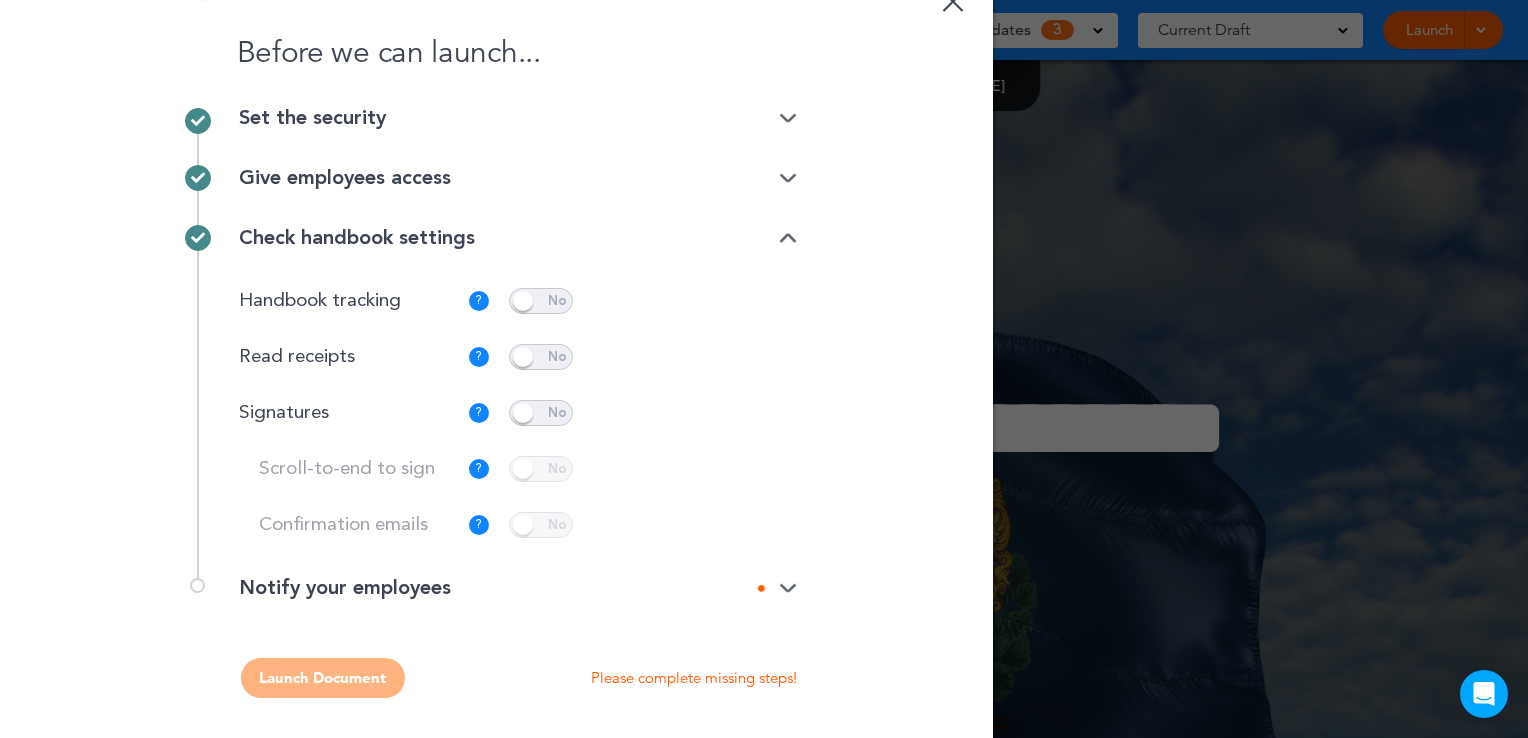 scroll, scrollTop: 41, scrollLeft: 0, axis: vertical 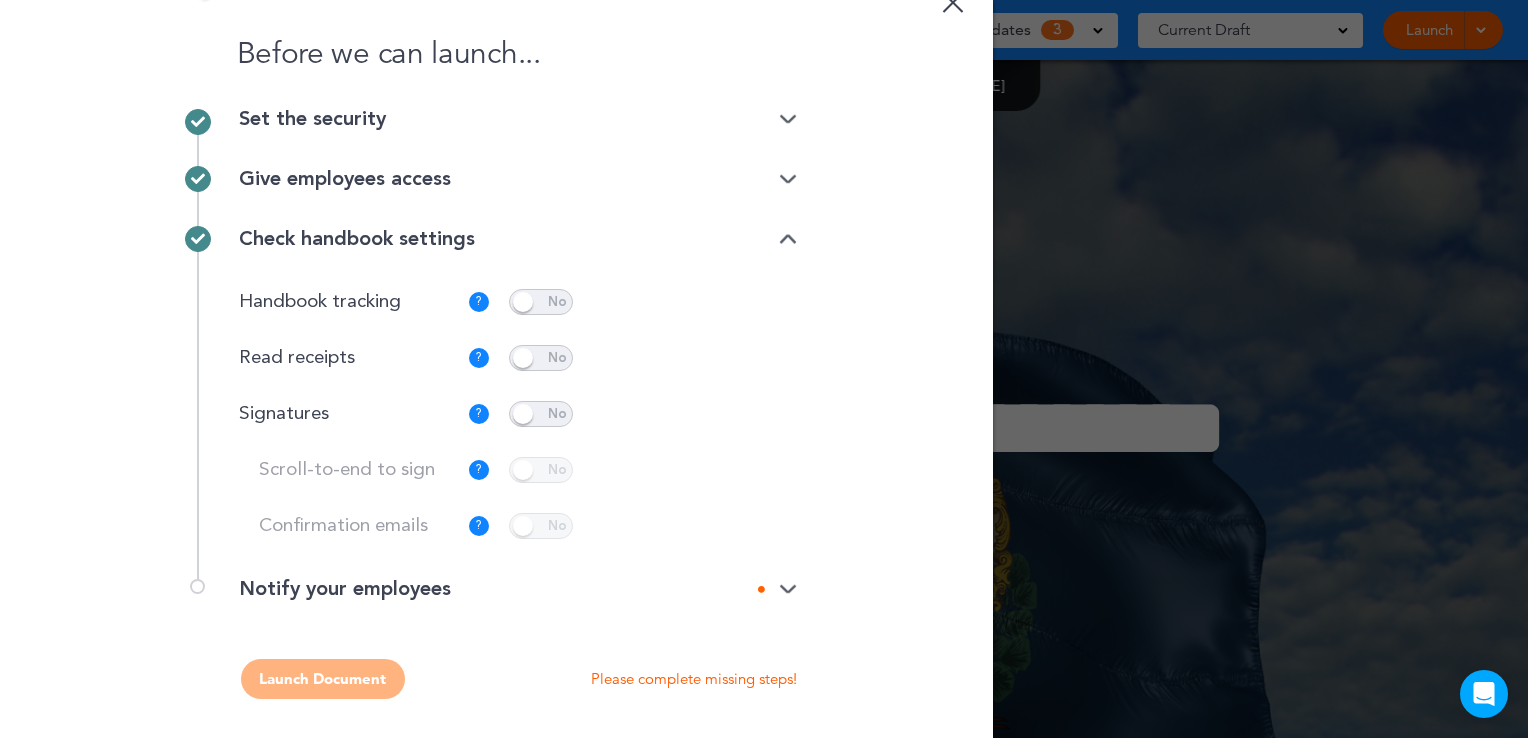 click at bounding box center [541, 302] 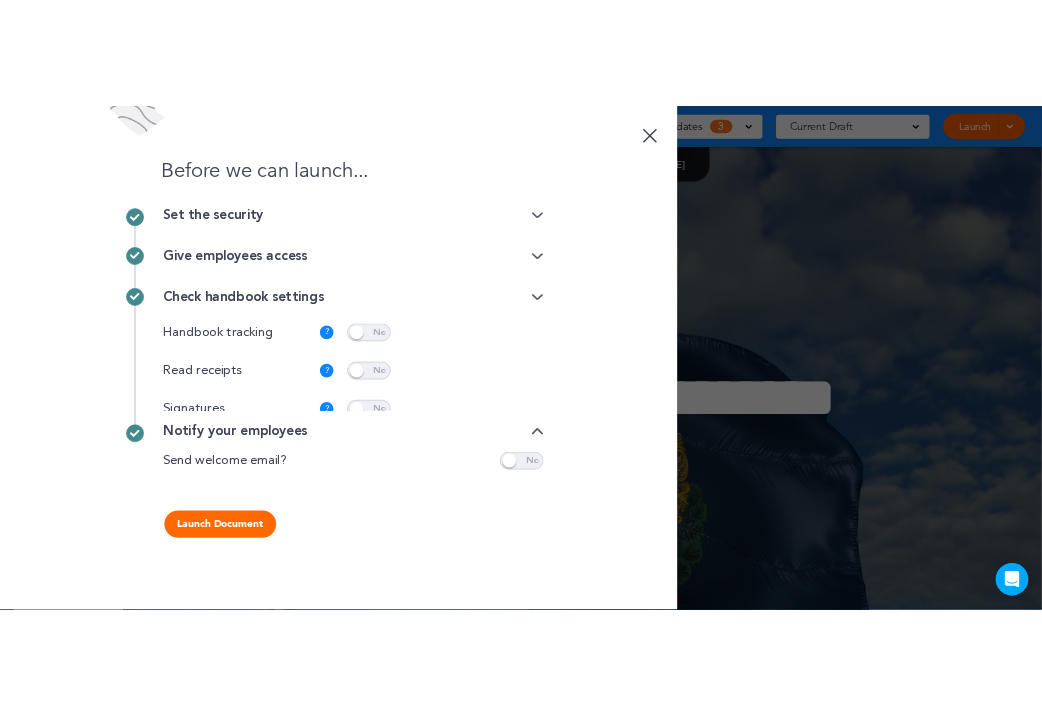 scroll, scrollTop: 0, scrollLeft: 0, axis: both 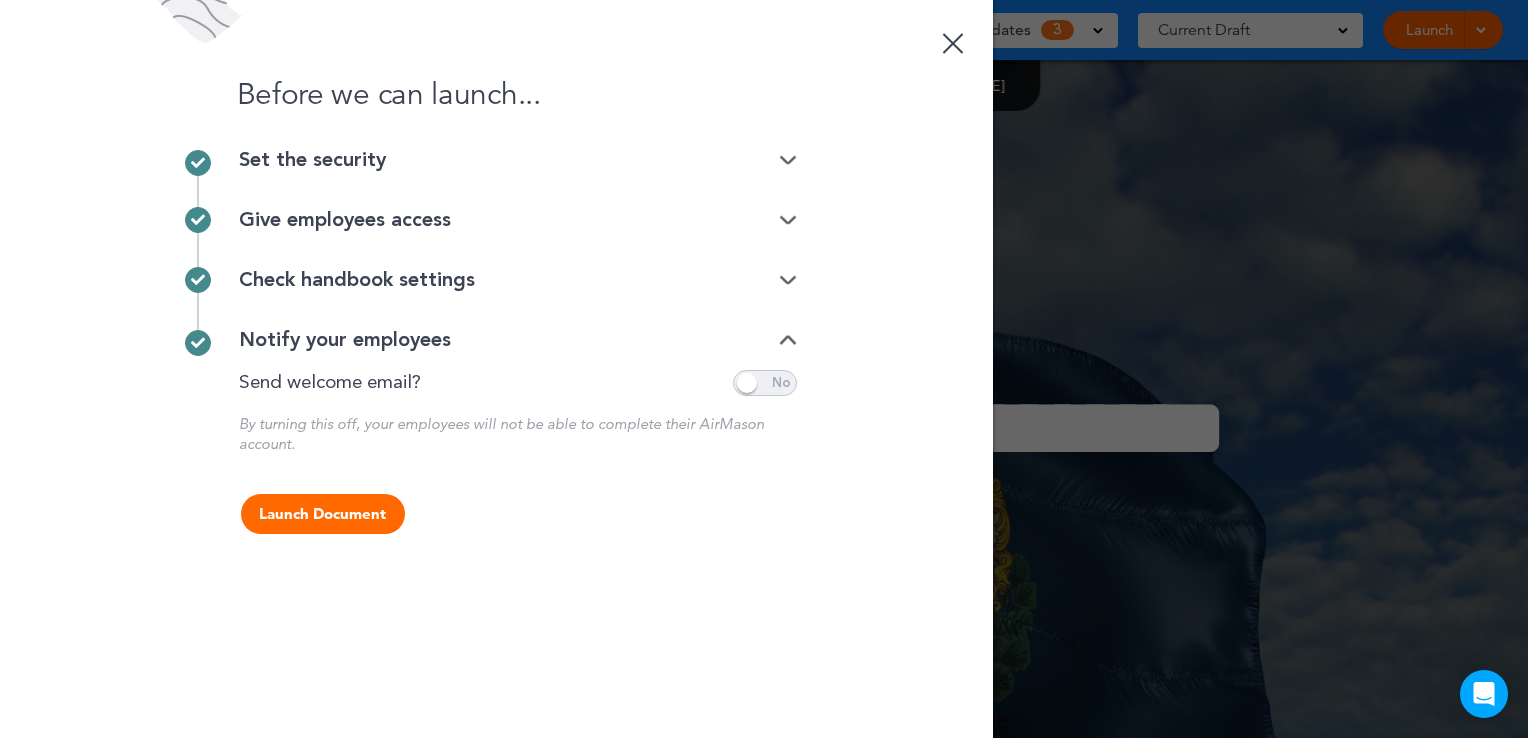 click at bounding box center (953, 40) 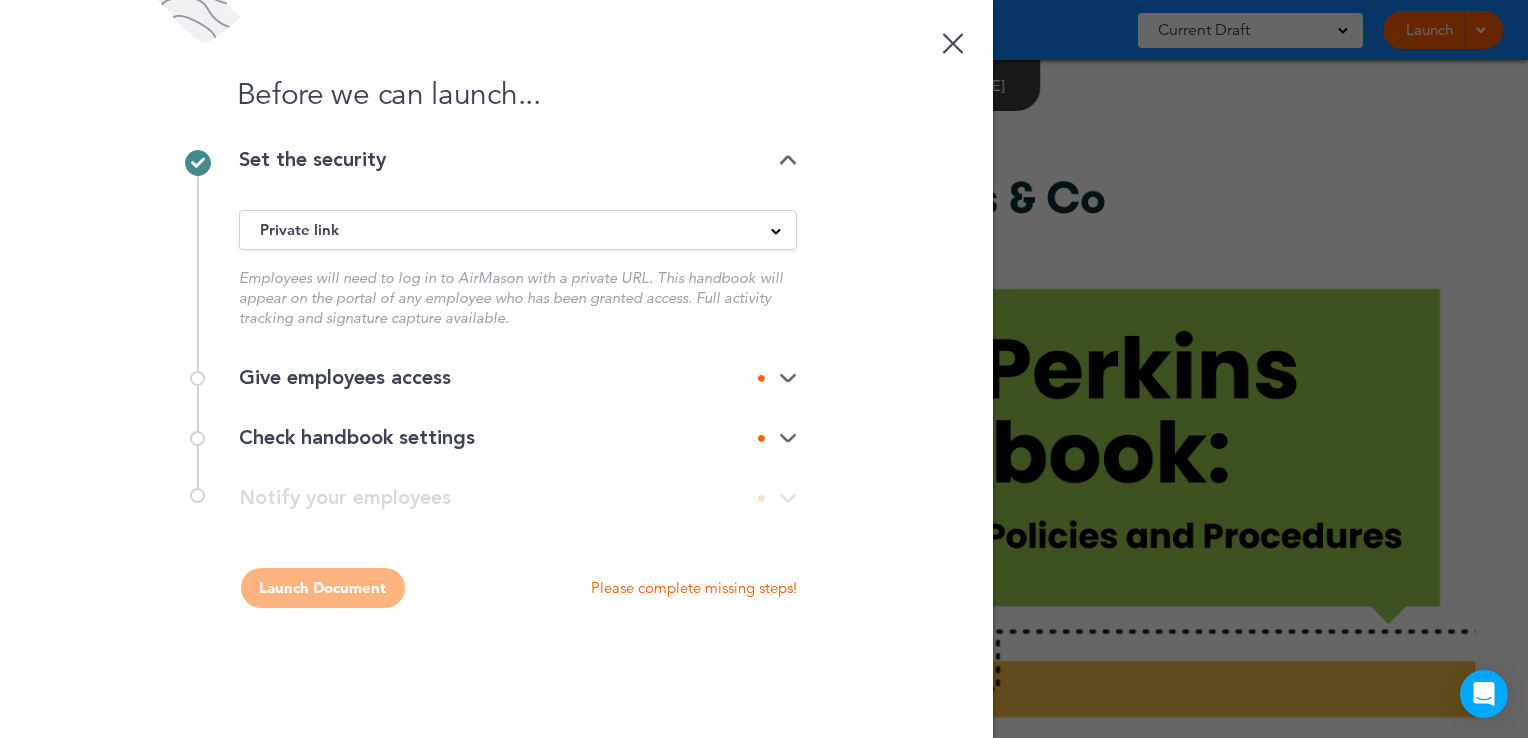 scroll, scrollTop: 0, scrollLeft: 0, axis: both 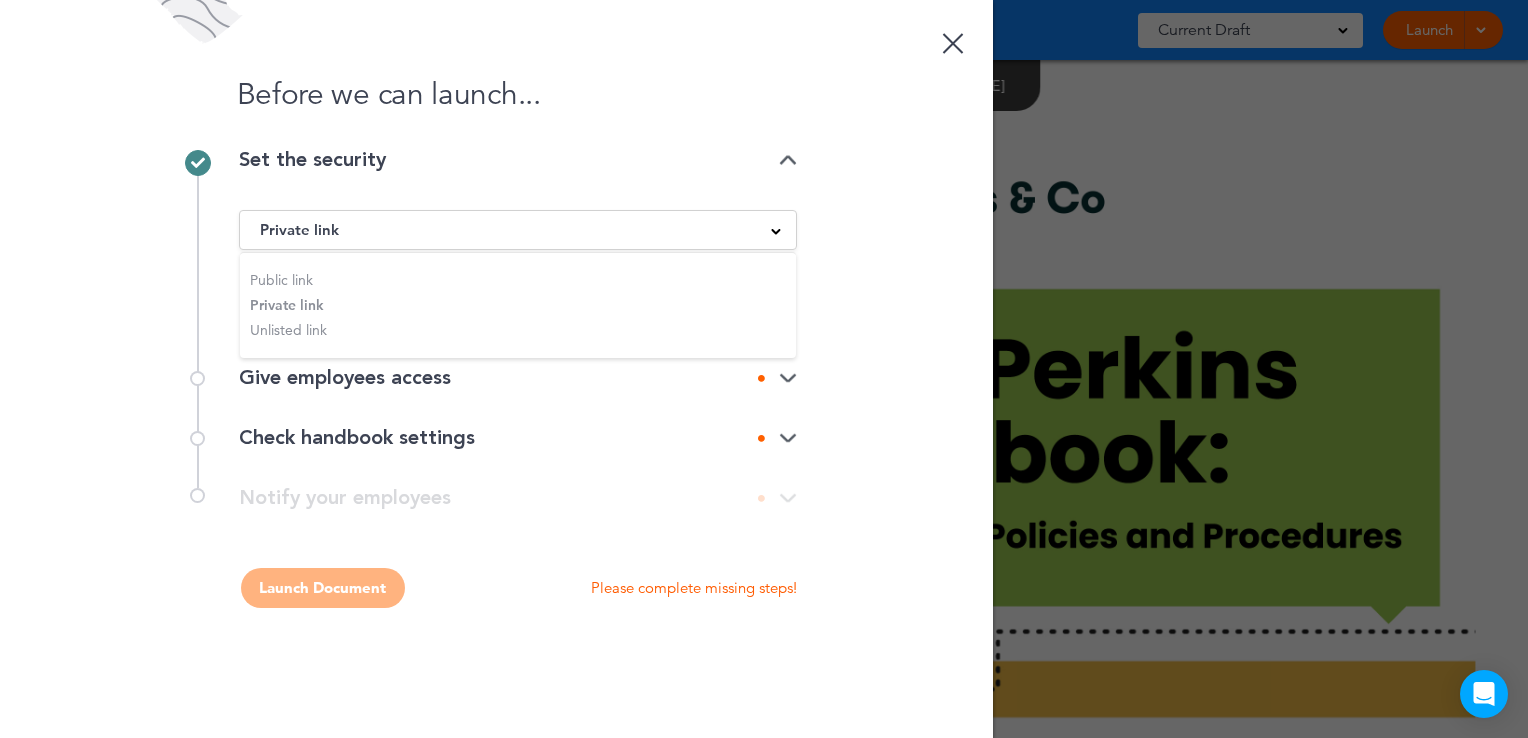click on "Set the security" at bounding box center (518, 160) 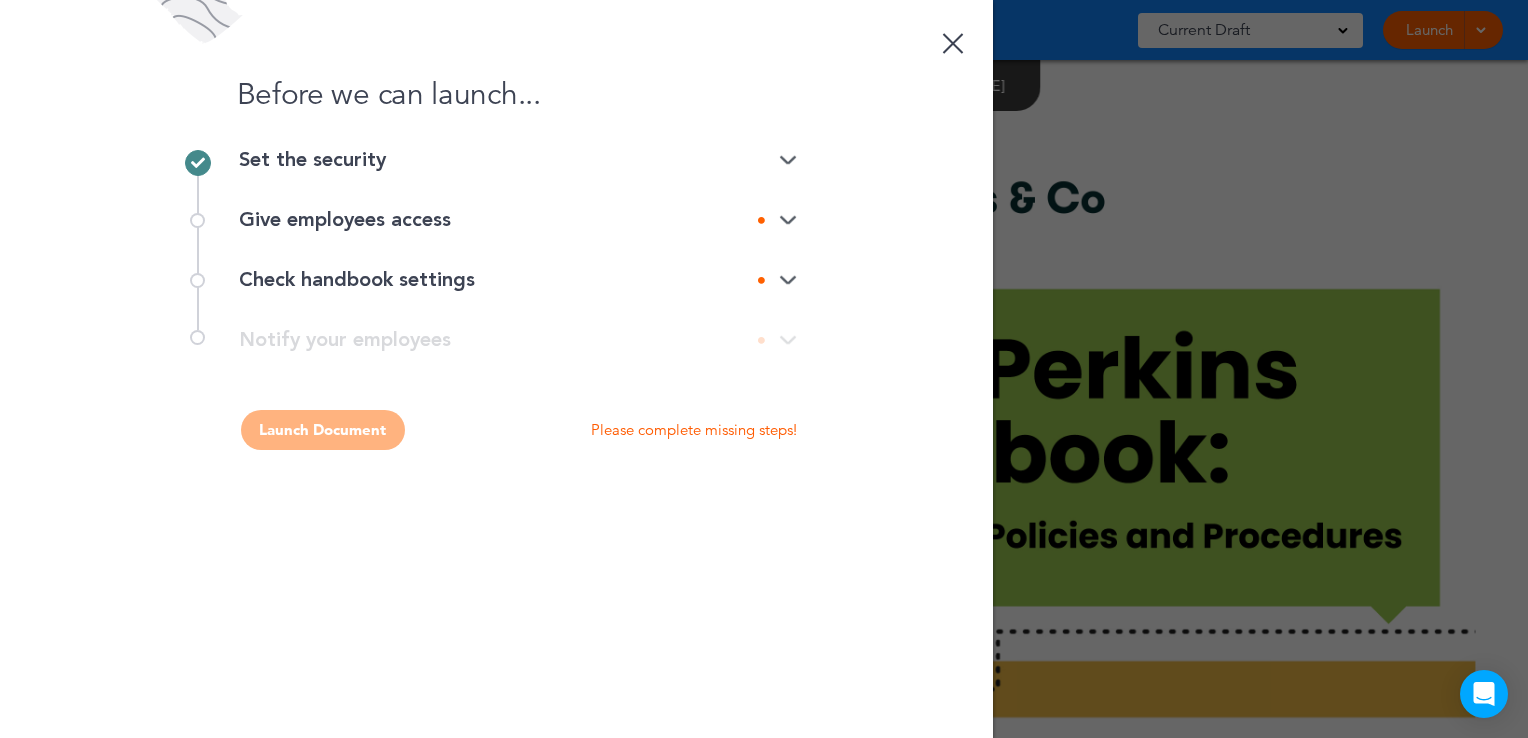 click at bounding box center [788, 160] 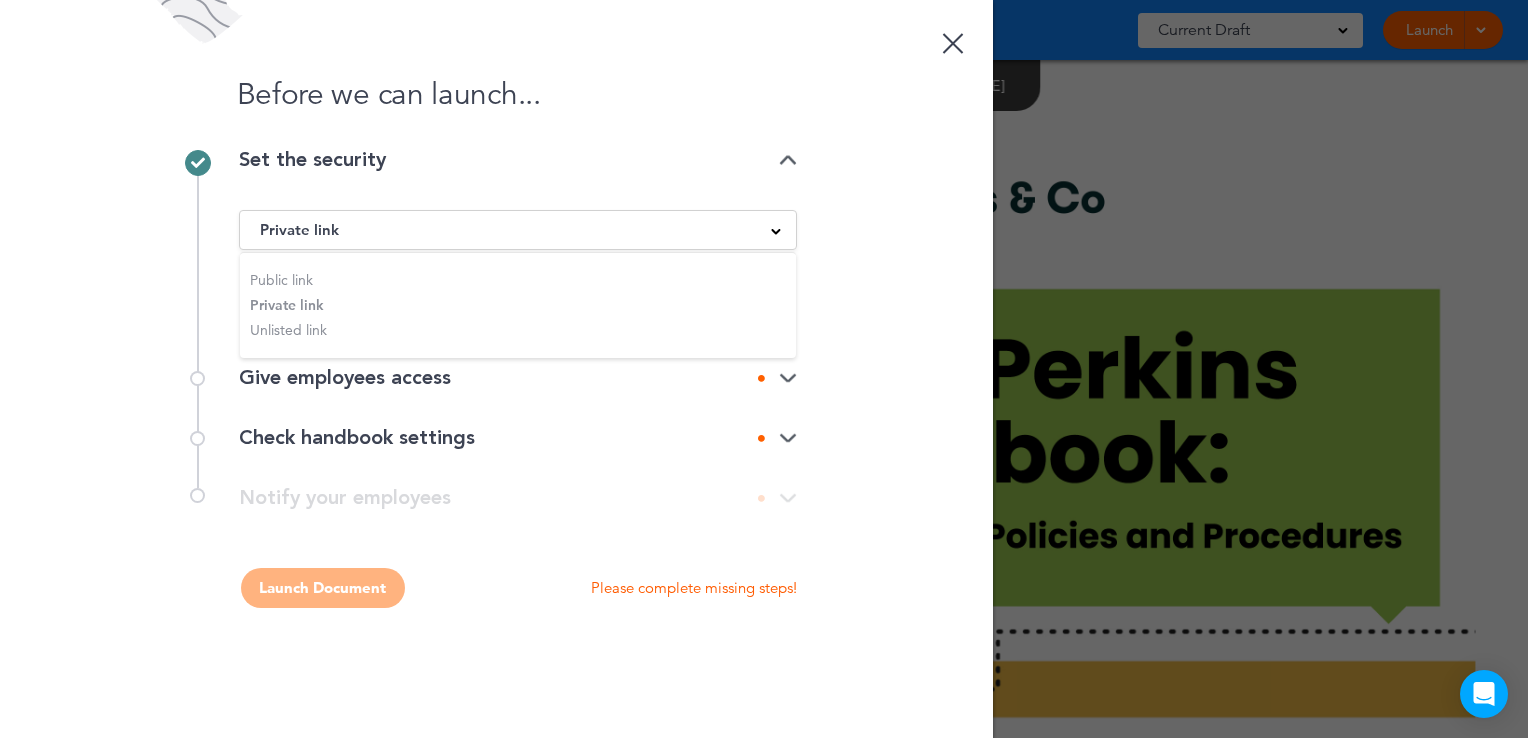 click at bounding box center (788, 378) 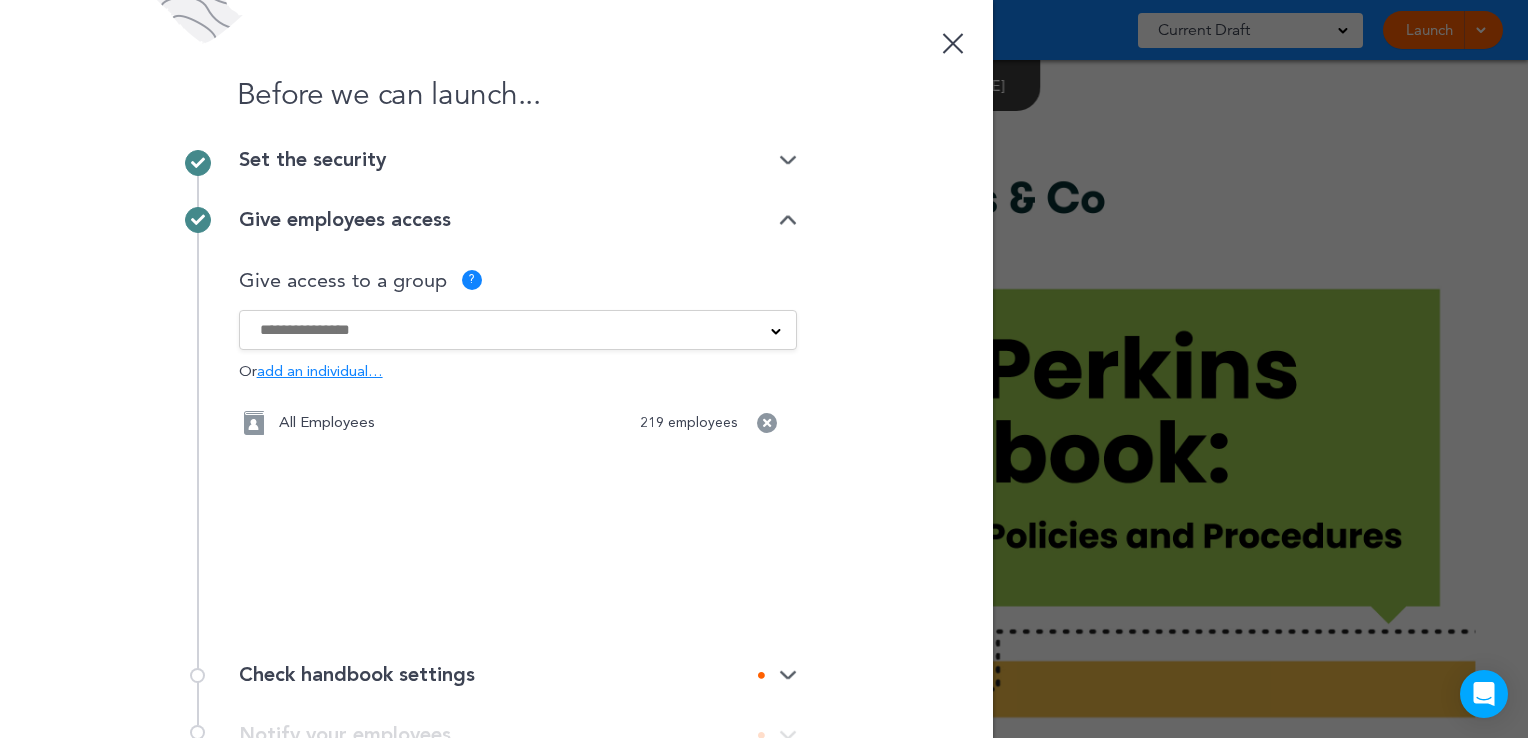 click at bounding box center [788, 220] 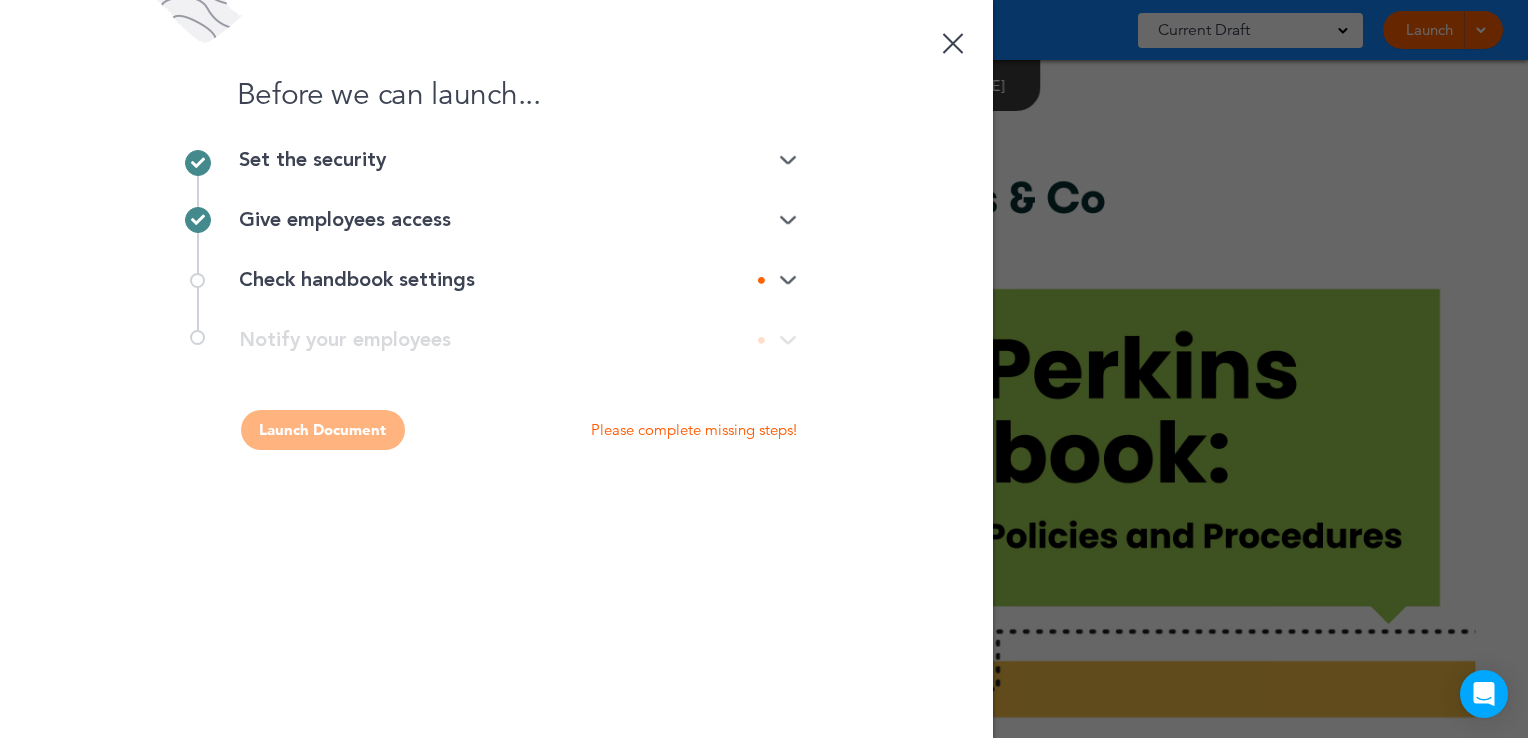 click at bounding box center (788, 220) 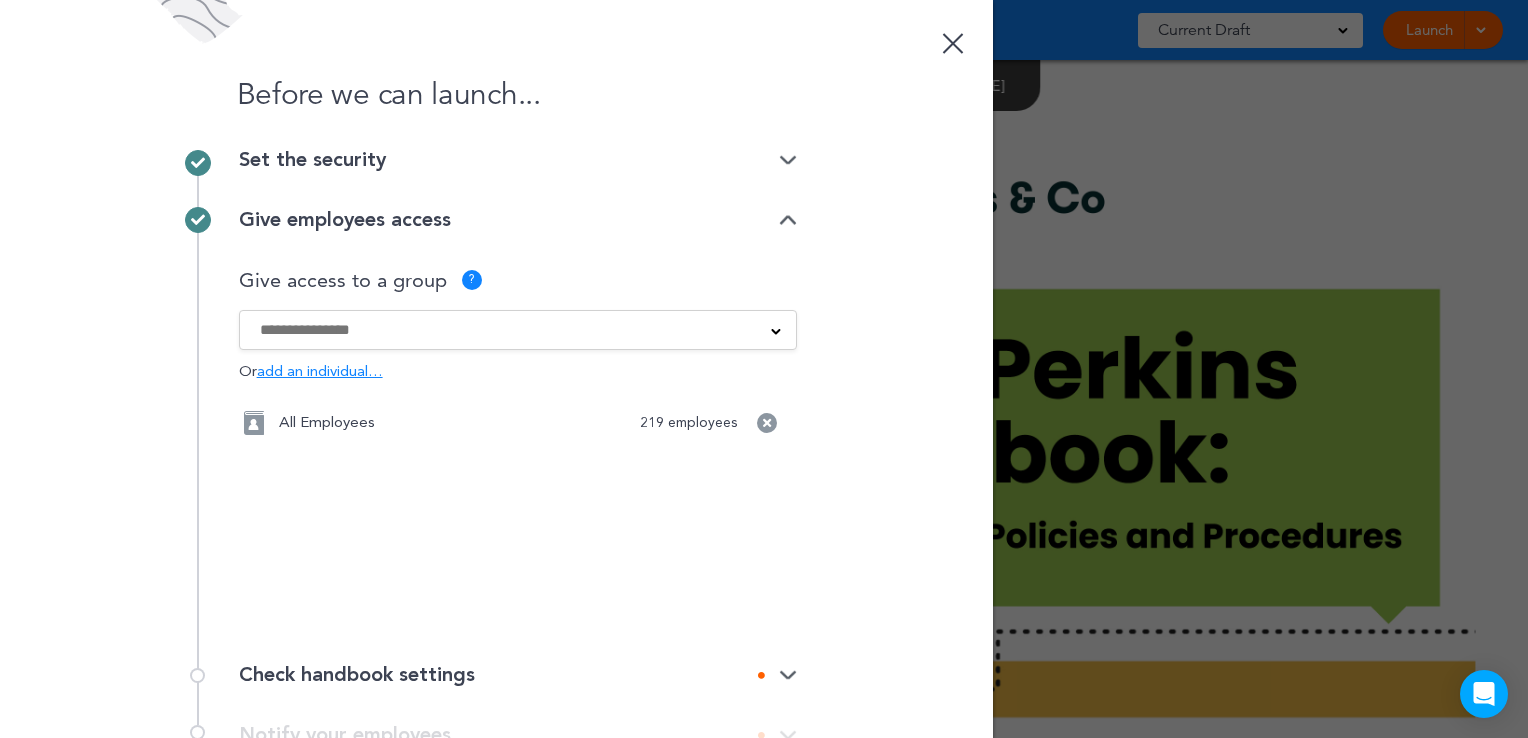click at bounding box center (505, 330) 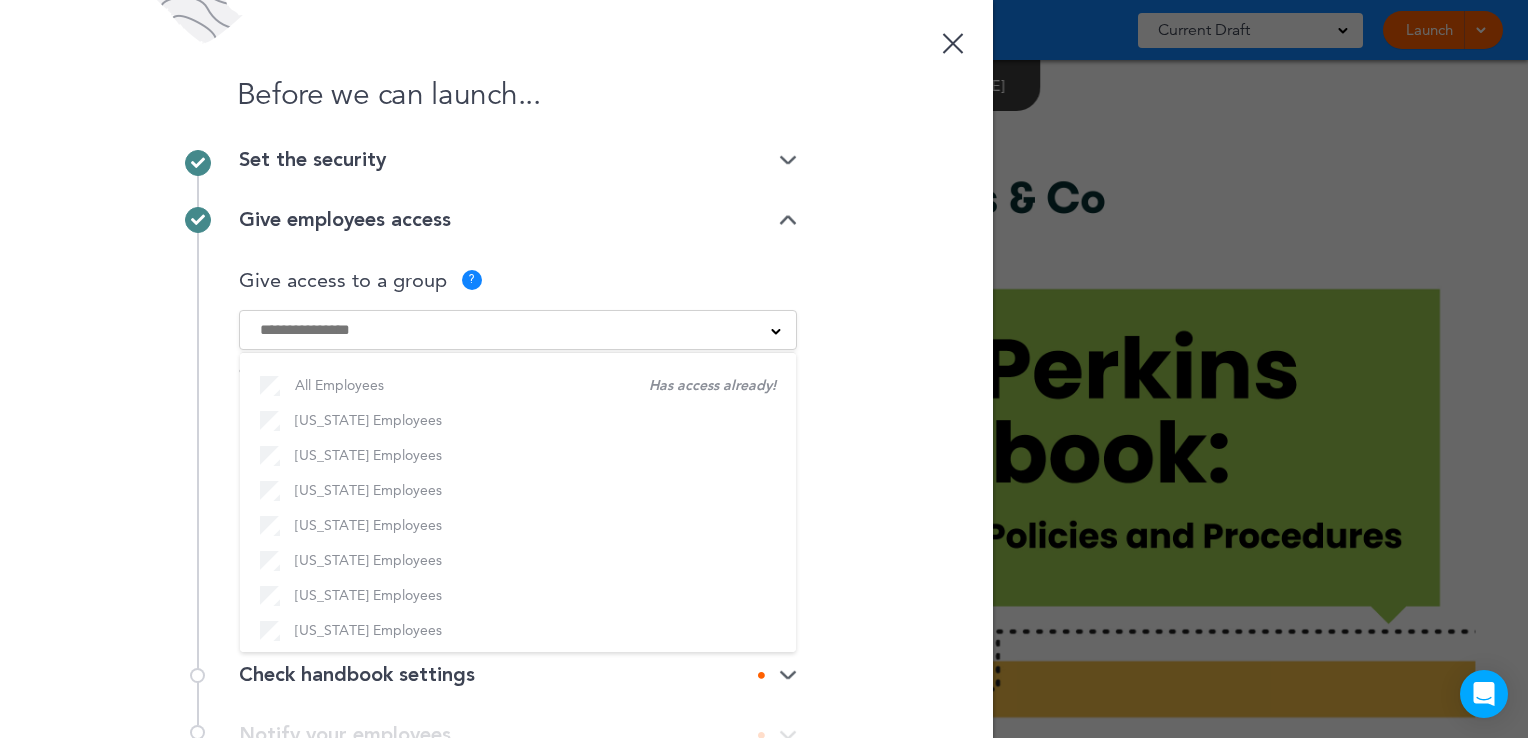 click at bounding box center [788, 160] 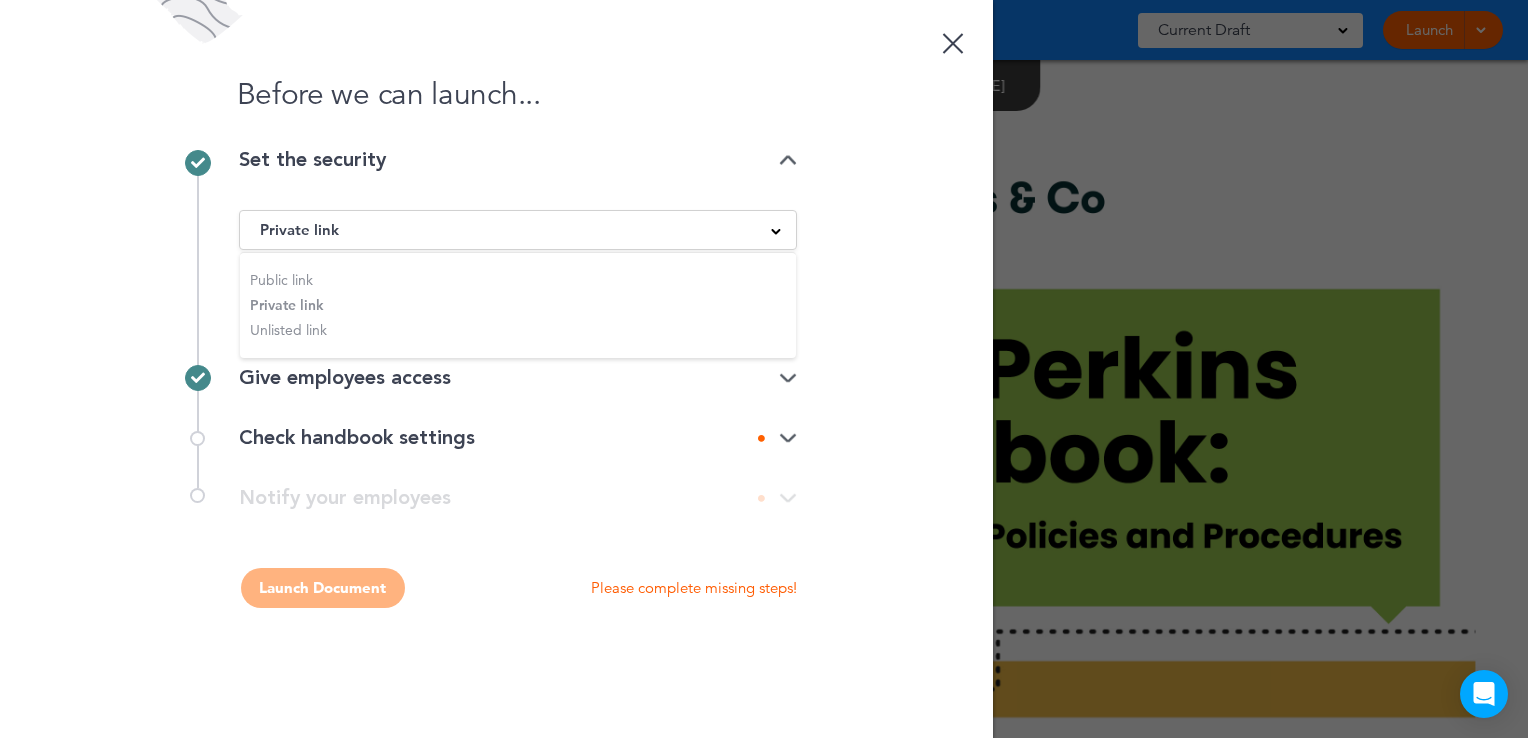 click at bounding box center (788, 438) 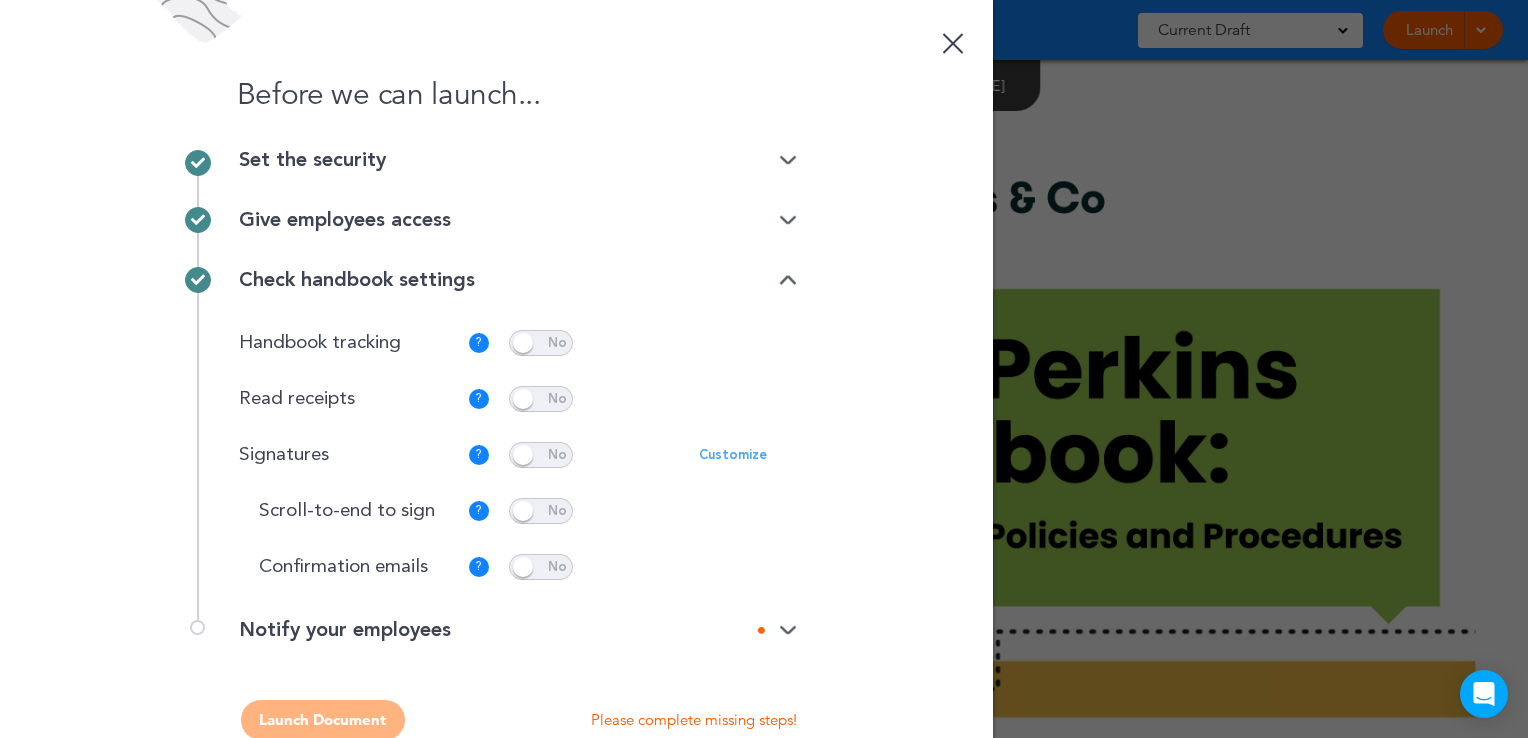 scroll, scrollTop: 41, scrollLeft: 0, axis: vertical 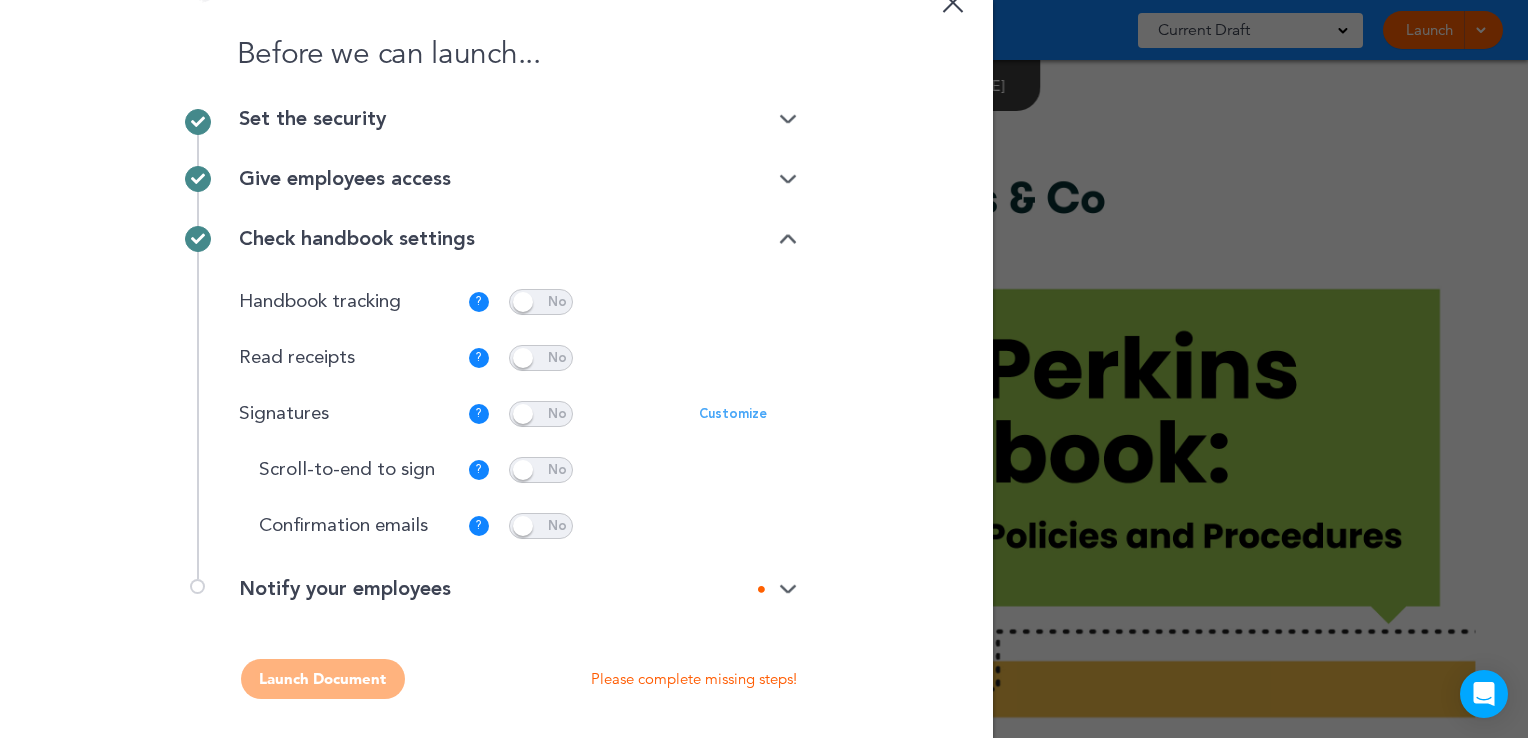 click at bounding box center [788, 589] 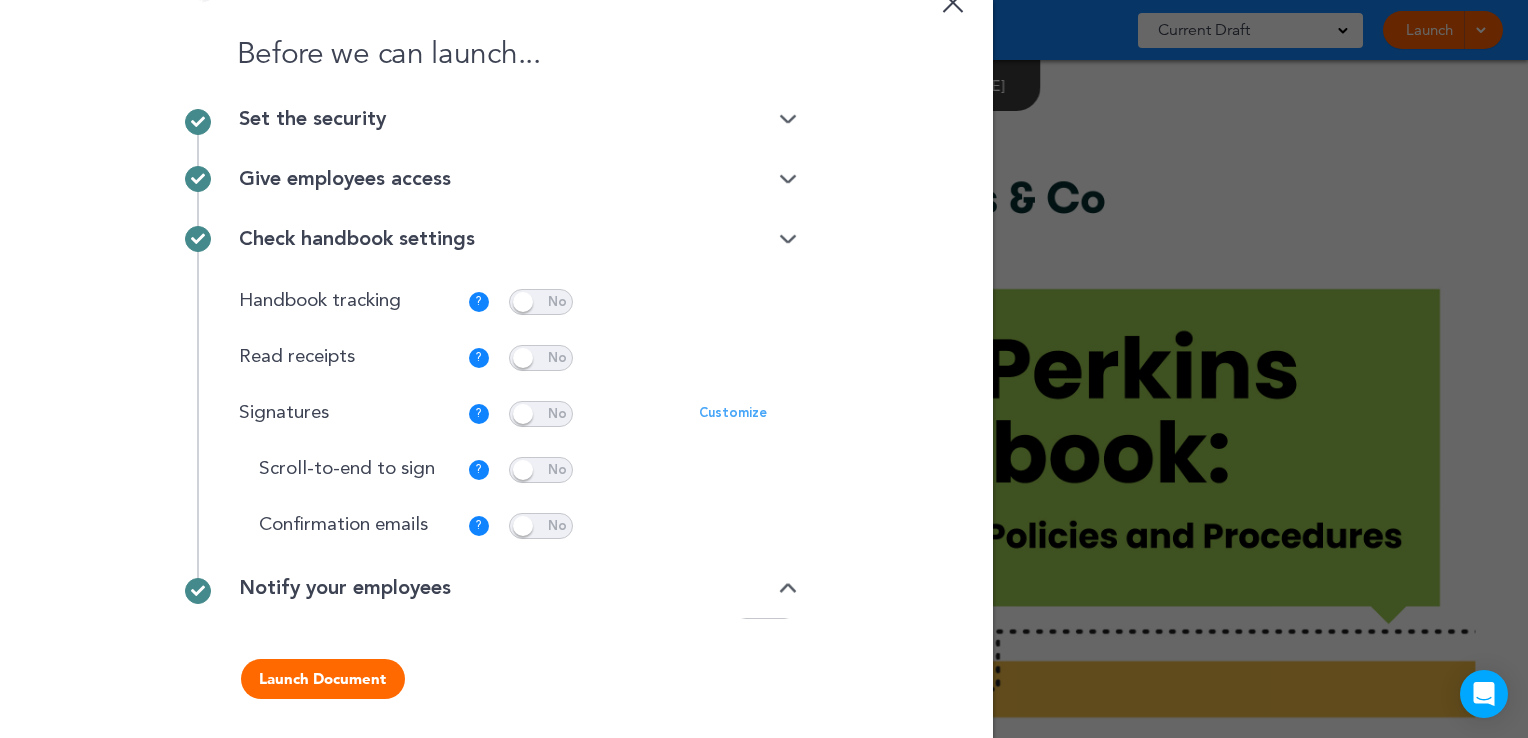 scroll, scrollTop: 0, scrollLeft: 0, axis: both 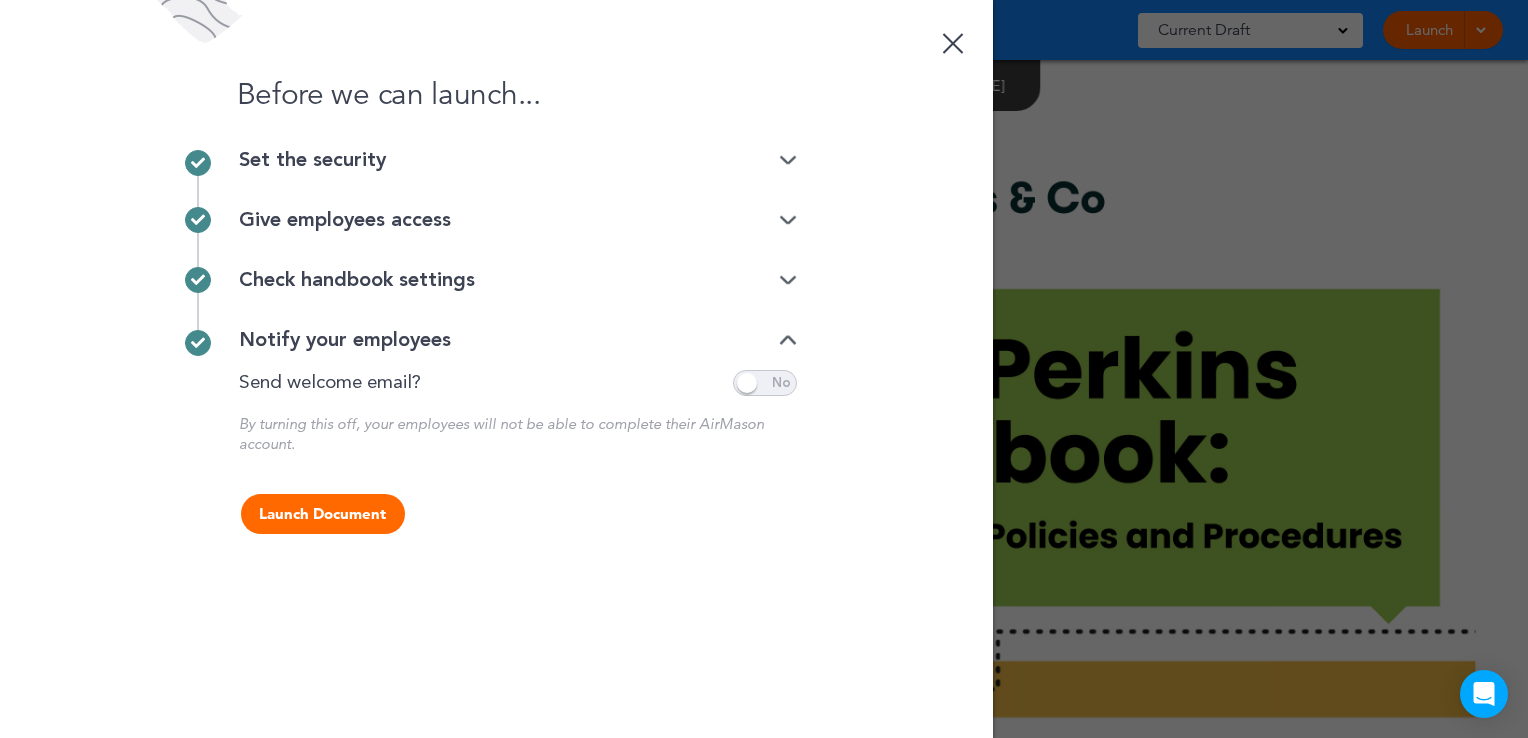 click at bounding box center (765, 383) 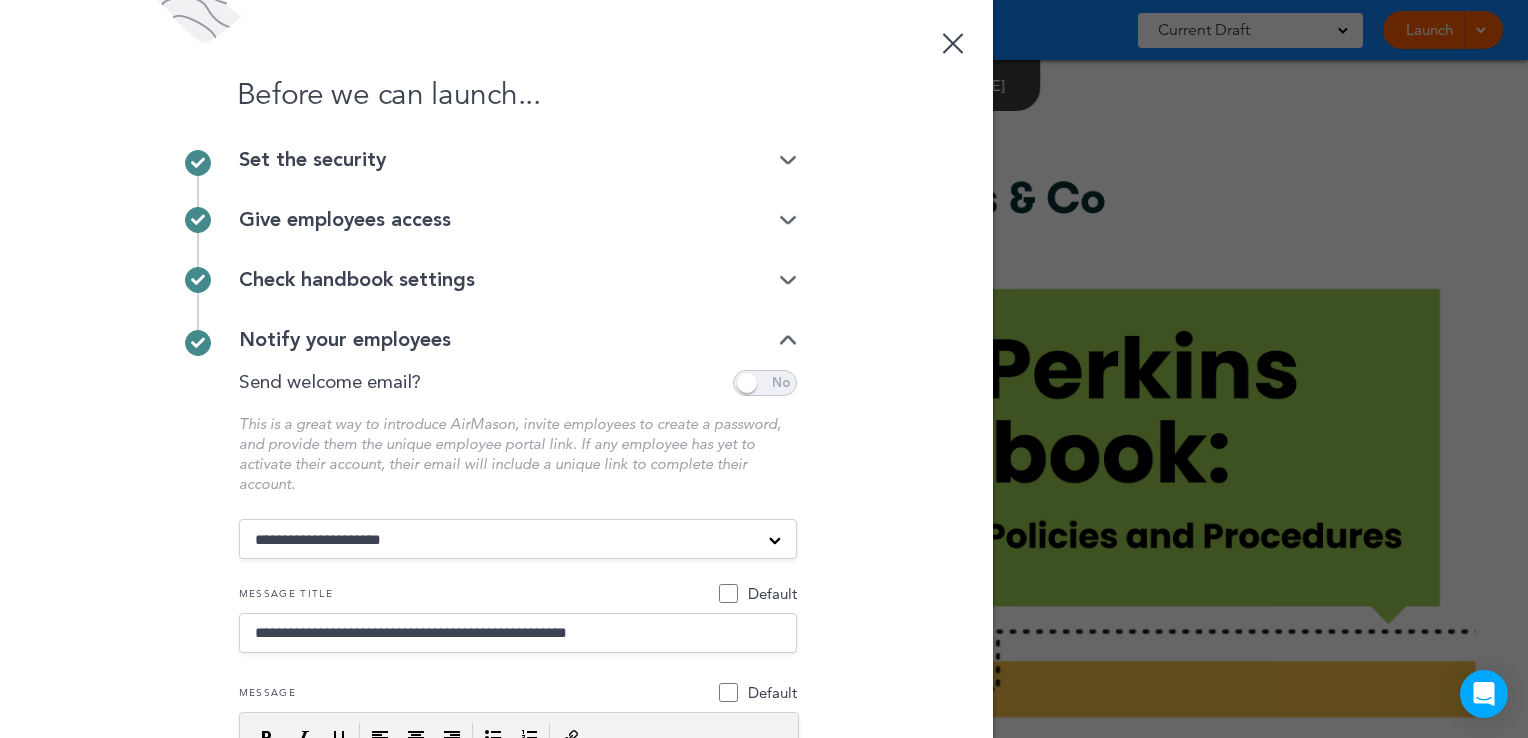 click at bounding box center (788, 340) 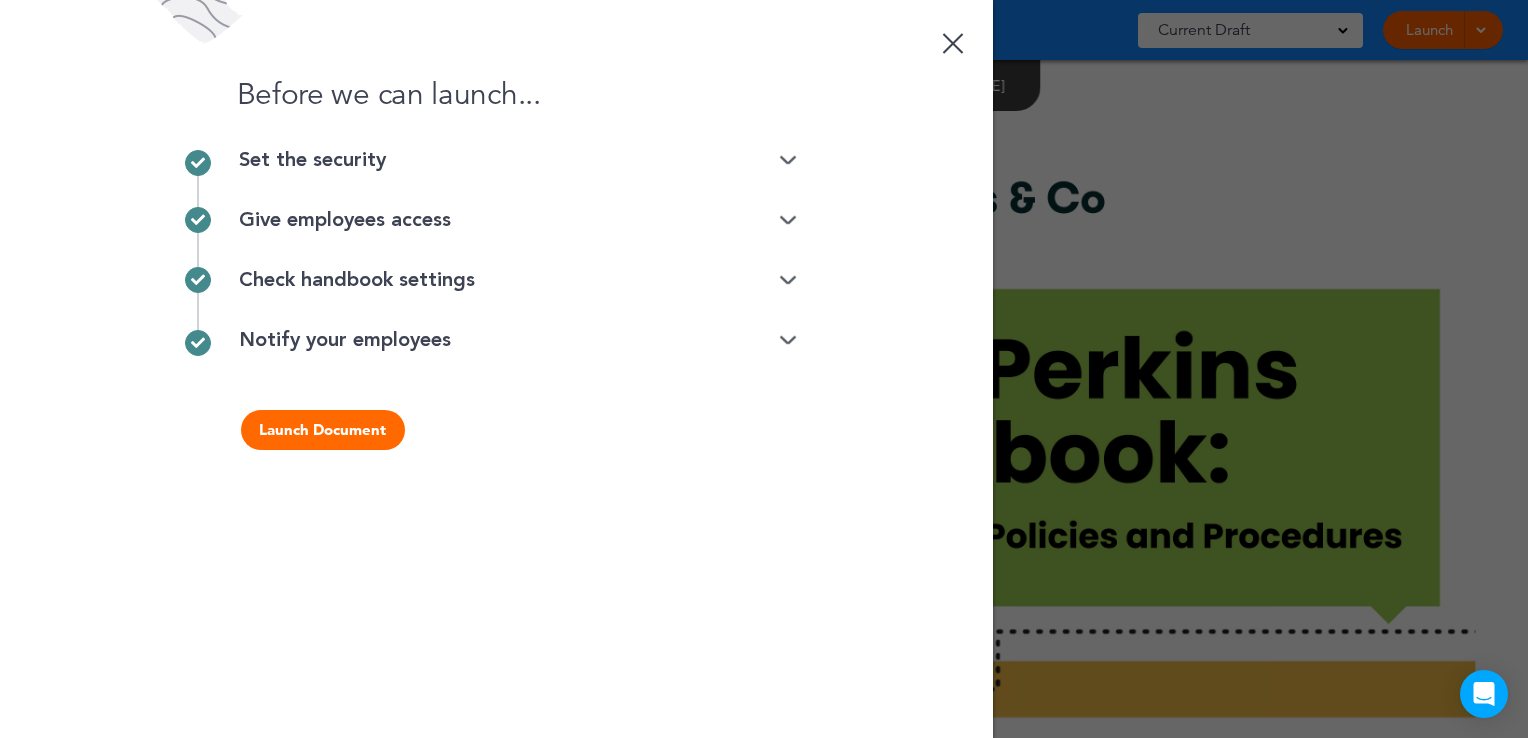 click at bounding box center [788, 280] 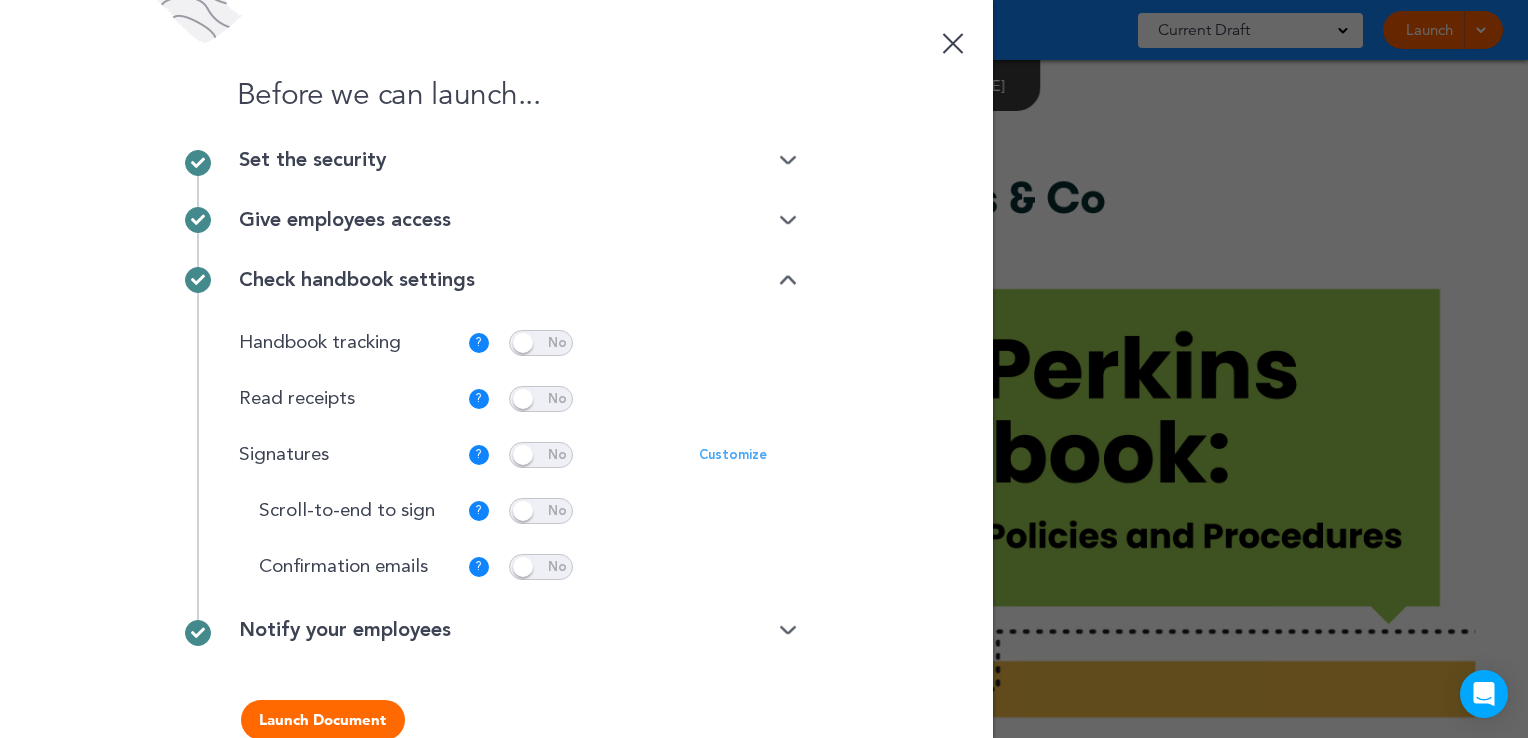 click on "Customize" at bounding box center [733, 455] 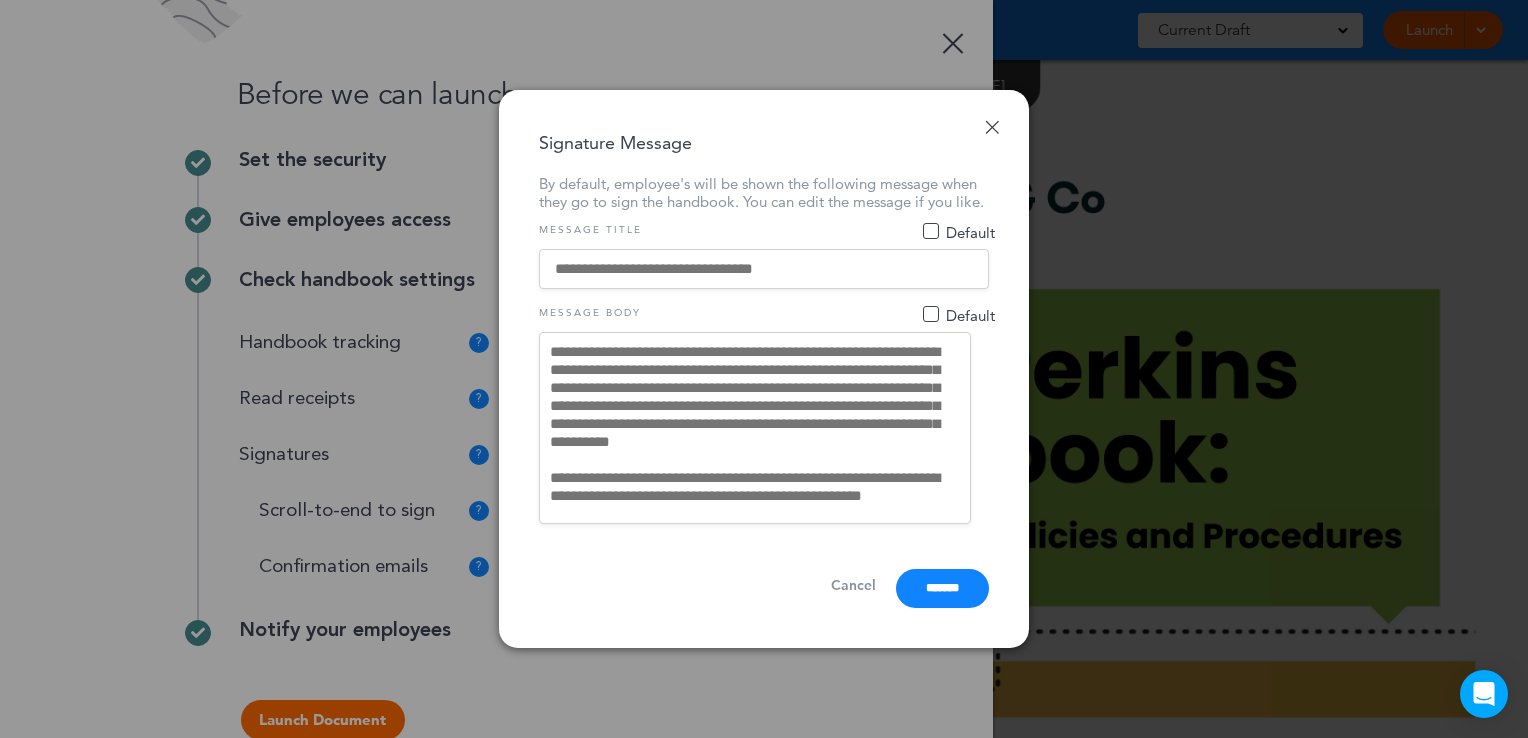 drag, startPoint x: 727, startPoint y: 272, endPoint x: 680, endPoint y: 268, distance: 47.169907 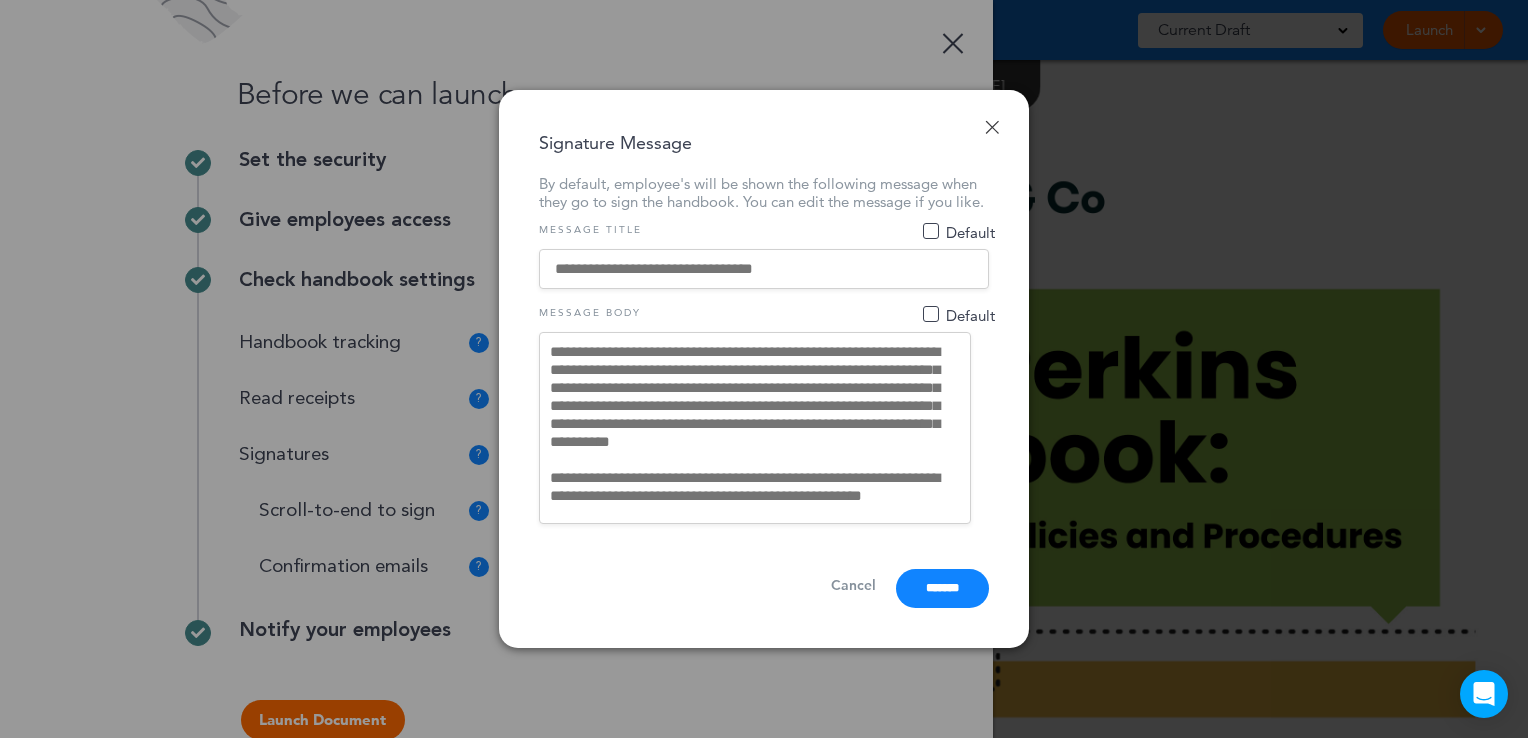 click on "Default" at bounding box center [931, 231] 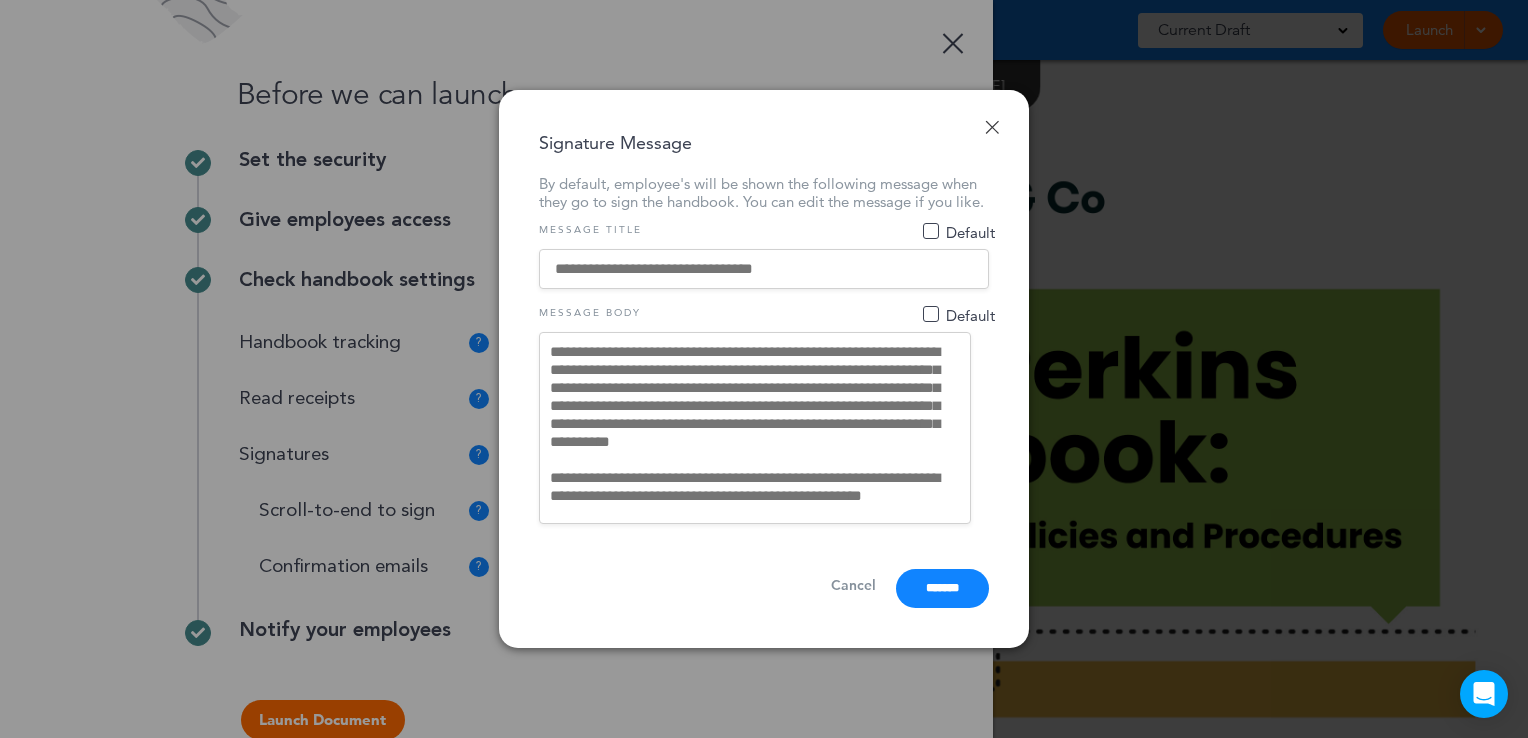 click at bounding box center (764, 269) 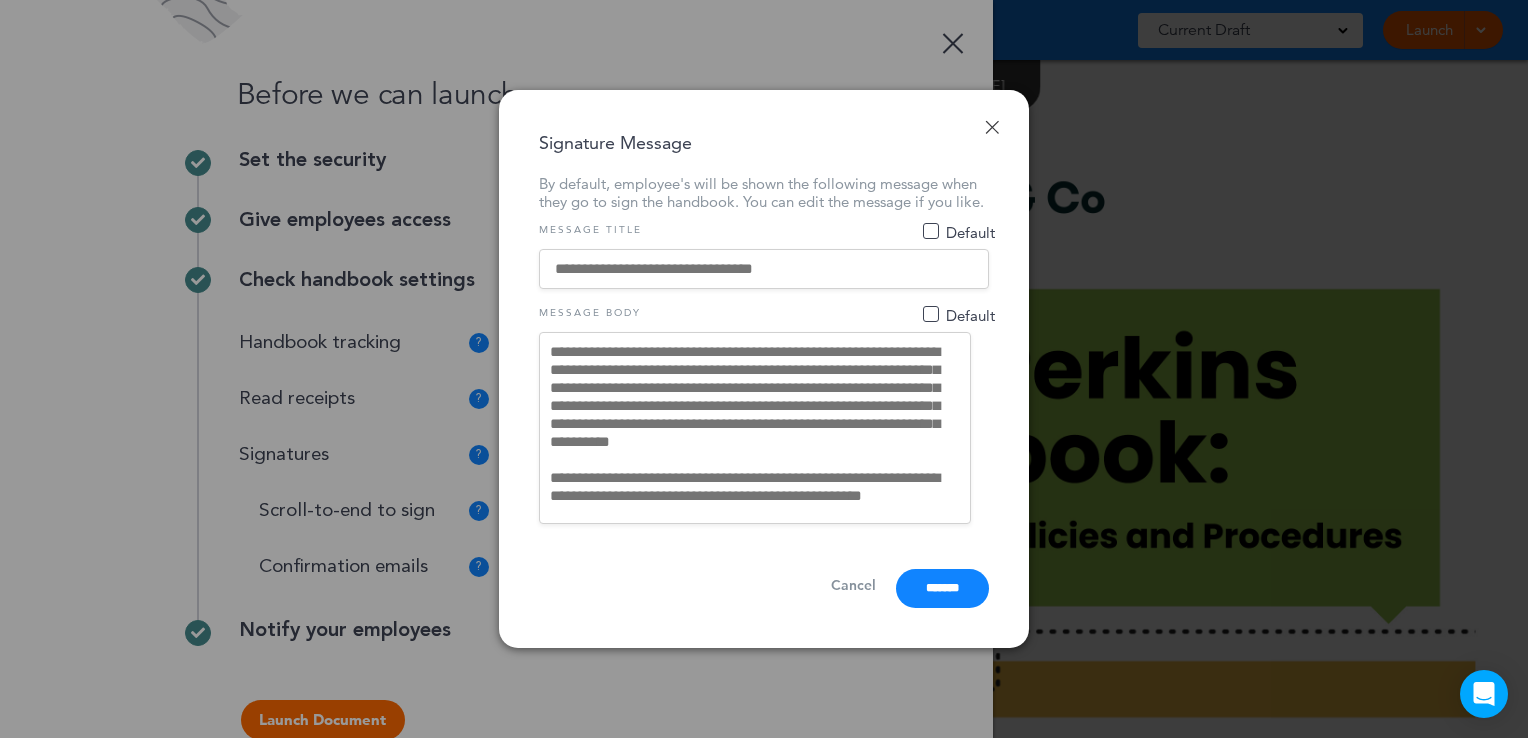 click at bounding box center [764, 269] 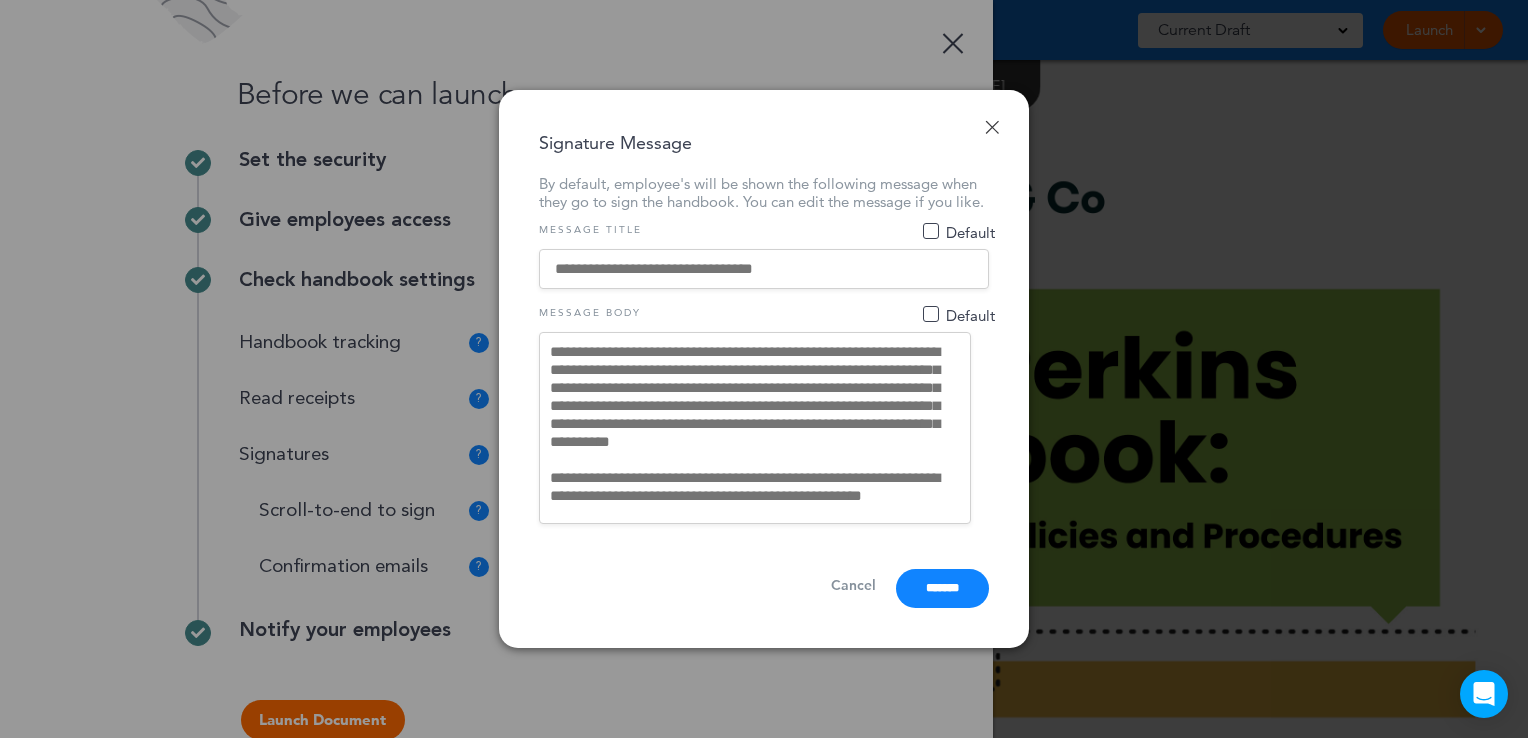 type on "**********" 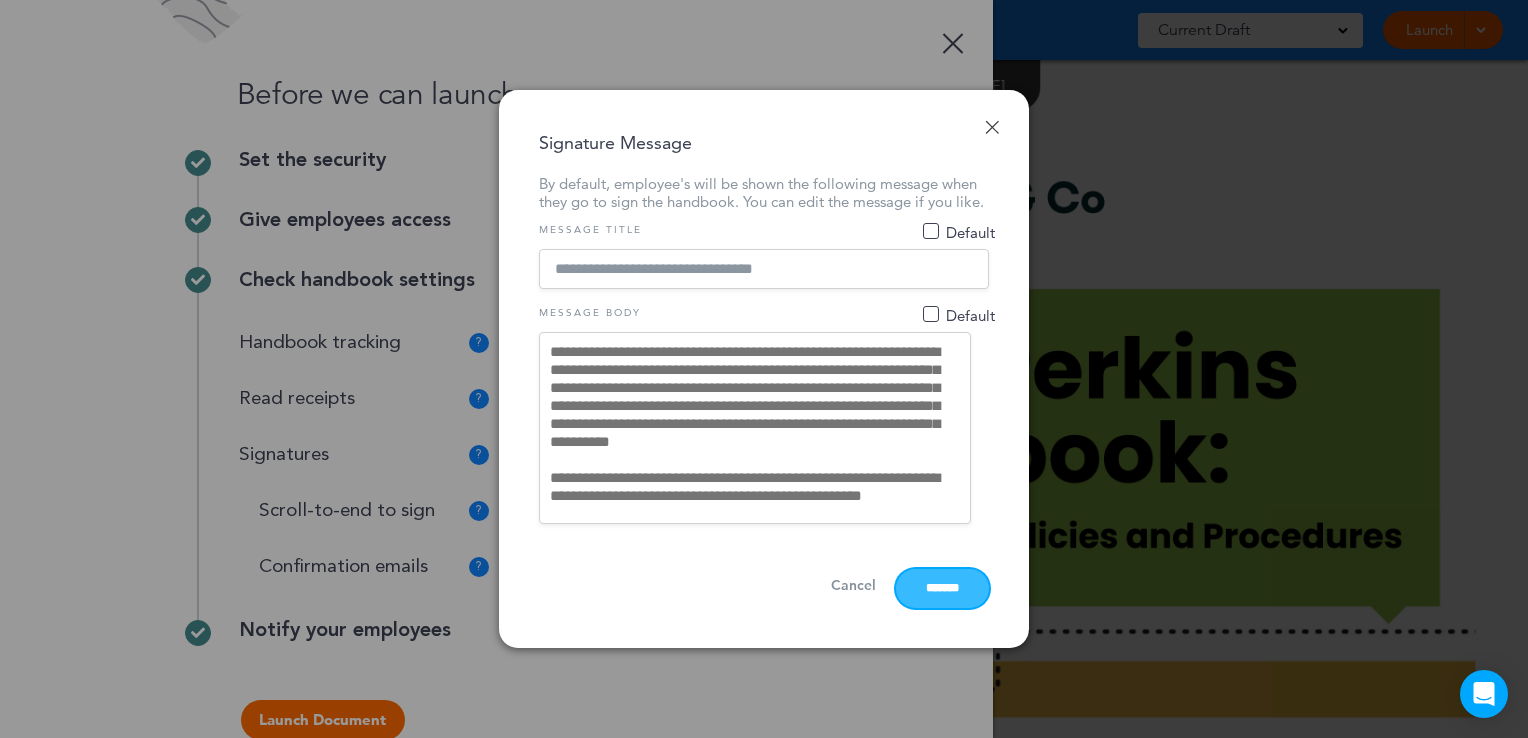 click on "*******" at bounding box center (942, 588) 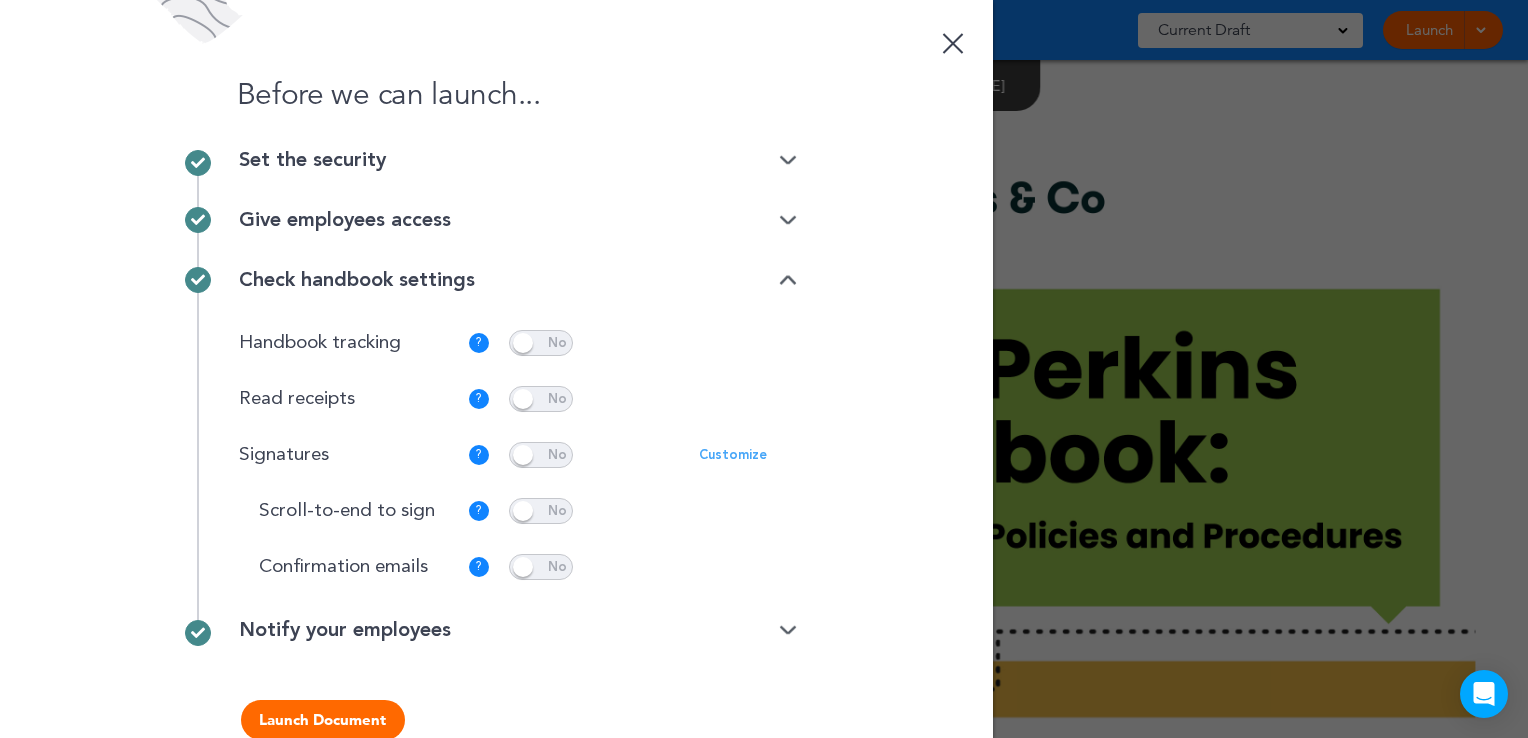 scroll, scrollTop: 41, scrollLeft: 0, axis: vertical 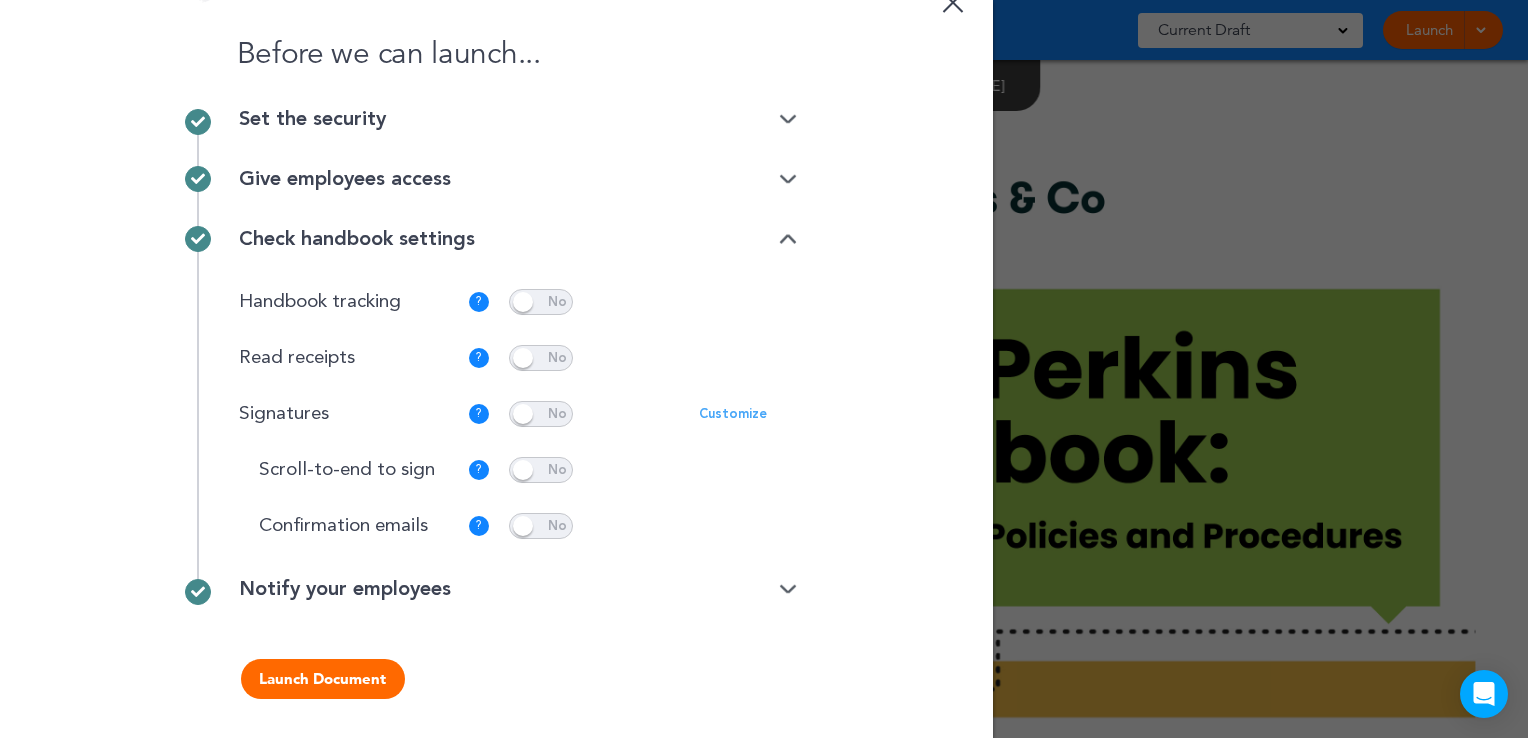 click at bounding box center [788, 589] 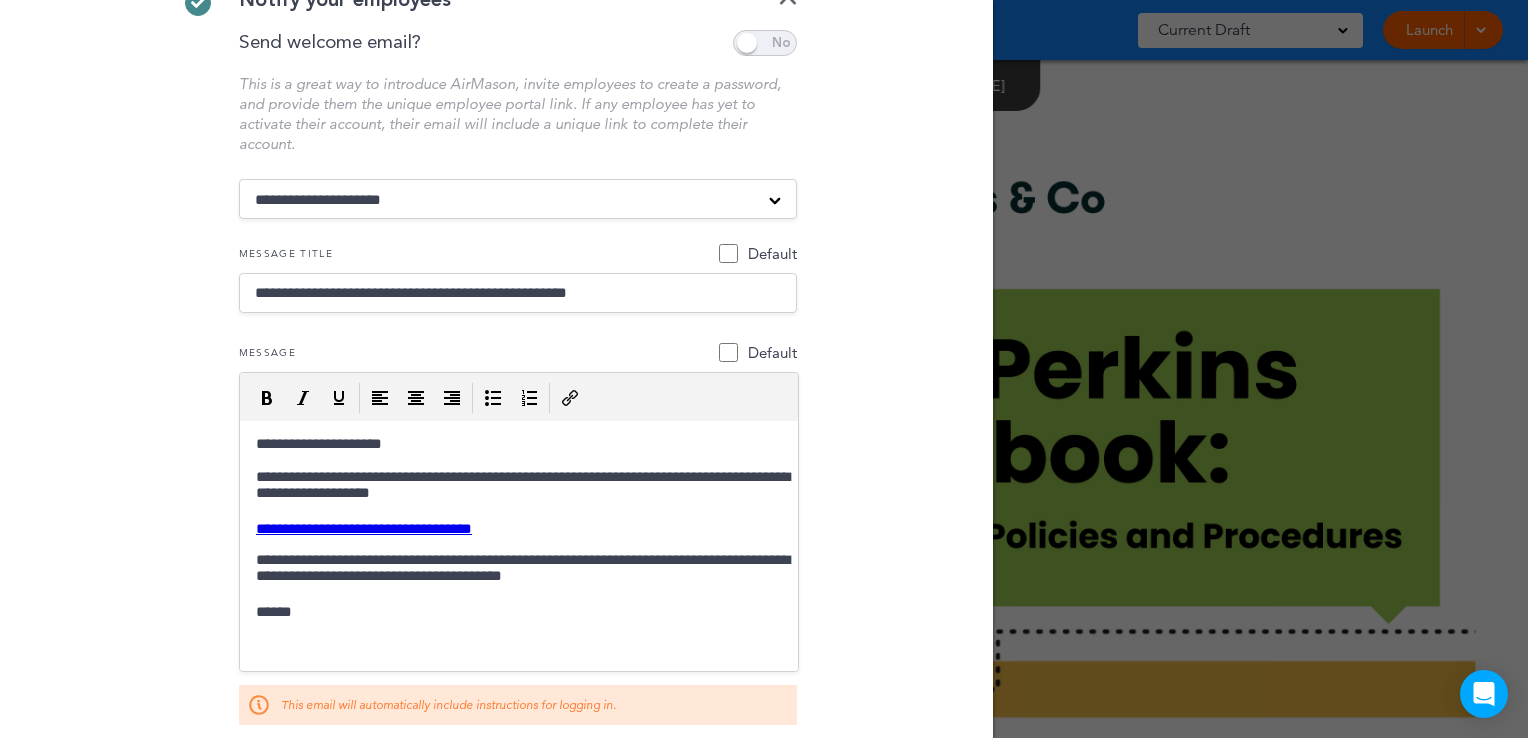 scroll, scrollTop: 341, scrollLeft: 0, axis: vertical 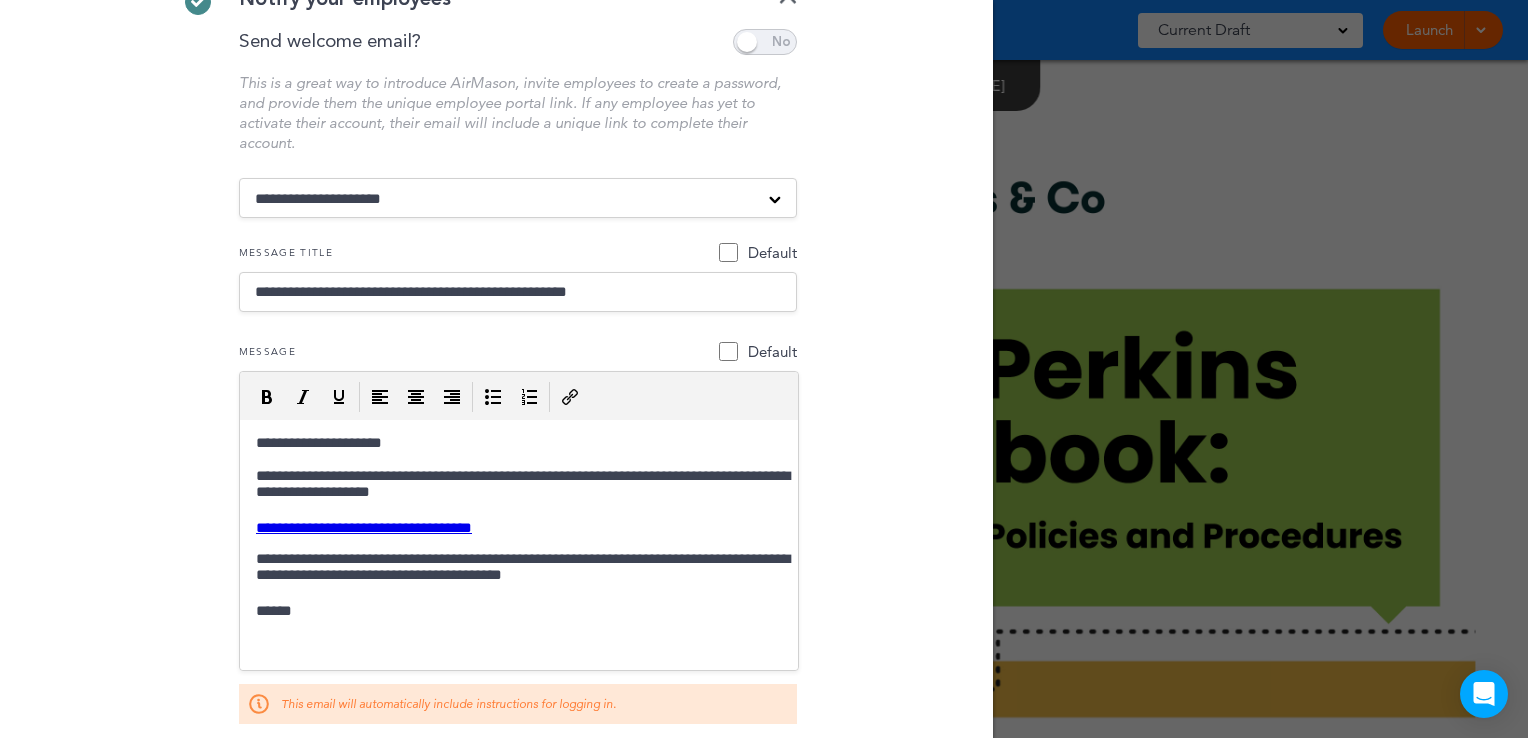 click on "**********" at bounding box center [518, 292] 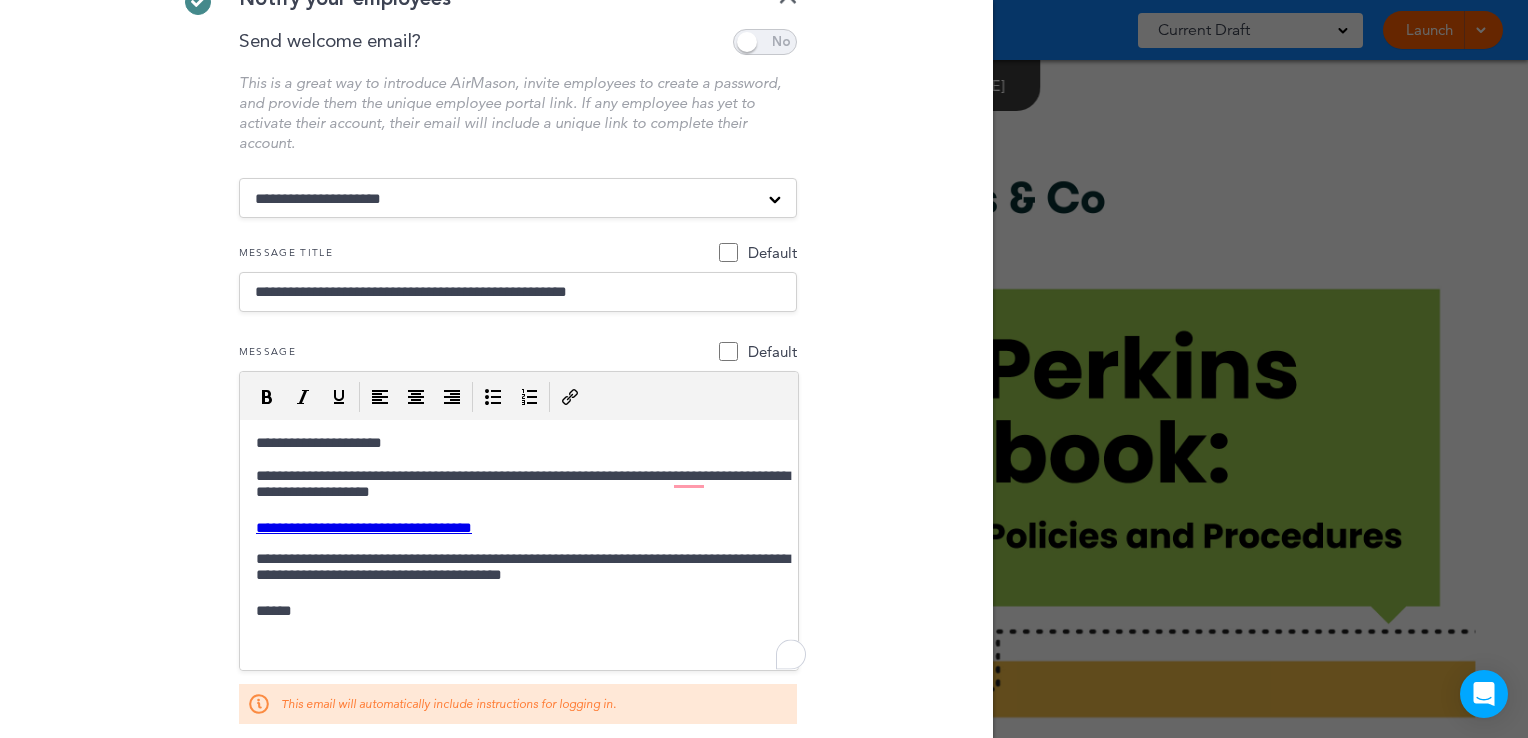 type 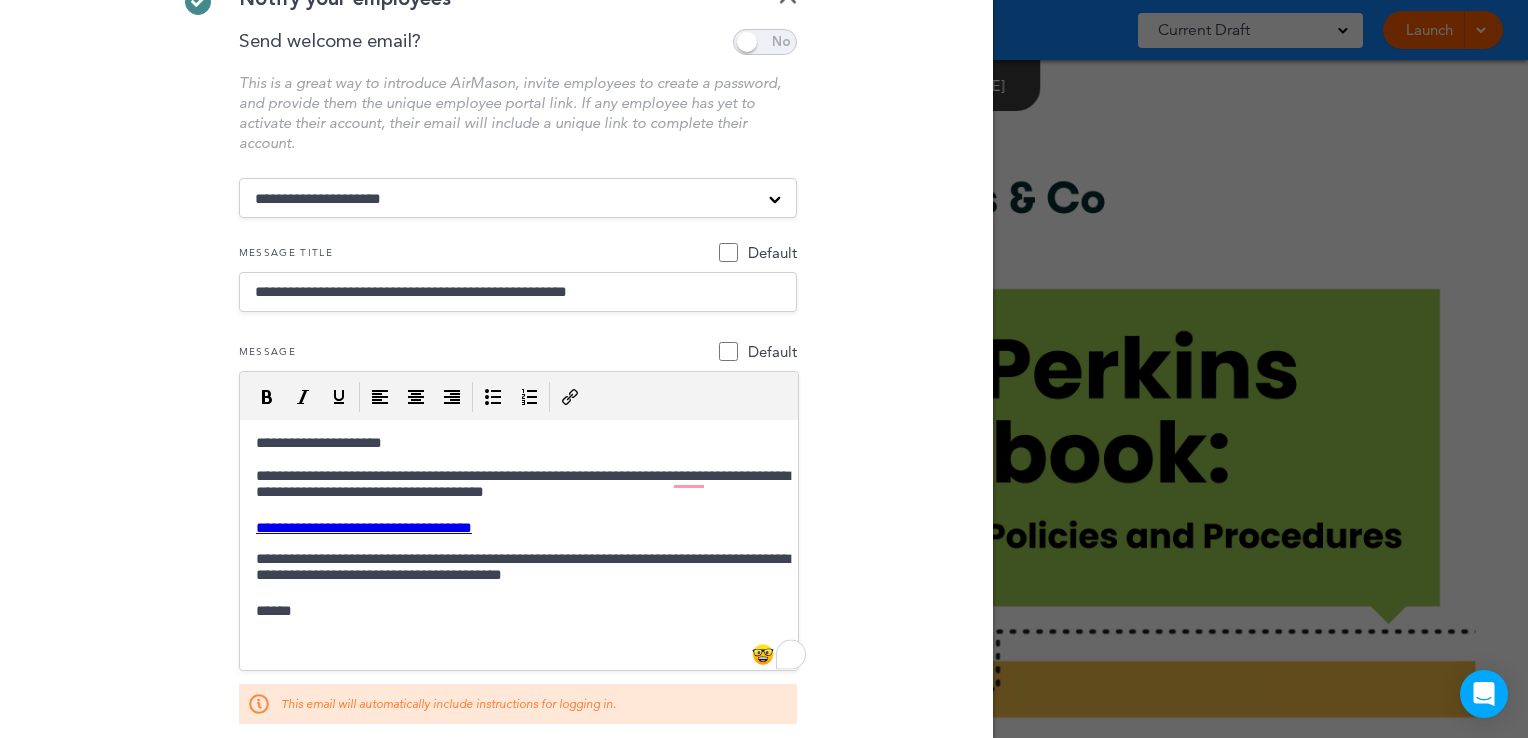 click on "**********" at bounding box center (518, 486) 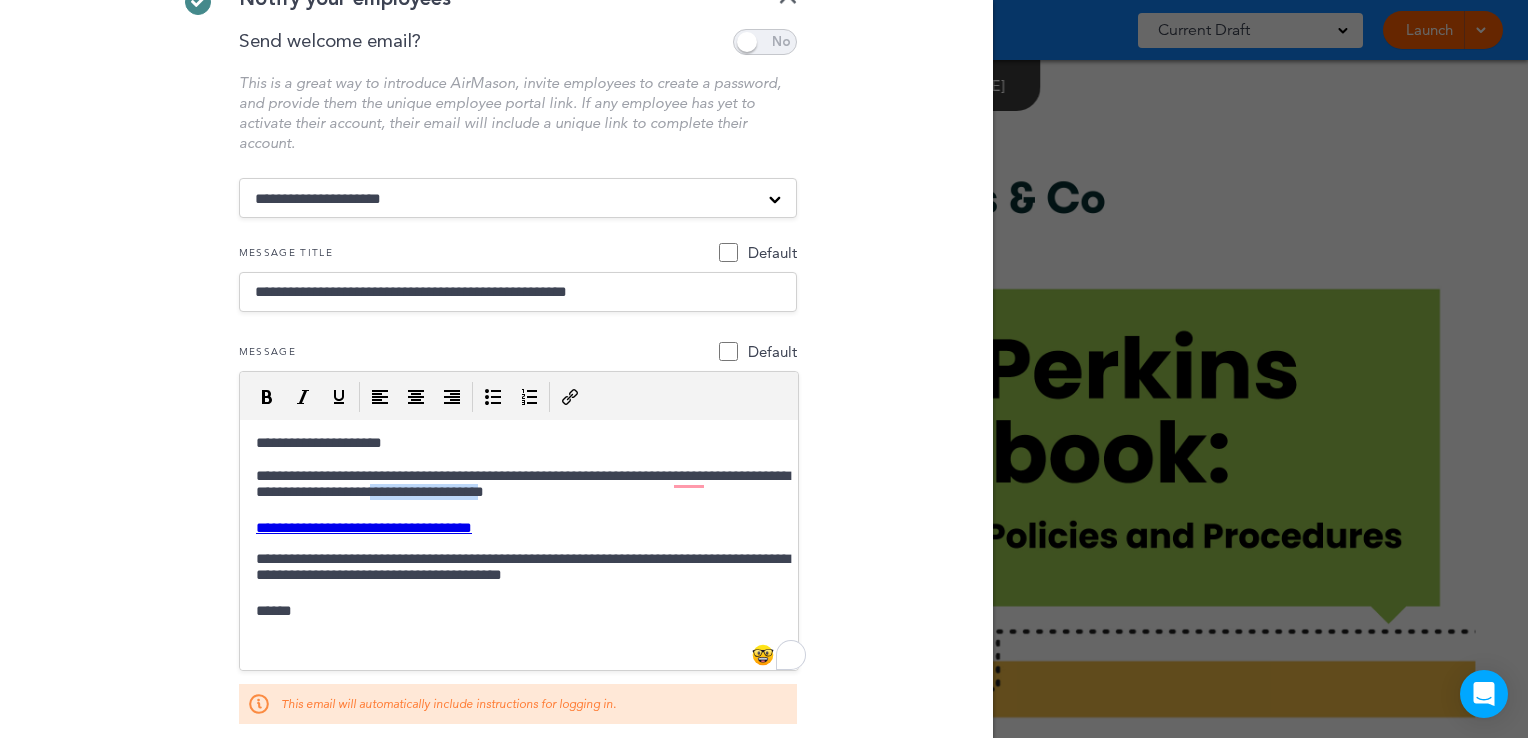 drag, startPoint x: 490, startPoint y: 498, endPoint x: 623, endPoint y: 491, distance: 133.18408 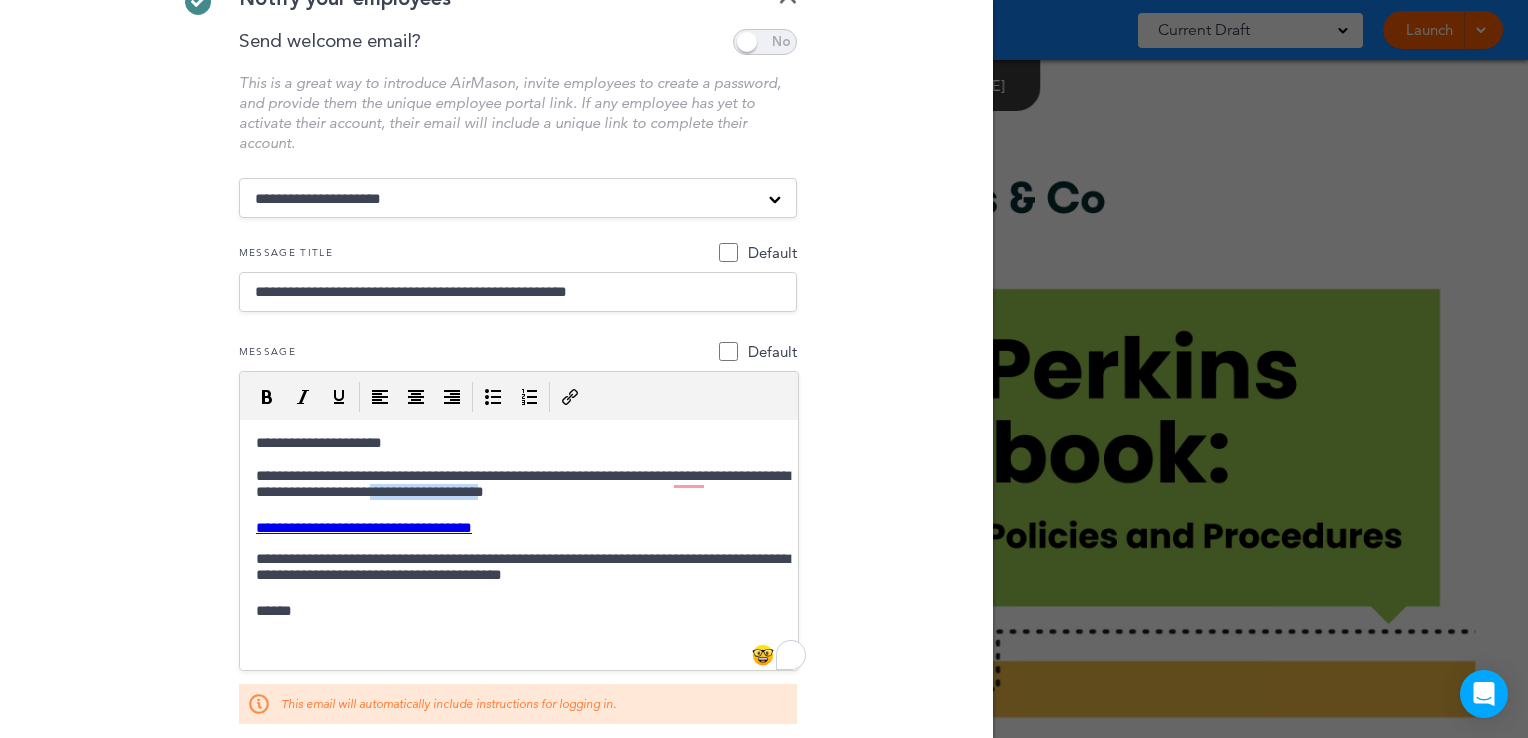 click on "**********" at bounding box center [518, 486] 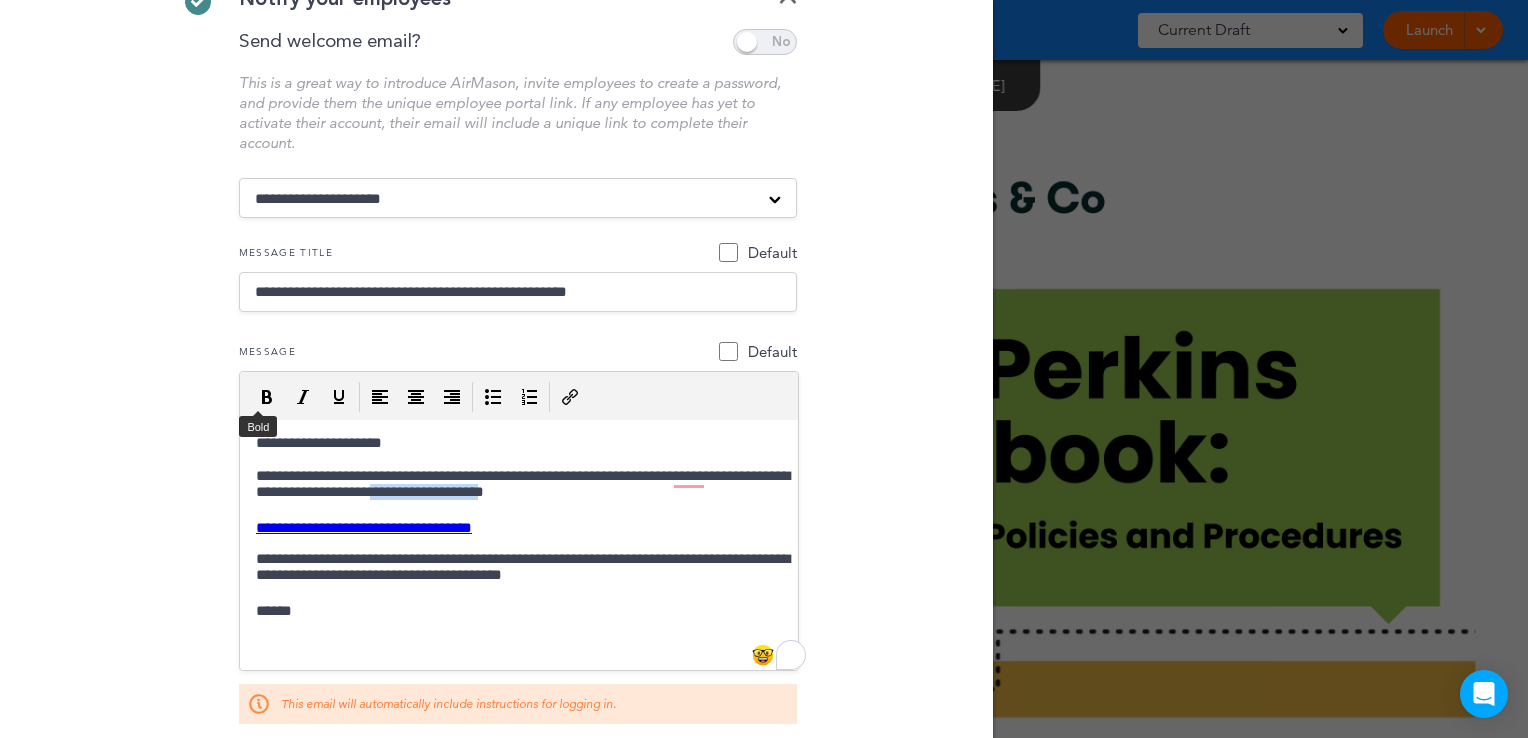 click at bounding box center [267, 397] 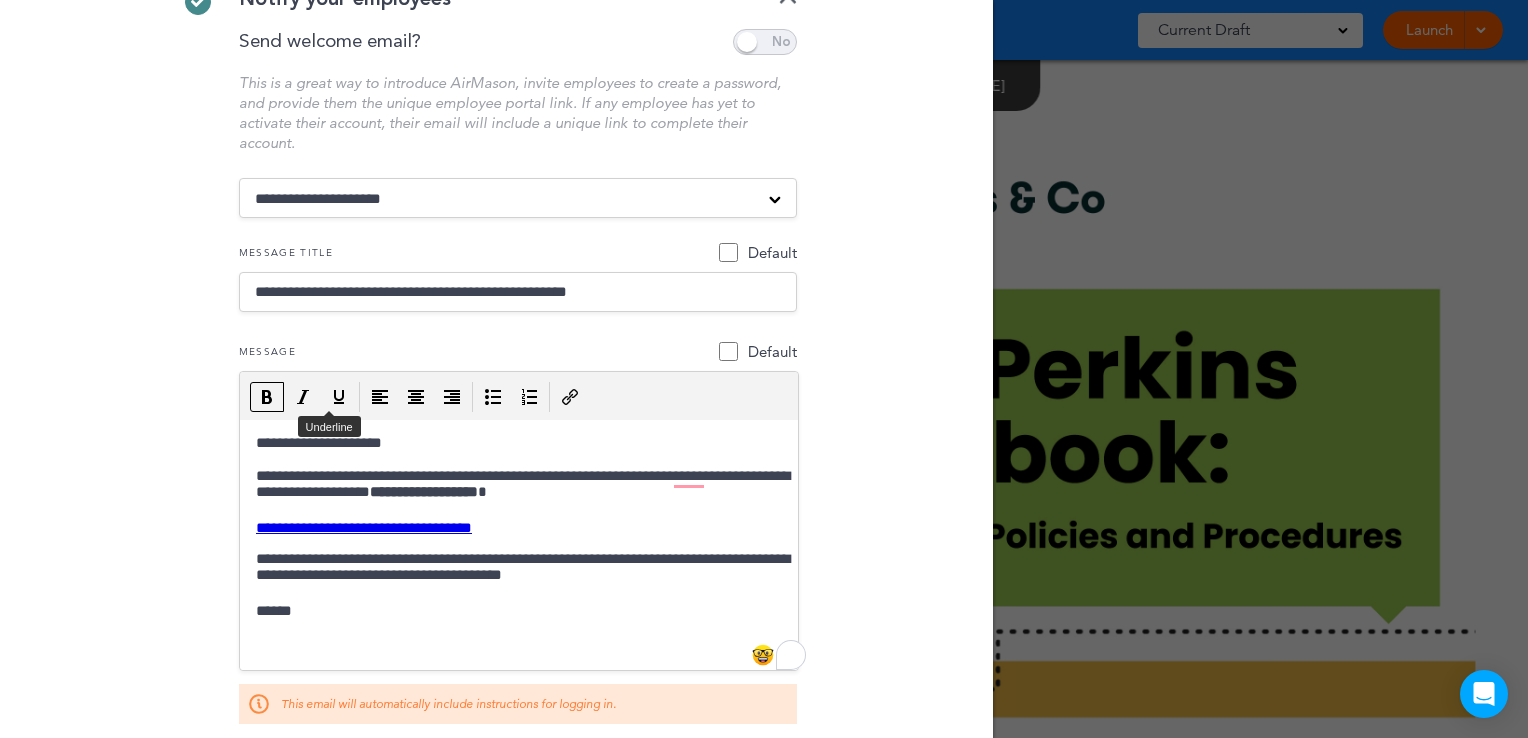 click at bounding box center (339, 397) 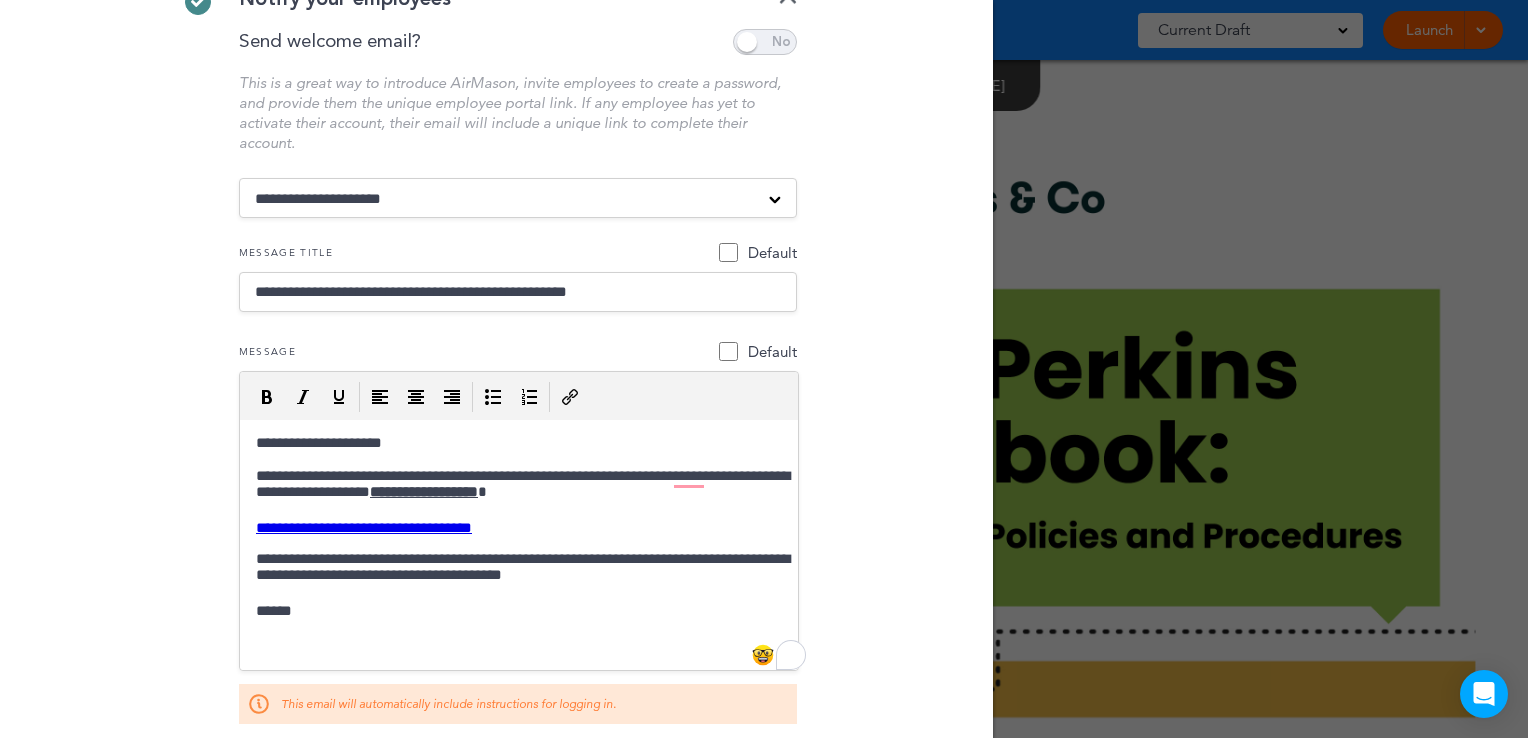 click on "**********" at bounding box center (518, 569) 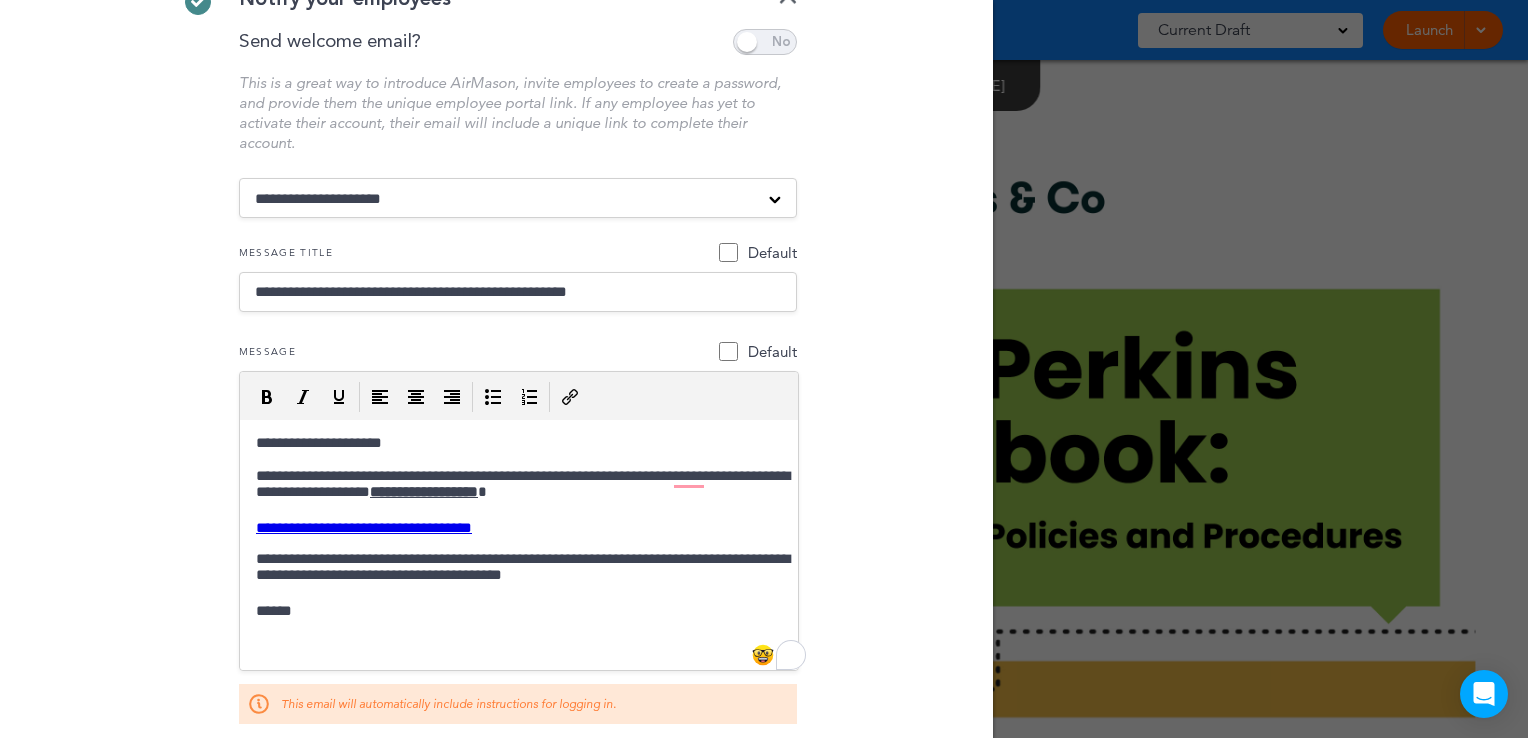 click on "**********" at bounding box center (518, 486) 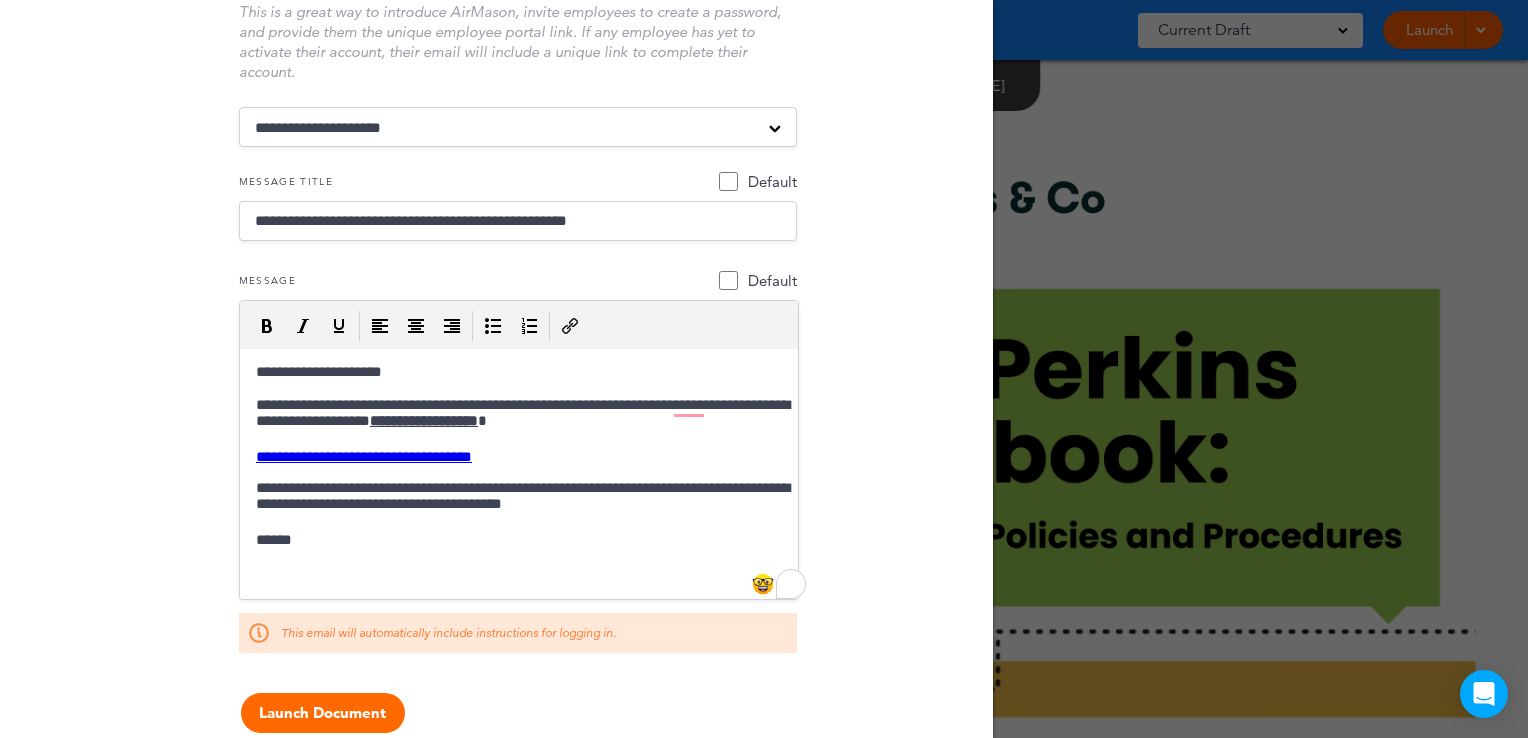 scroll, scrollTop: 441, scrollLeft: 0, axis: vertical 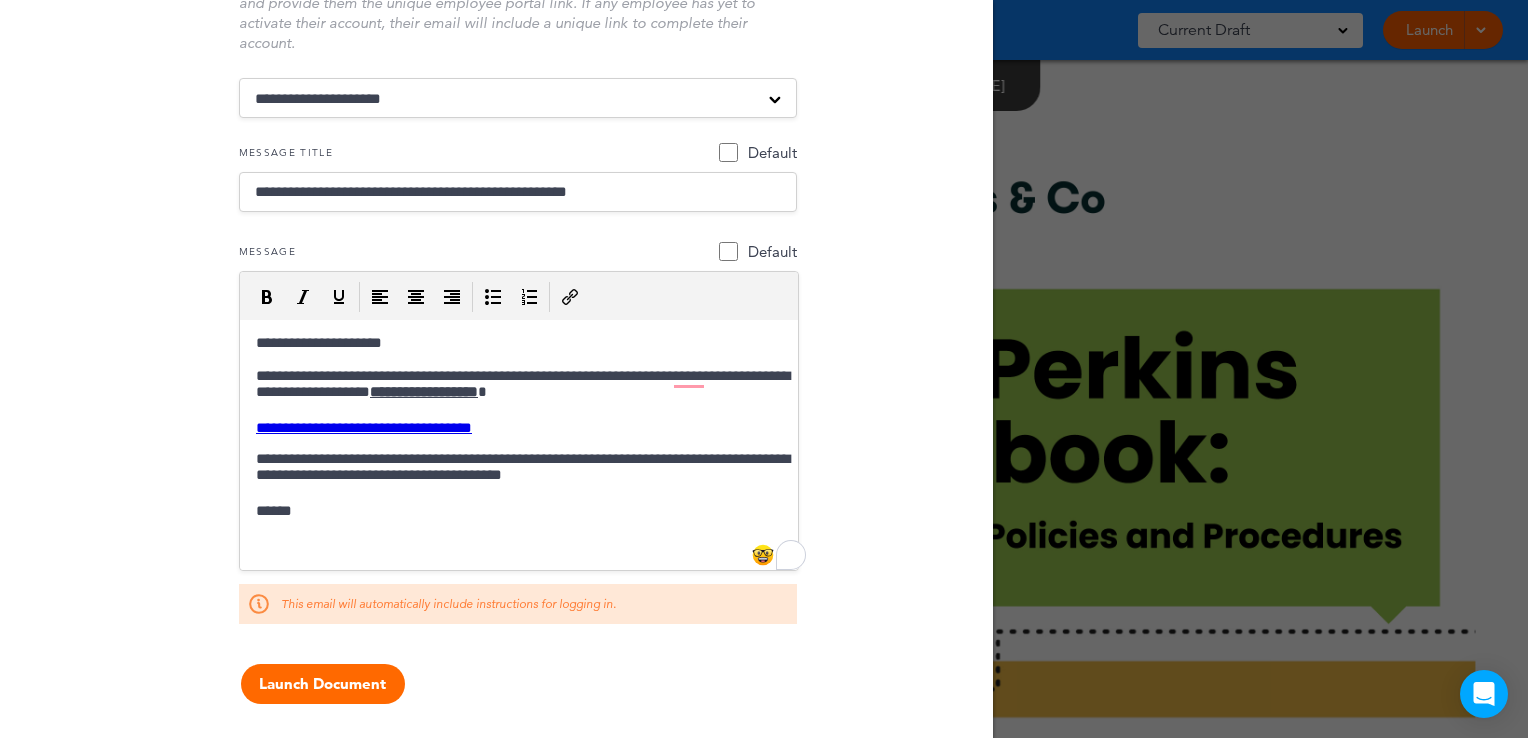 click on "**********" at bounding box center (518, 469) 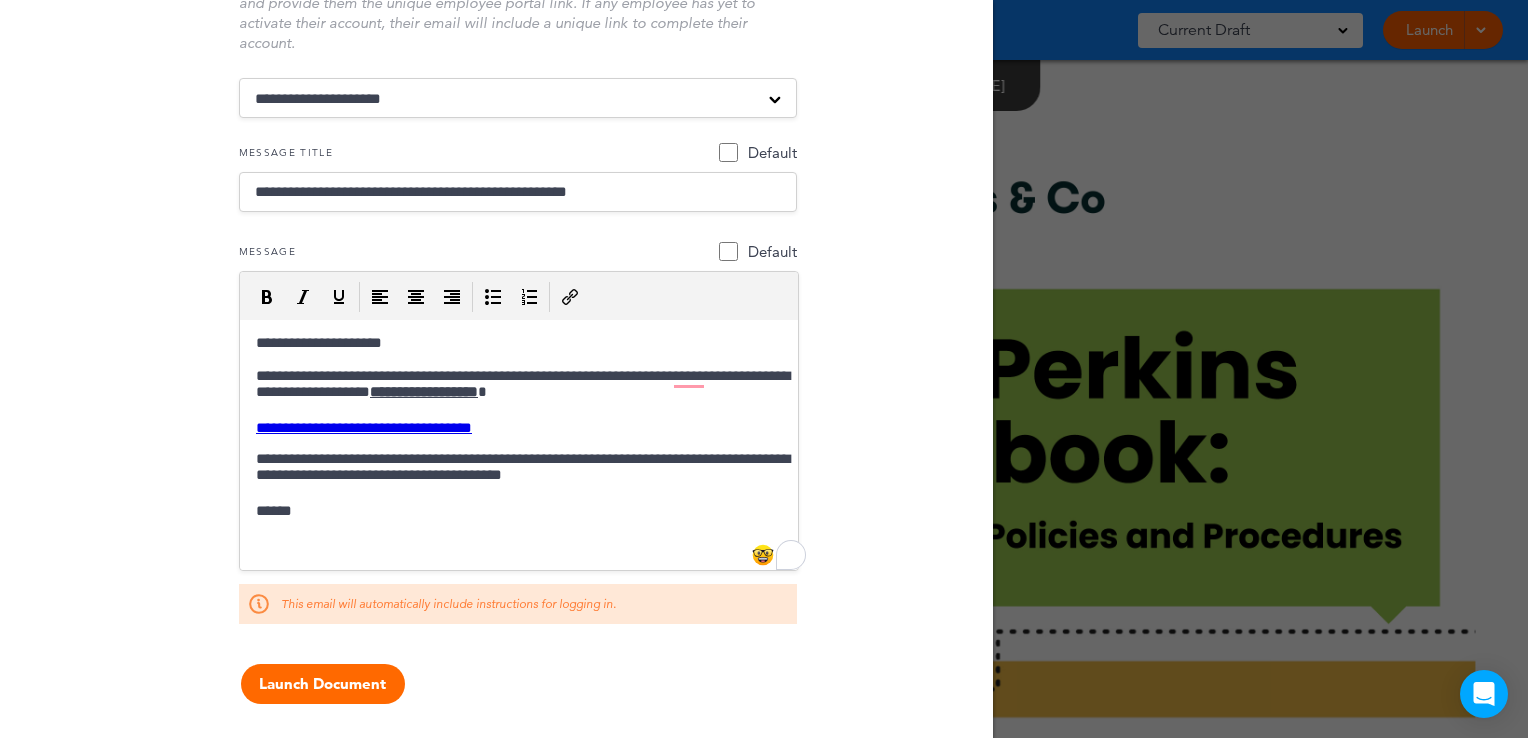 click on "**********" at bounding box center (518, 469) 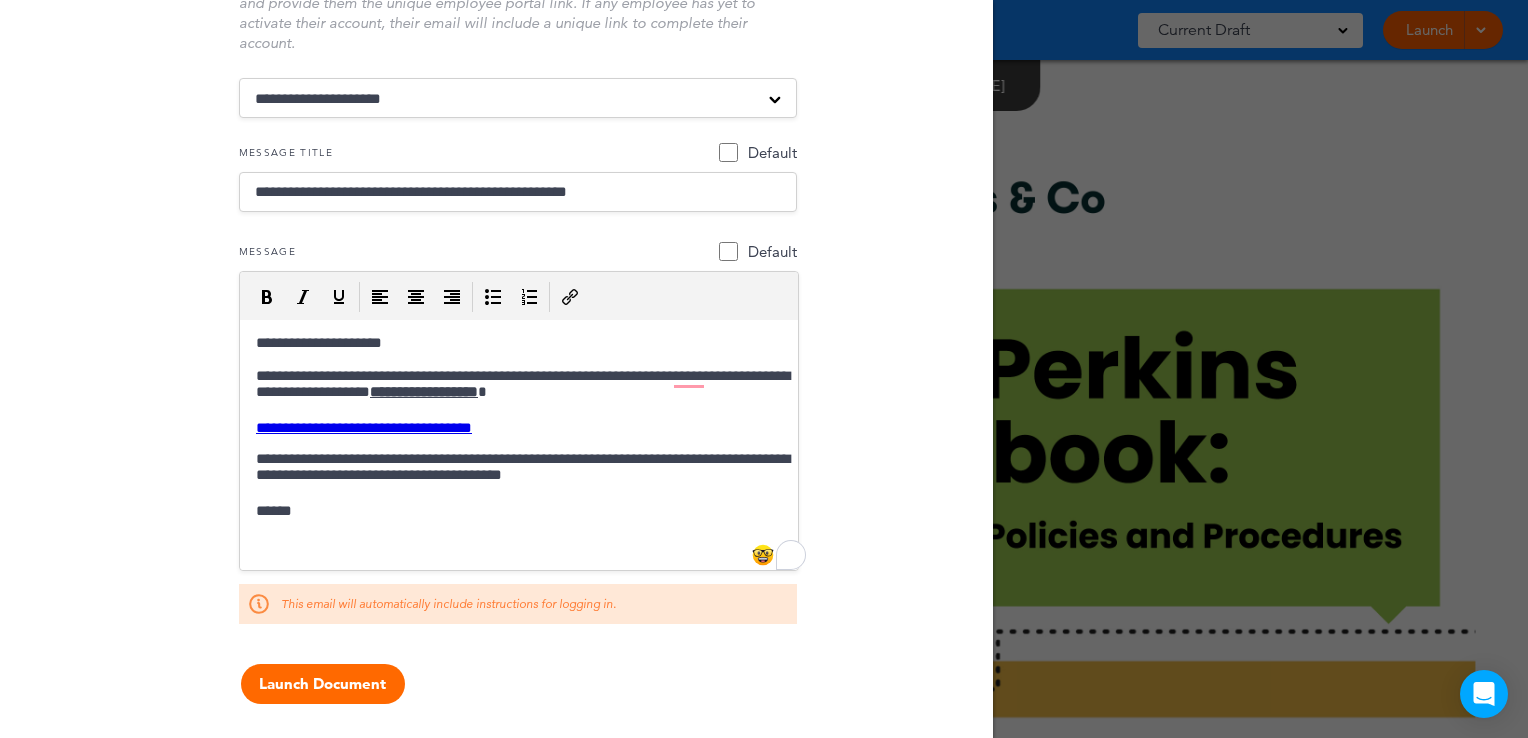 click on "**********" at bounding box center [518, 469] 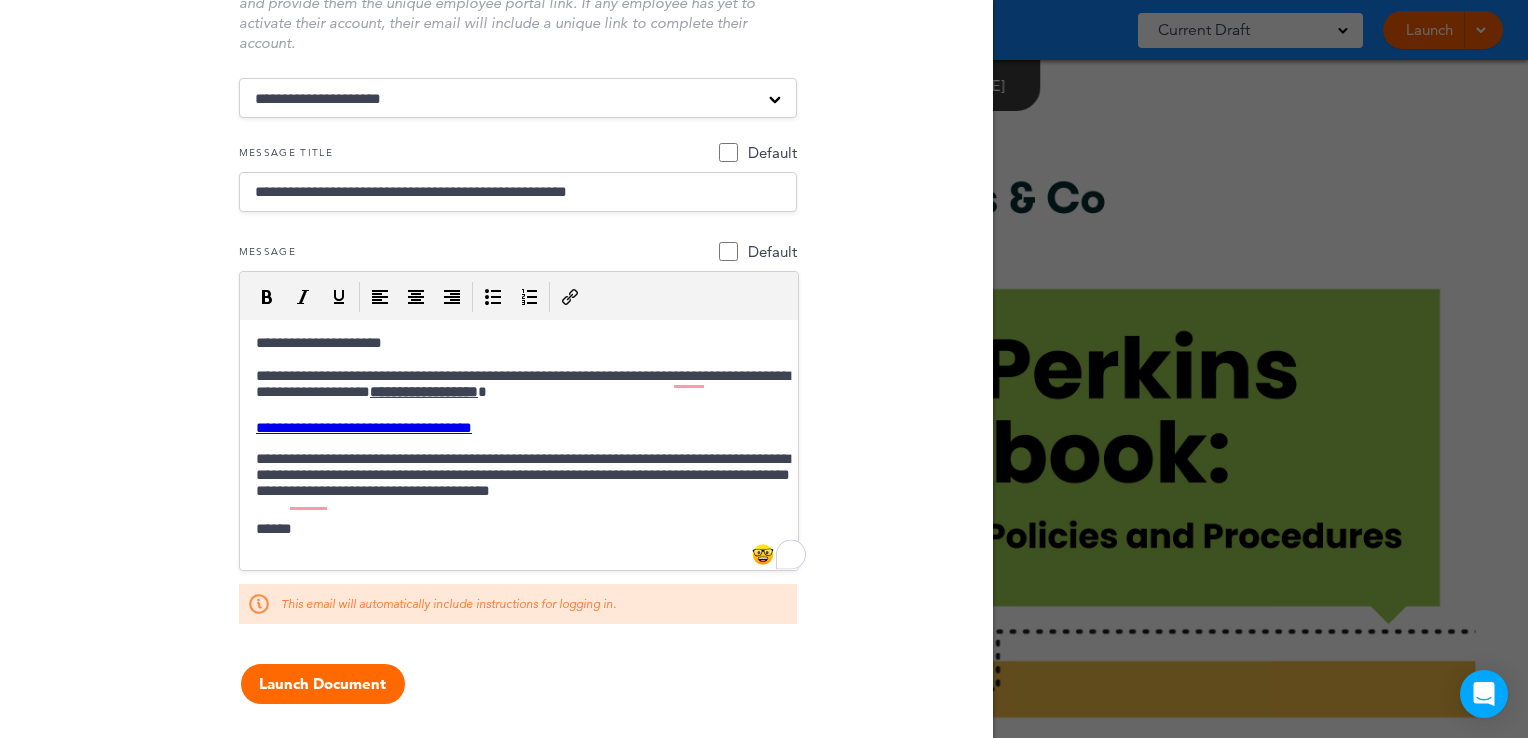 click on "**********" at bounding box center [518, 478] 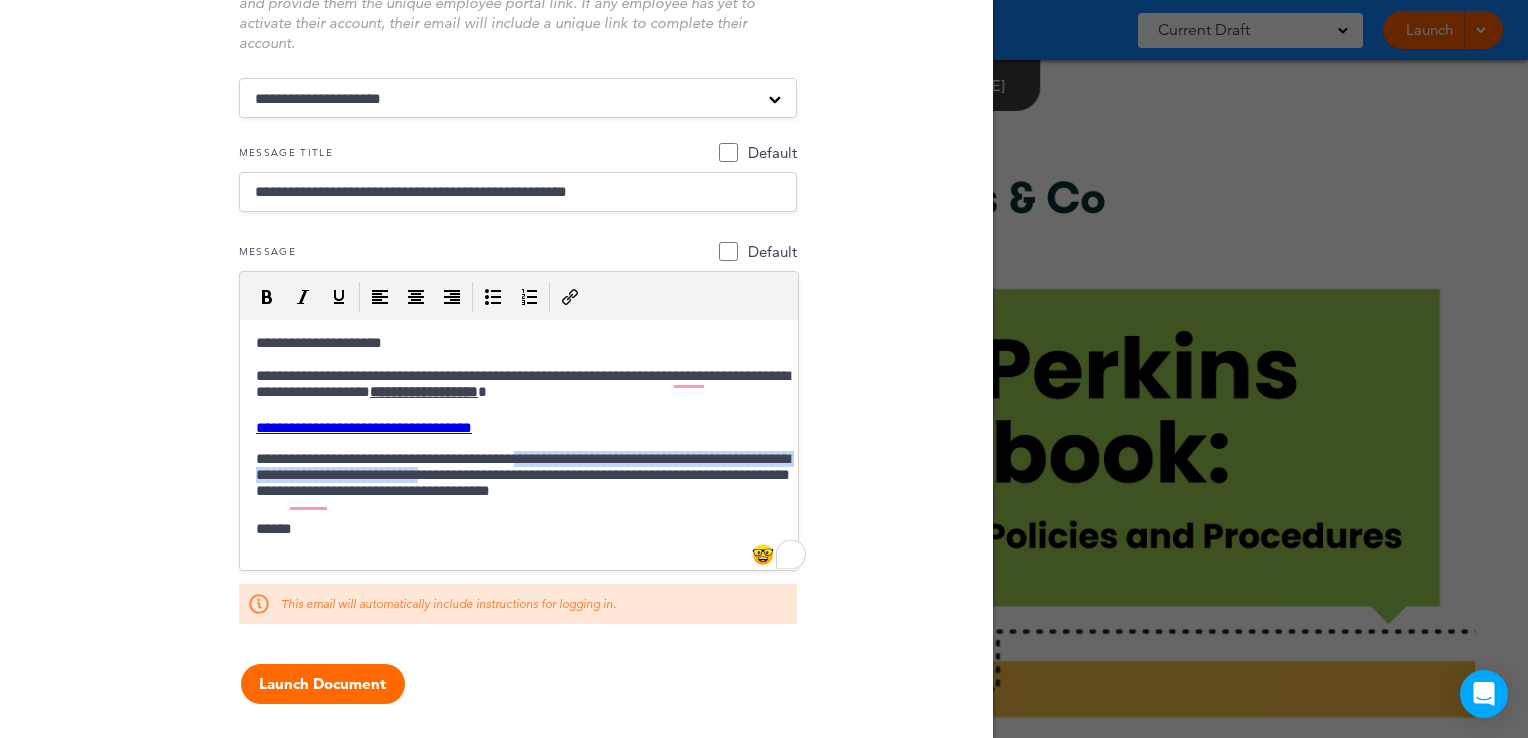 click on "**********" at bounding box center [518, 478] 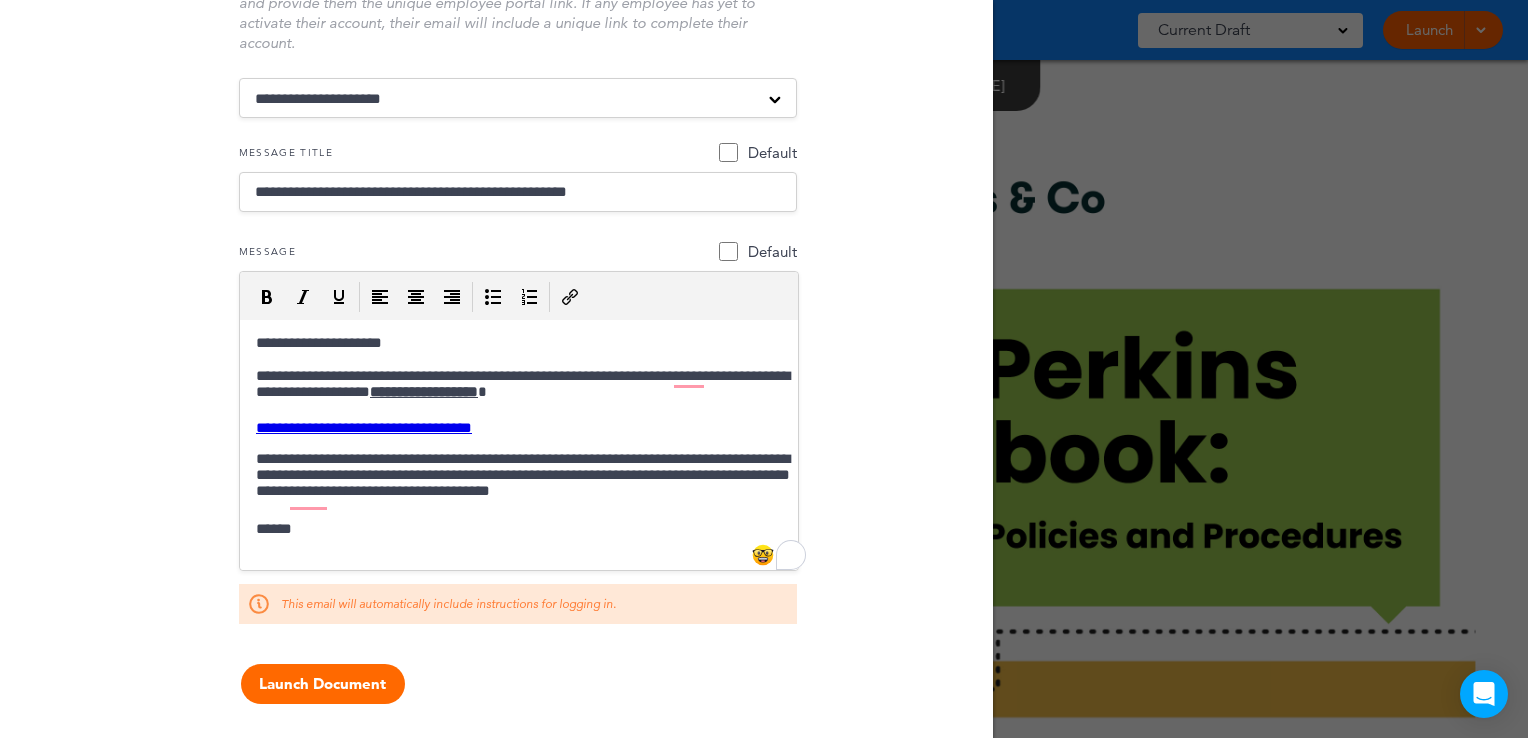 click on "**********" at bounding box center (518, 478) 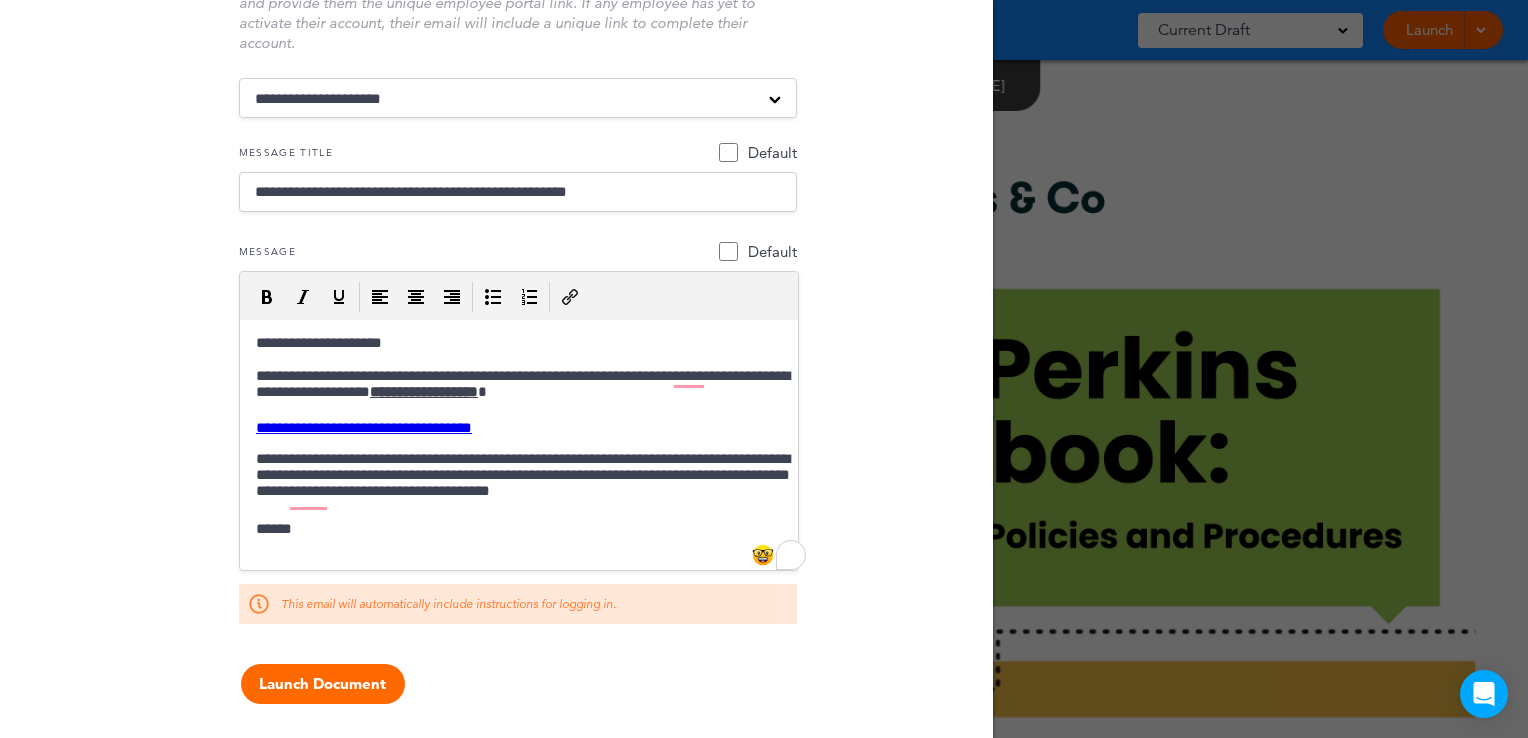 scroll, scrollTop: 12, scrollLeft: 0, axis: vertical 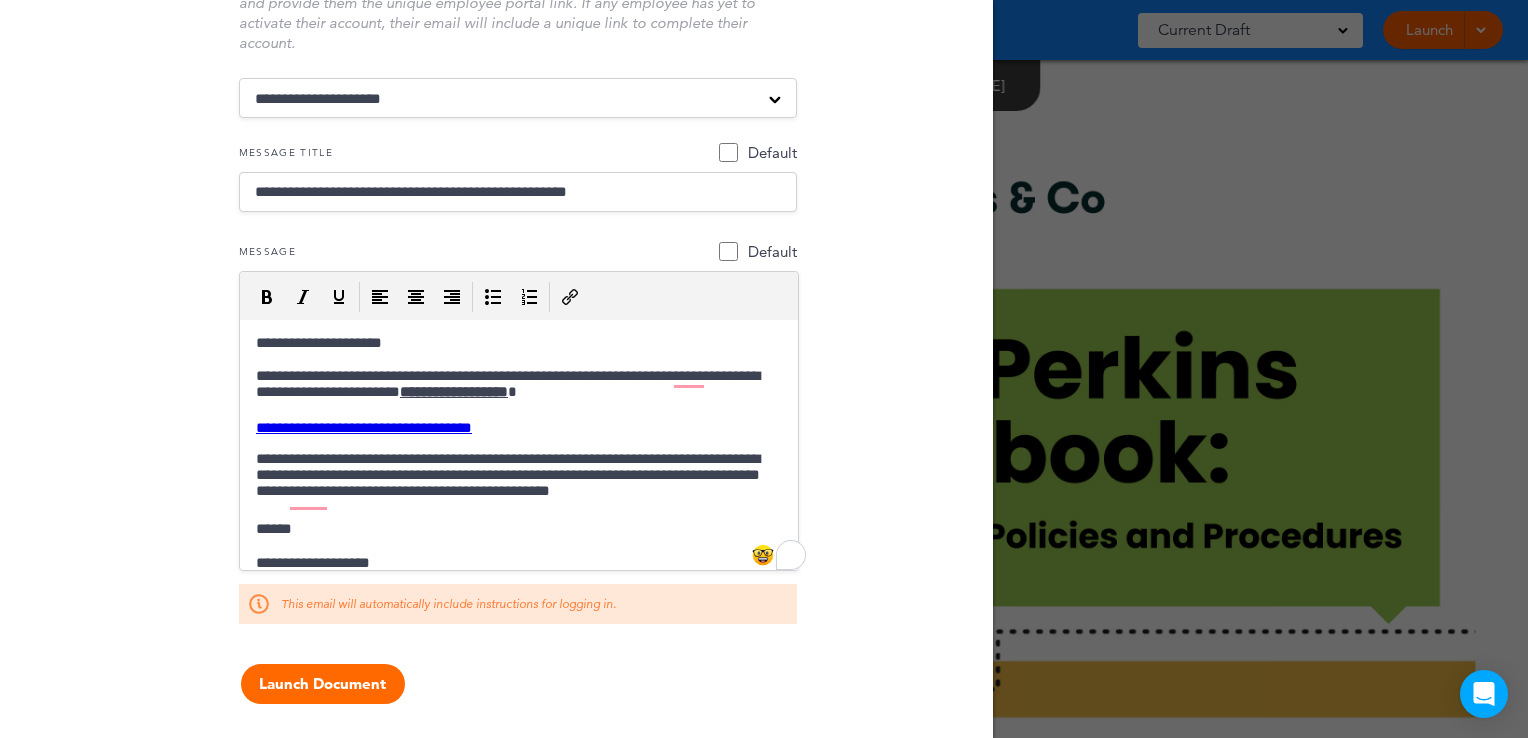 click on "**********" at bounding box center [518, 192] 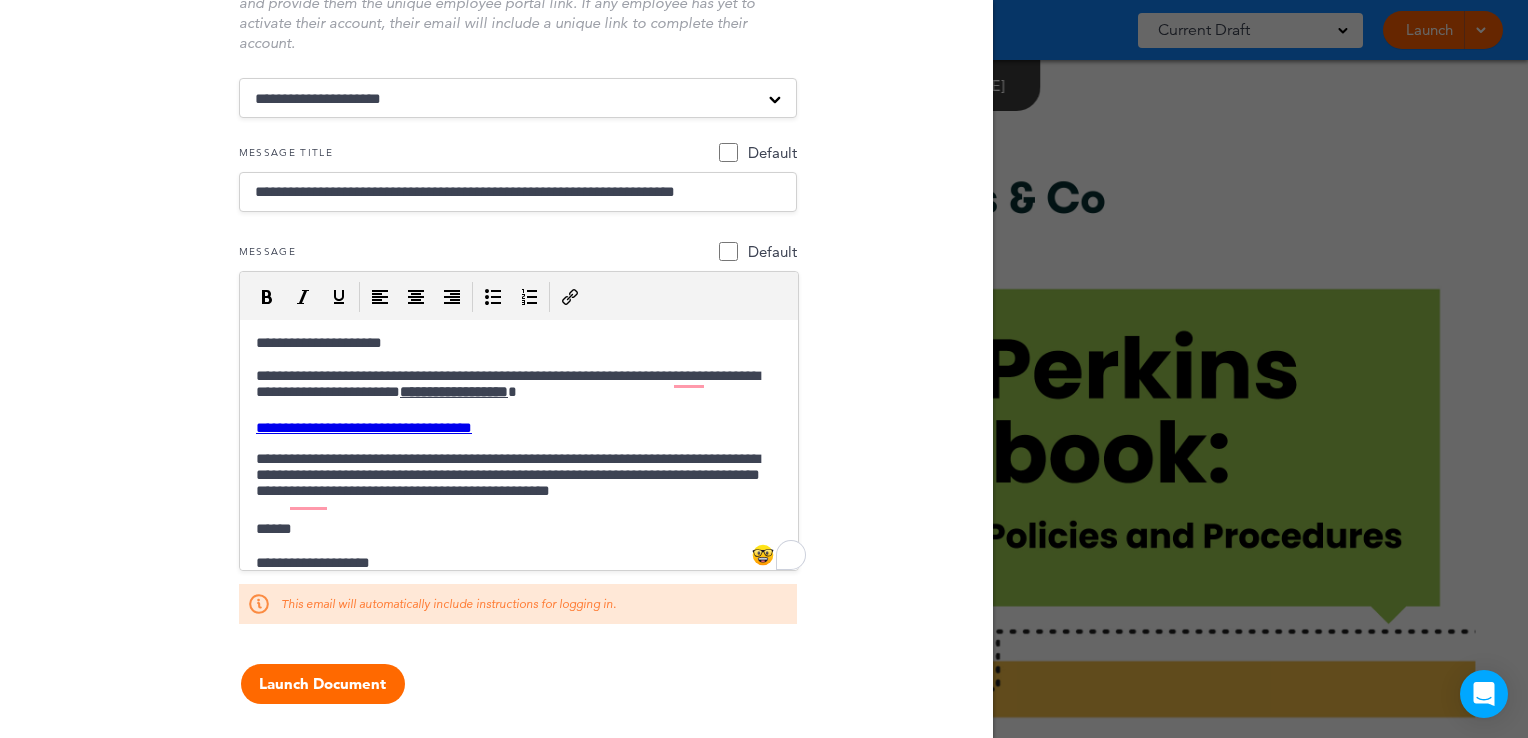 drag, startPoint x: 745, startPoint y: 186, endPoint x: 679, endPoint y: 188, distance: 66.0303 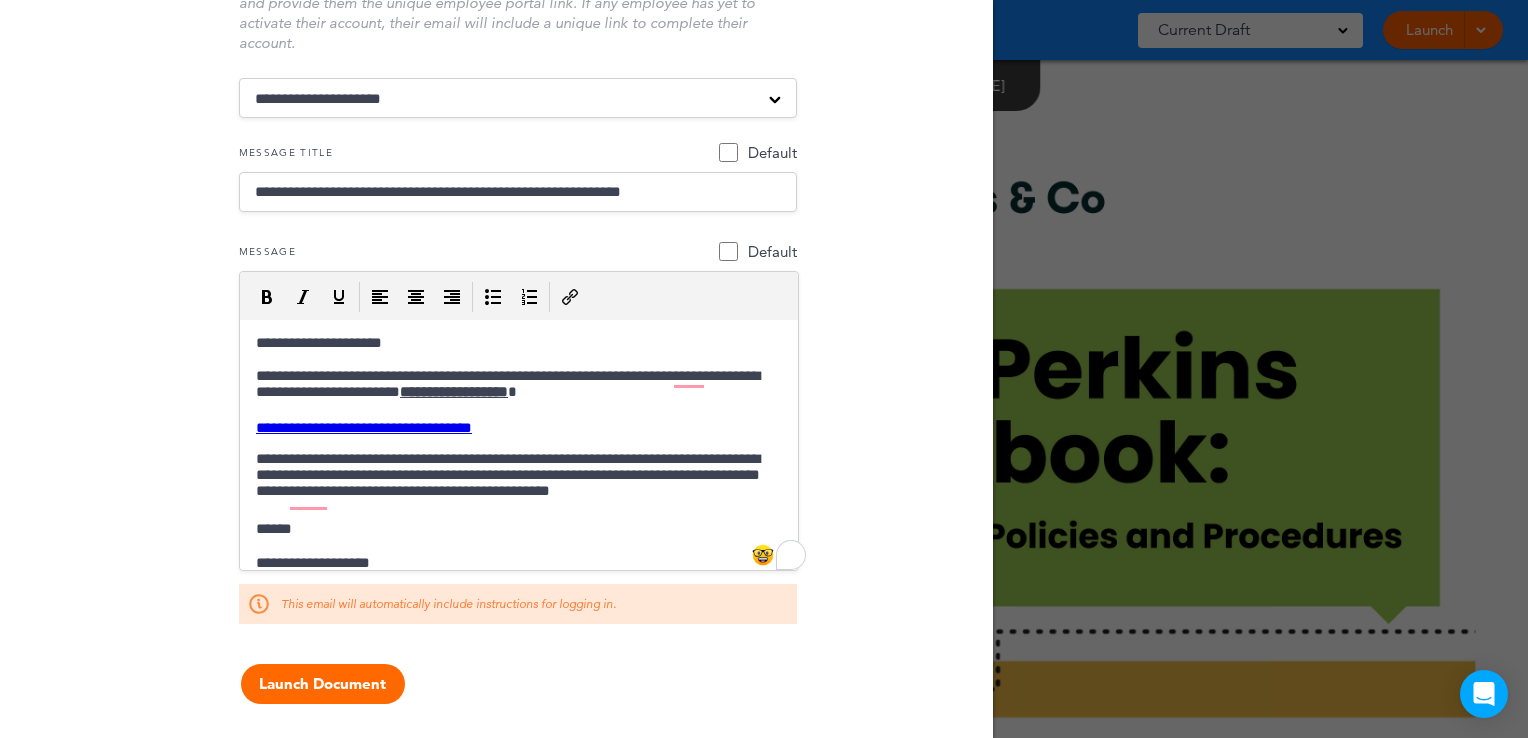 click on "**********" at bounding box center (518, 192) 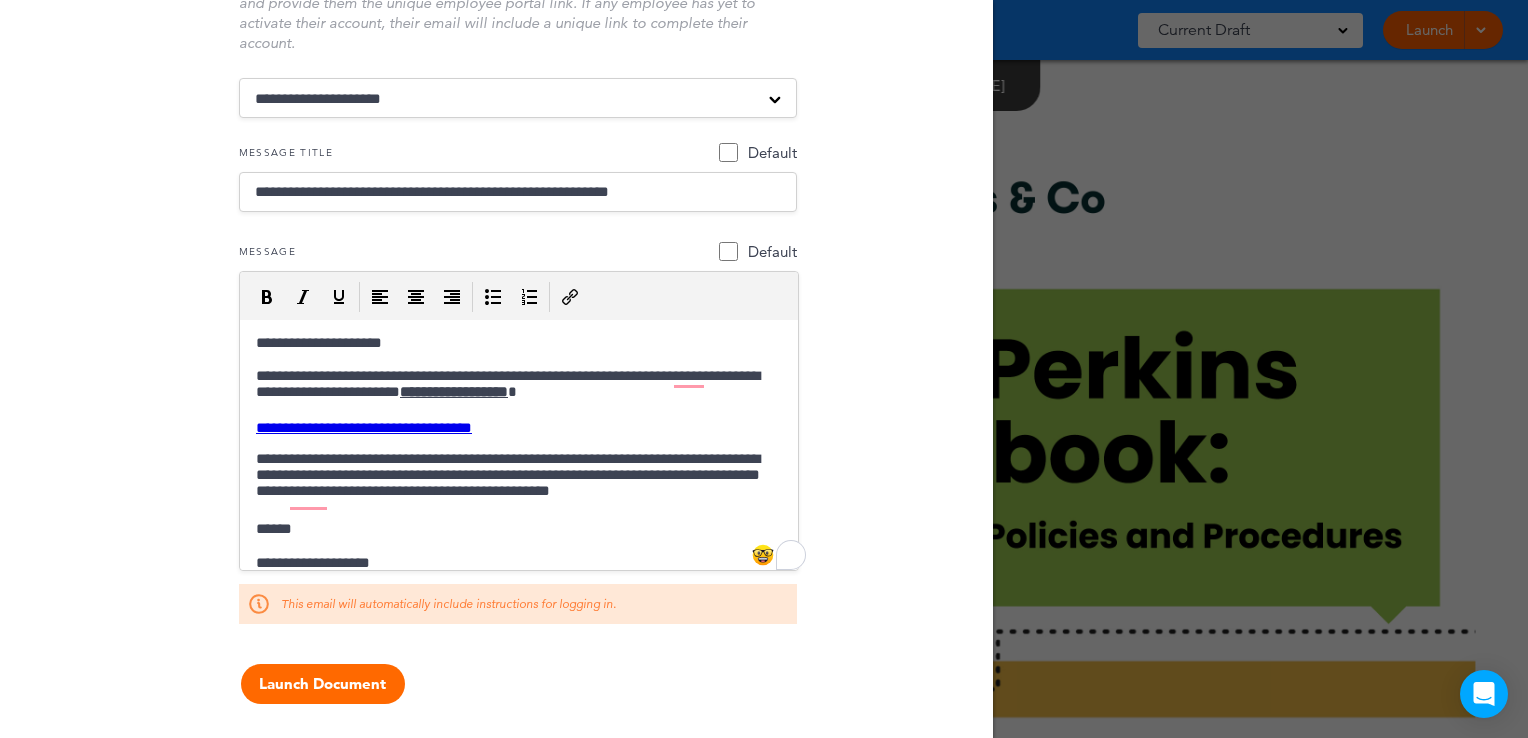 type on "**********" 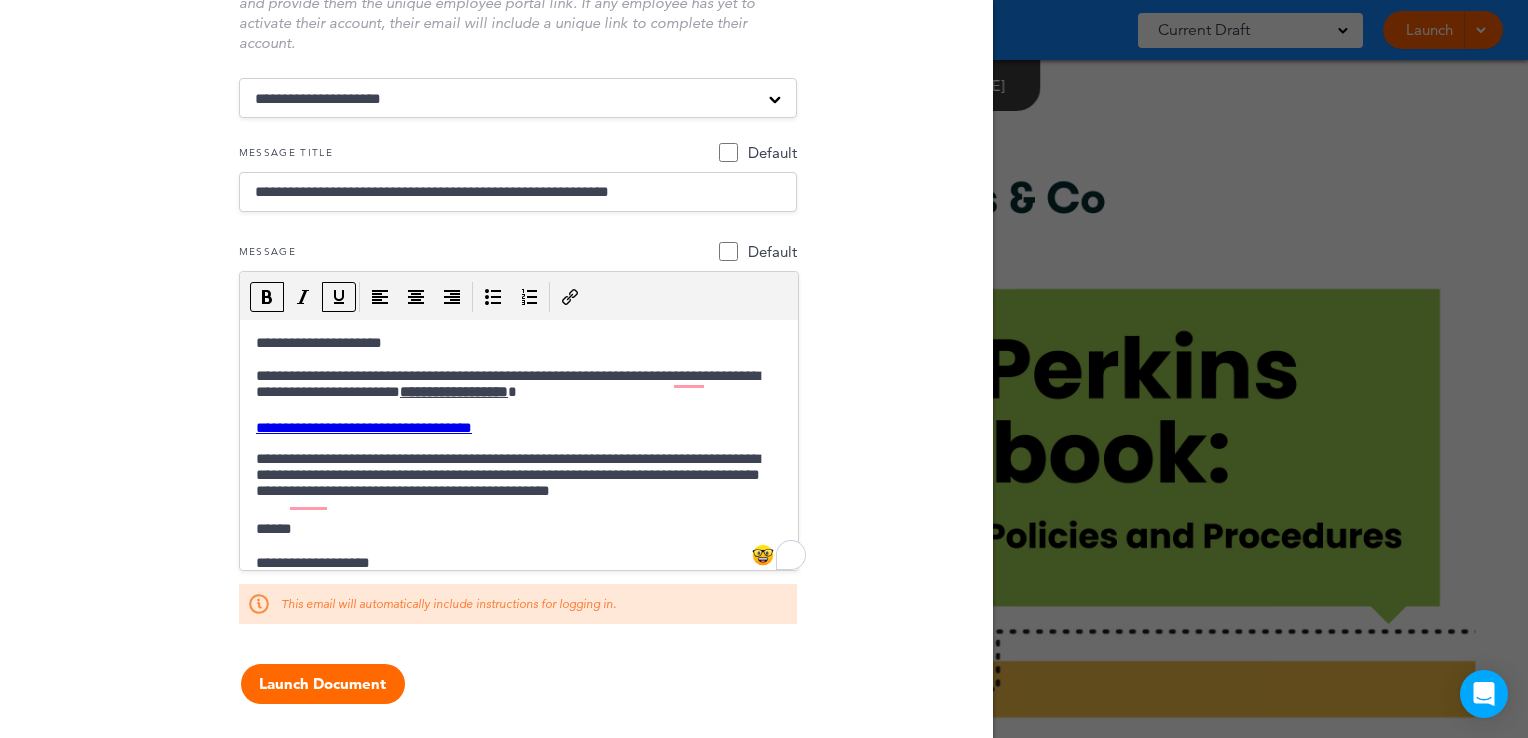 click on "**********" at bounding box center [445, 391] 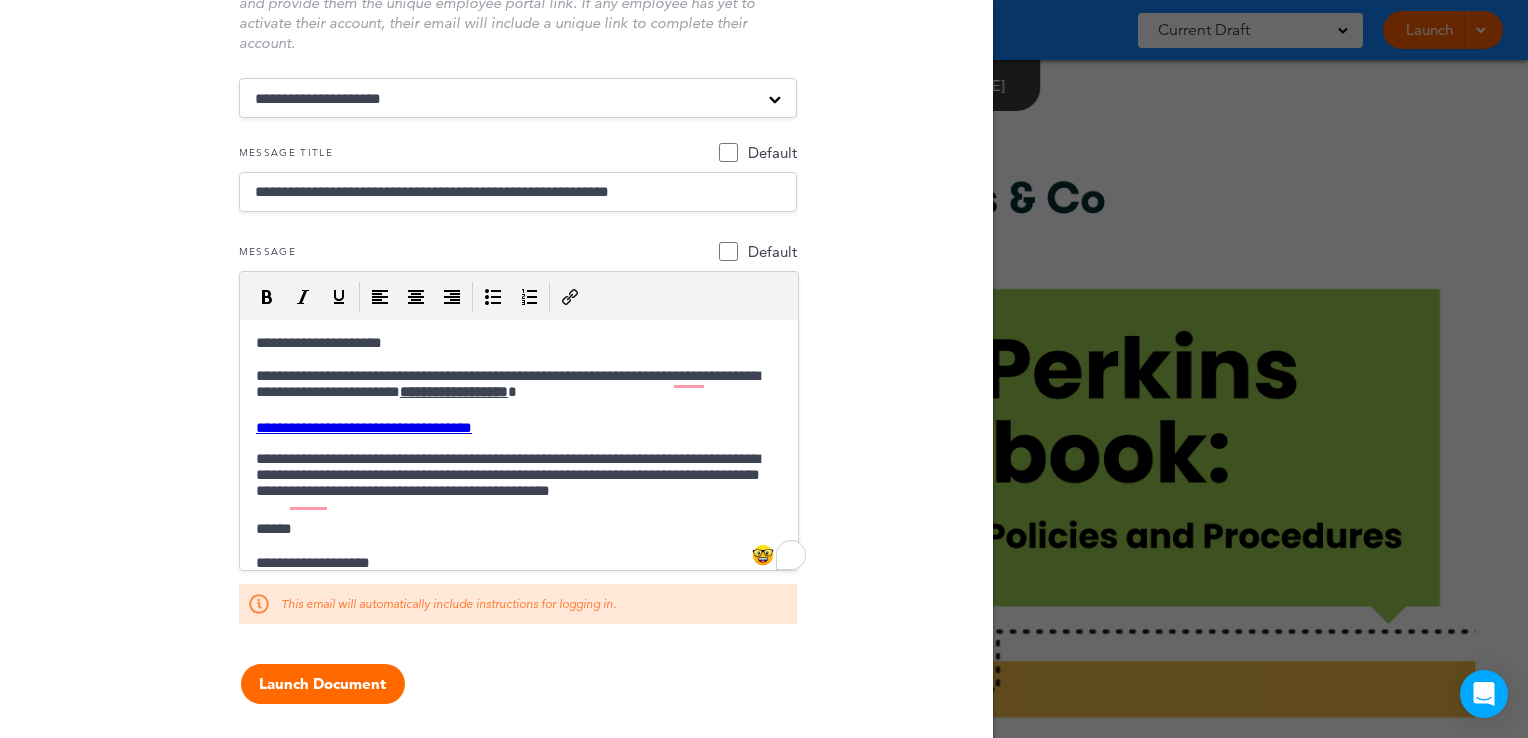 click on "**********" at bounding box center [510, 386] 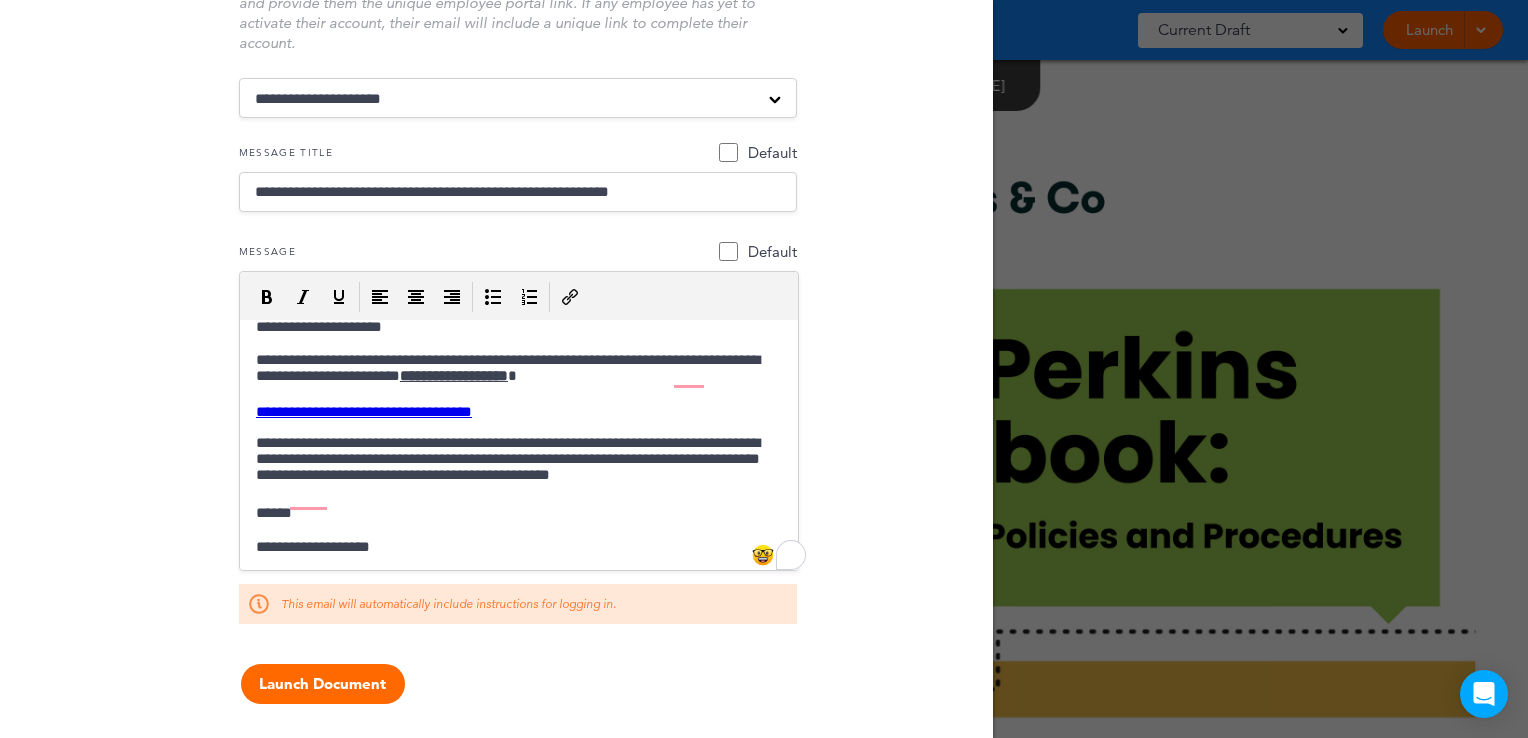 scroll, scrollTop: 18, scrollLeft: 0, axis: vertical 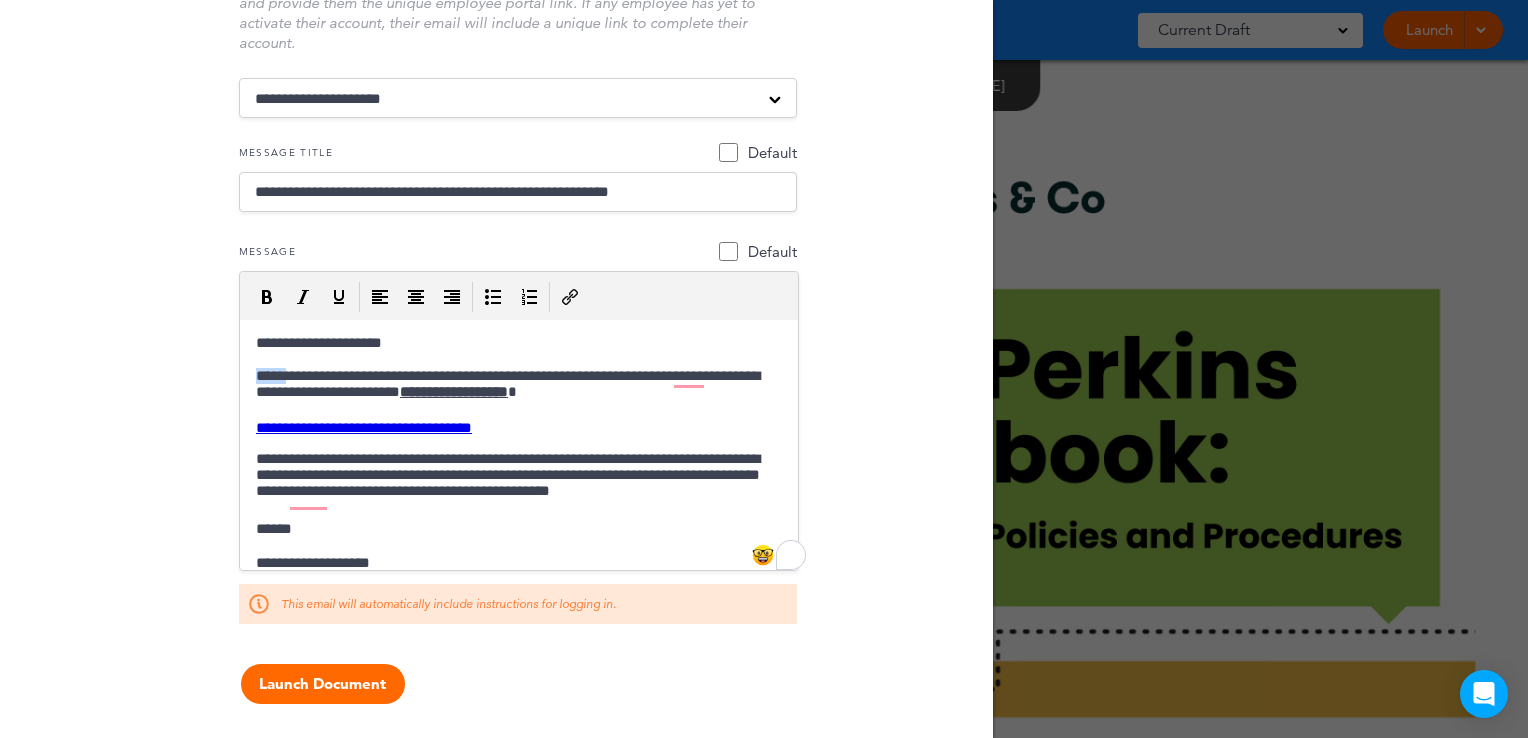 drag, startPoint x: 287, startPoint y: 378, endPoint x: 230, endPoint y: 384, distance: 57.31492 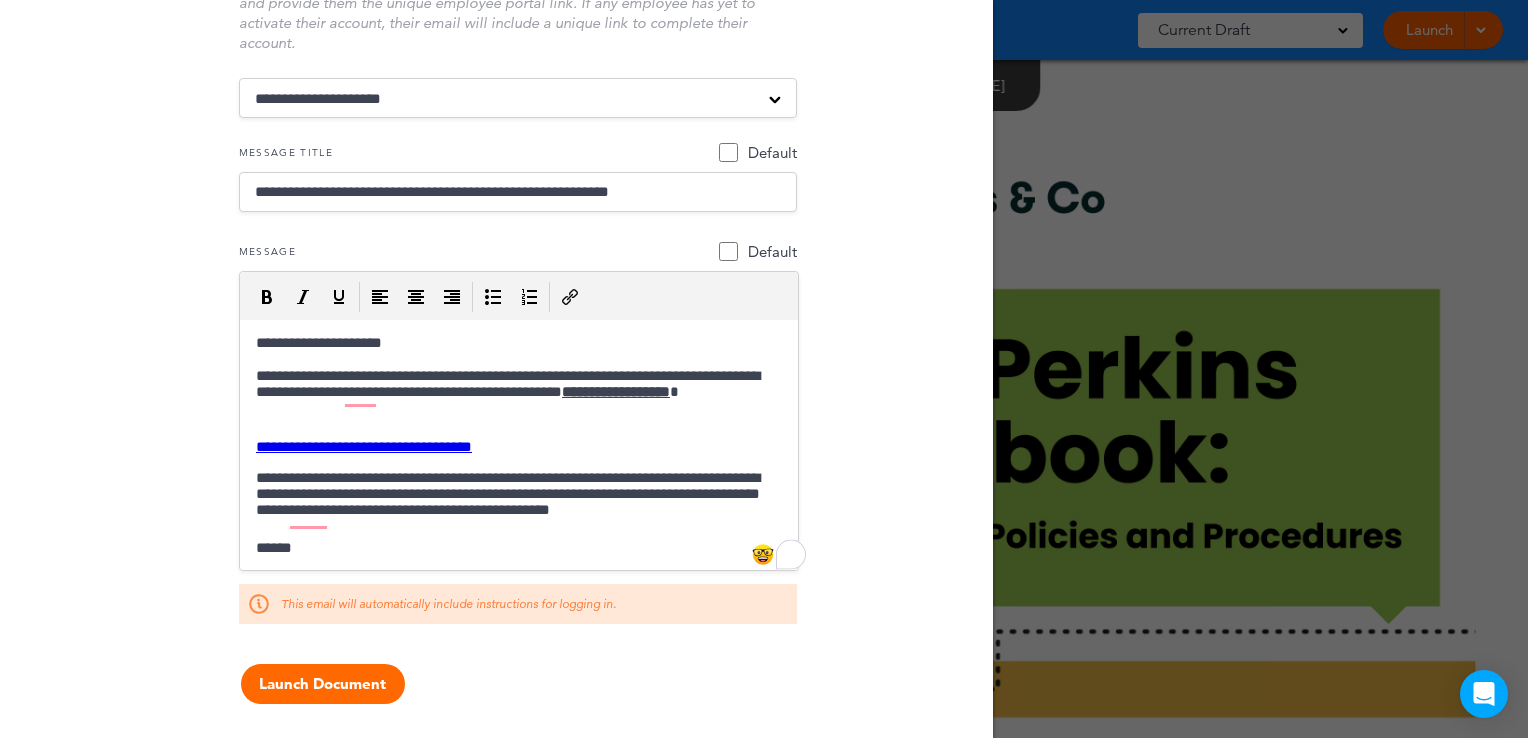 click on "**********" at bounding box center (510, 395) 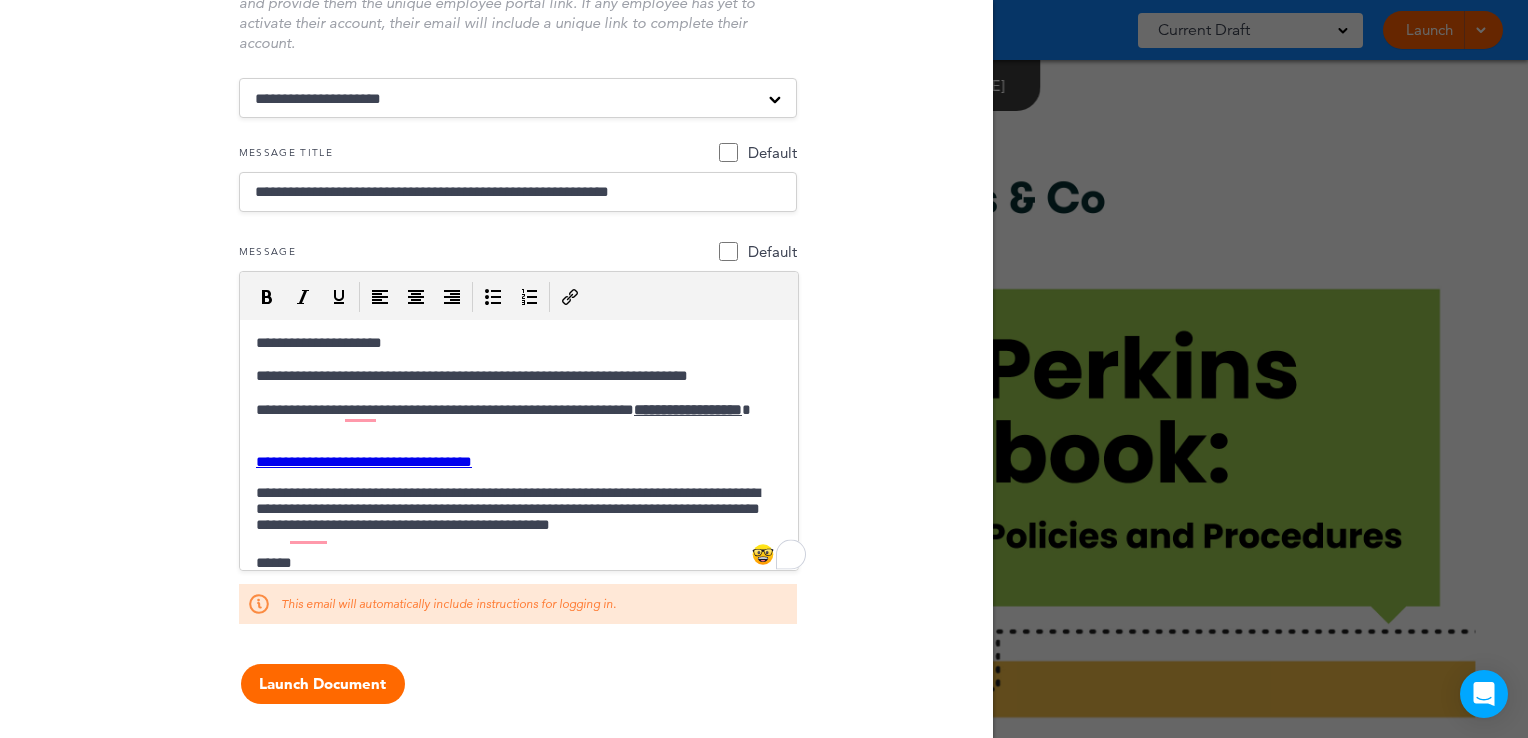 click on "**********" at bounding box center (510, 377) 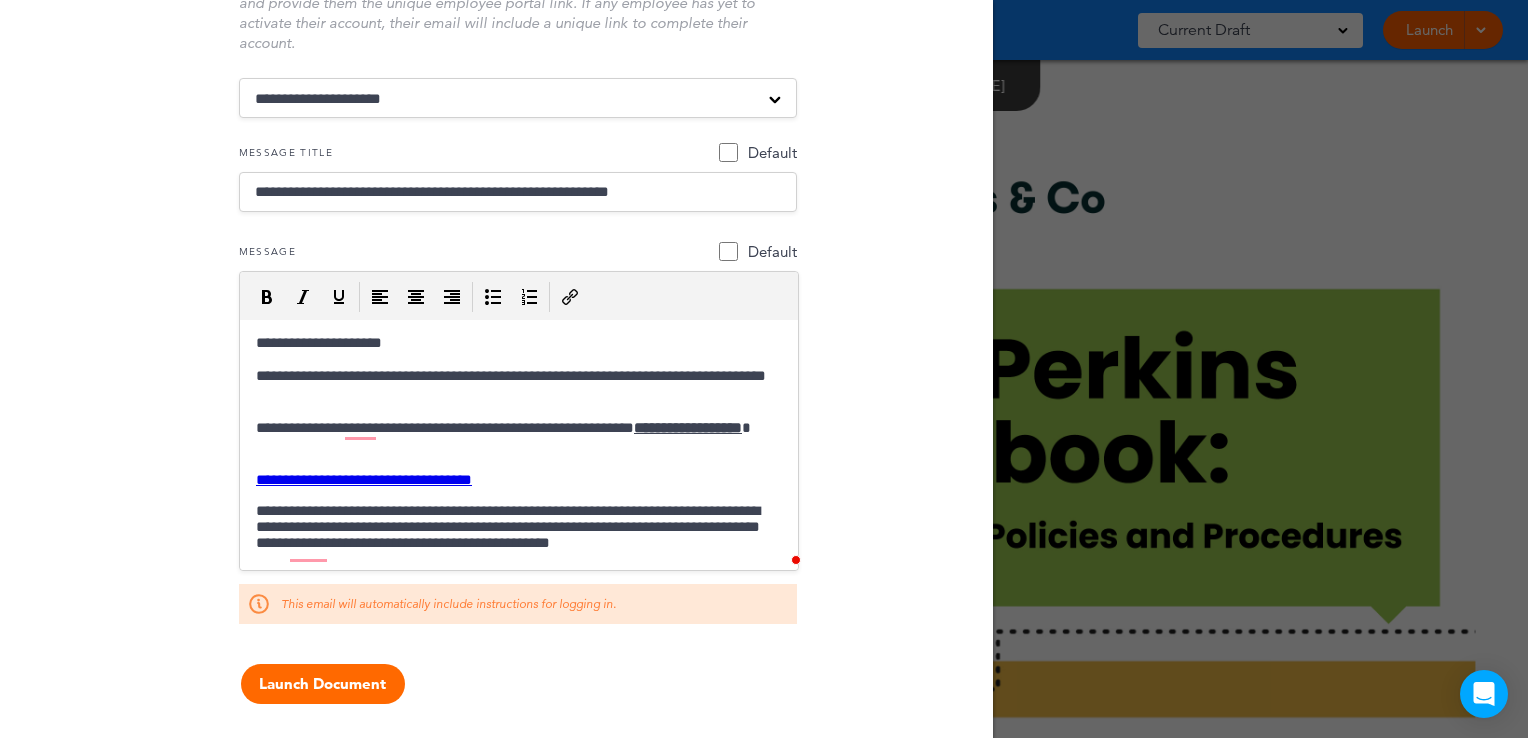 click on "**********" at bounding box center [510, 386] 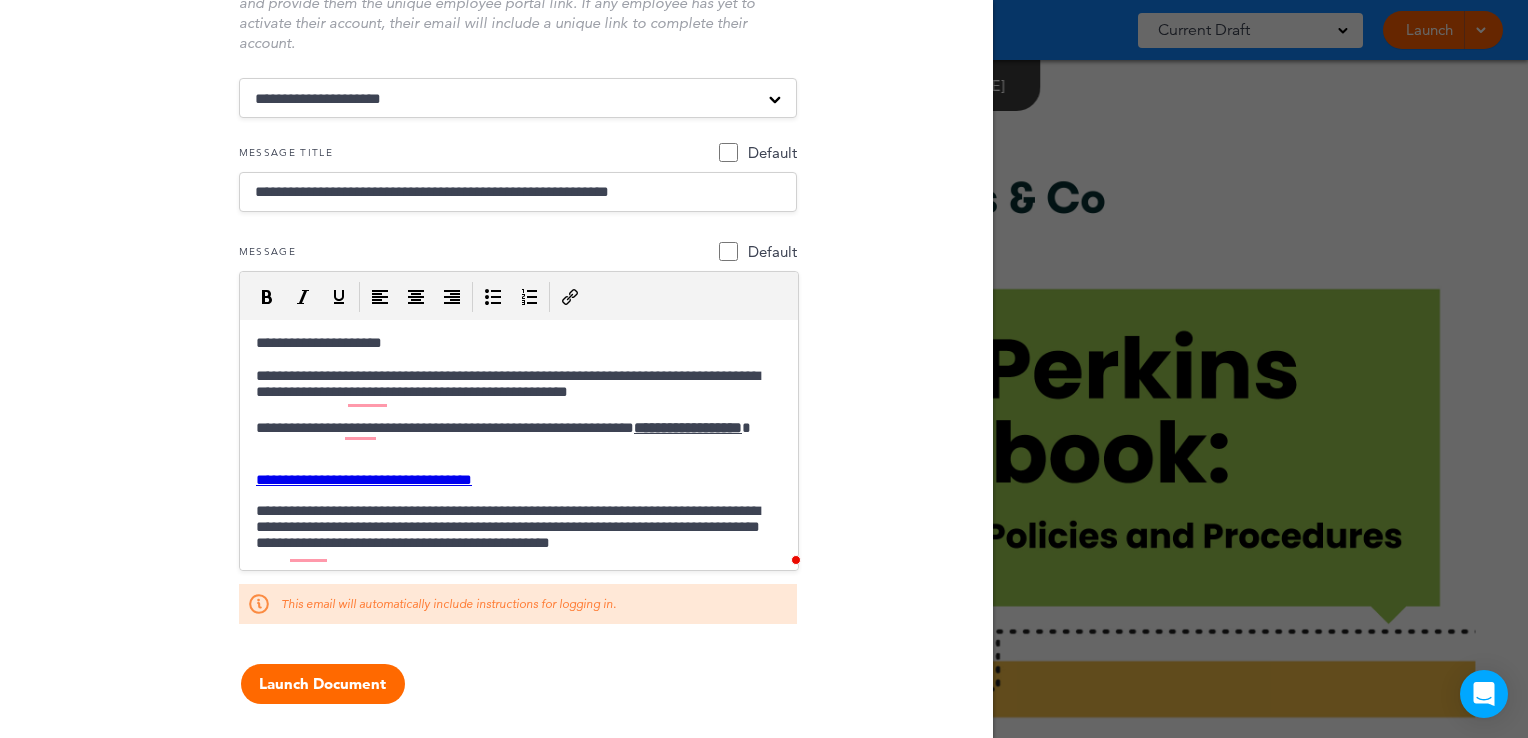 click on "**********" at bounding box center (510, 438) 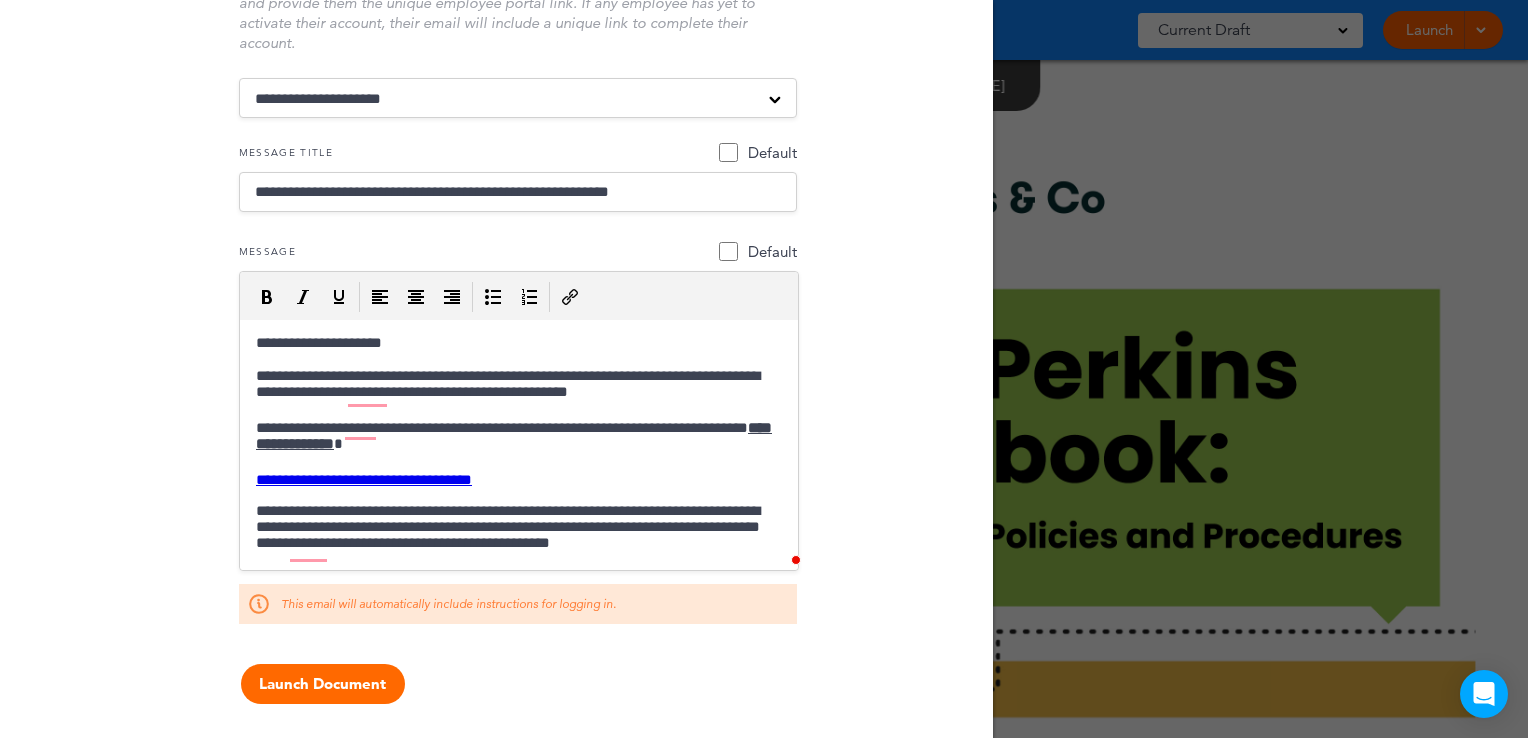 click on "**********" at bounding box center (510, 530) 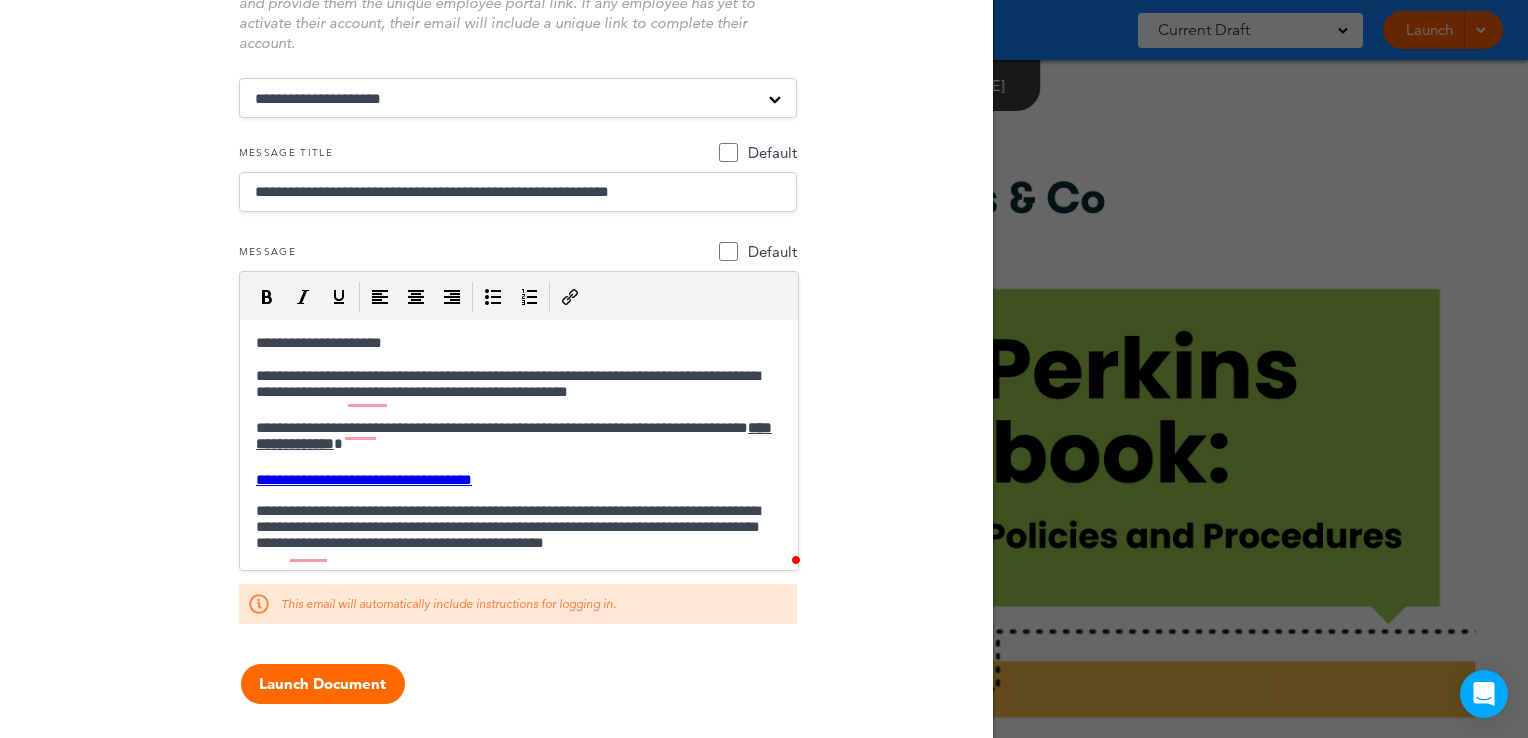 scroll, scrollTop: 72, scrollLeft: 0, axis: vertical 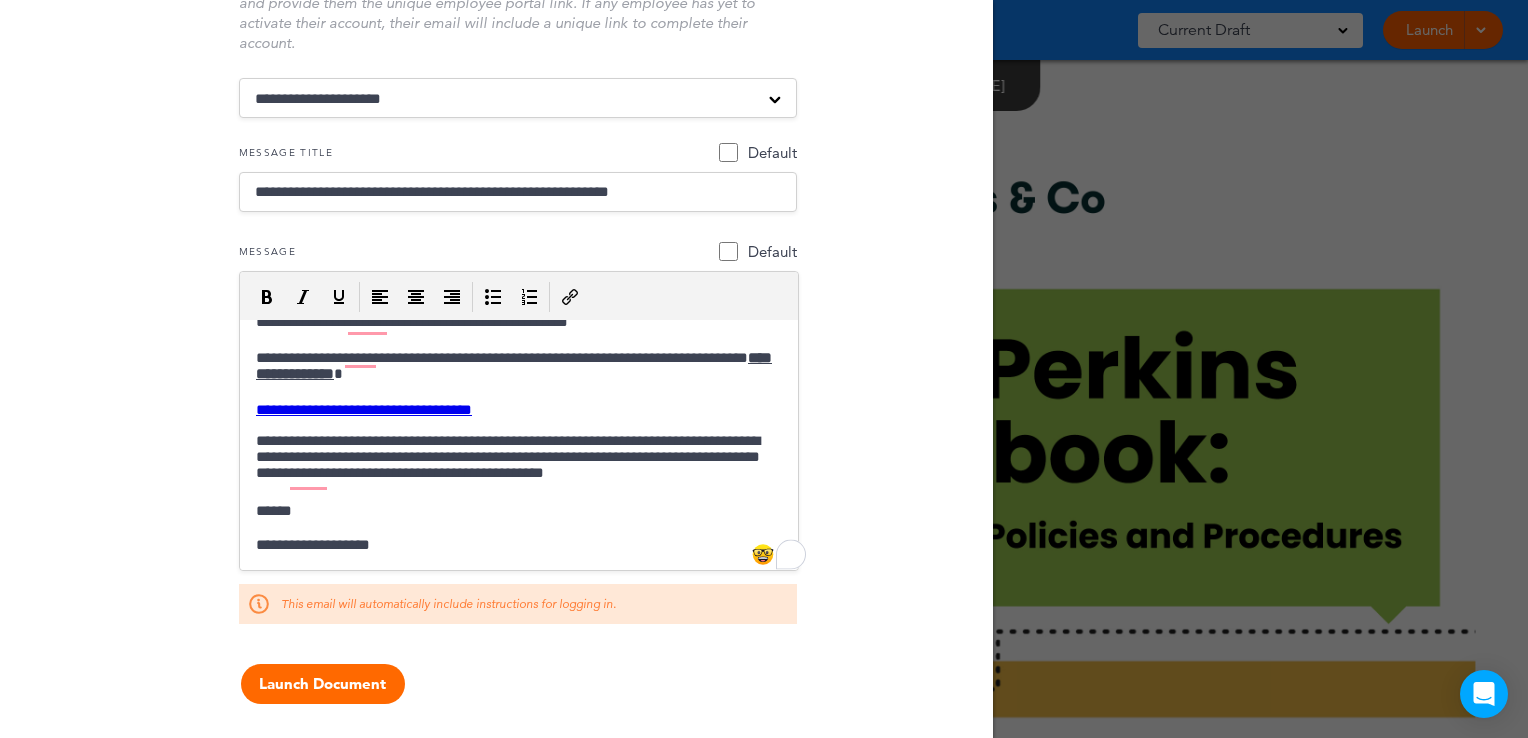 click on "**********" at bounding box center [510, 460] 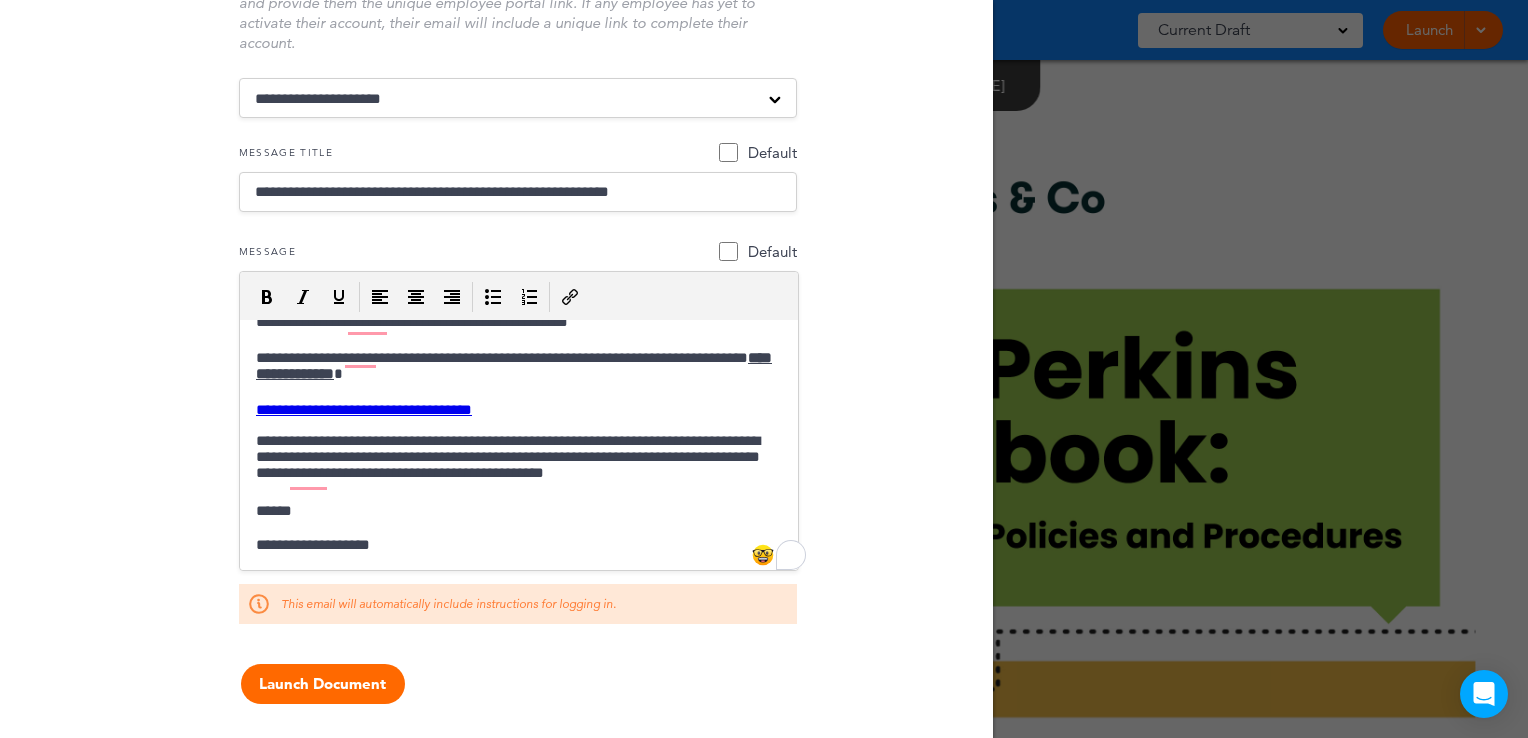 click on "**********" at bounding box center [510, 460] 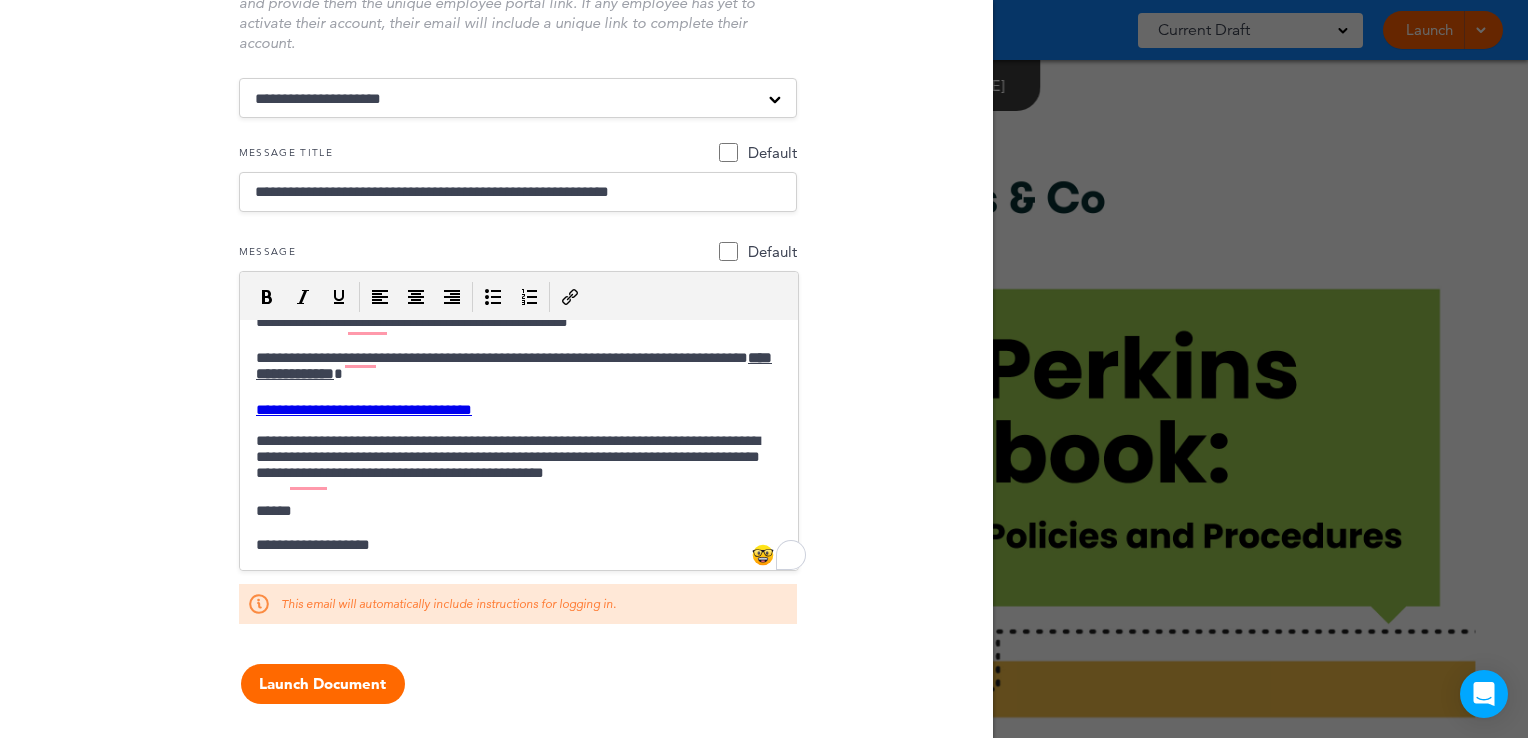click on "**********" at bounding box center [510, 460] 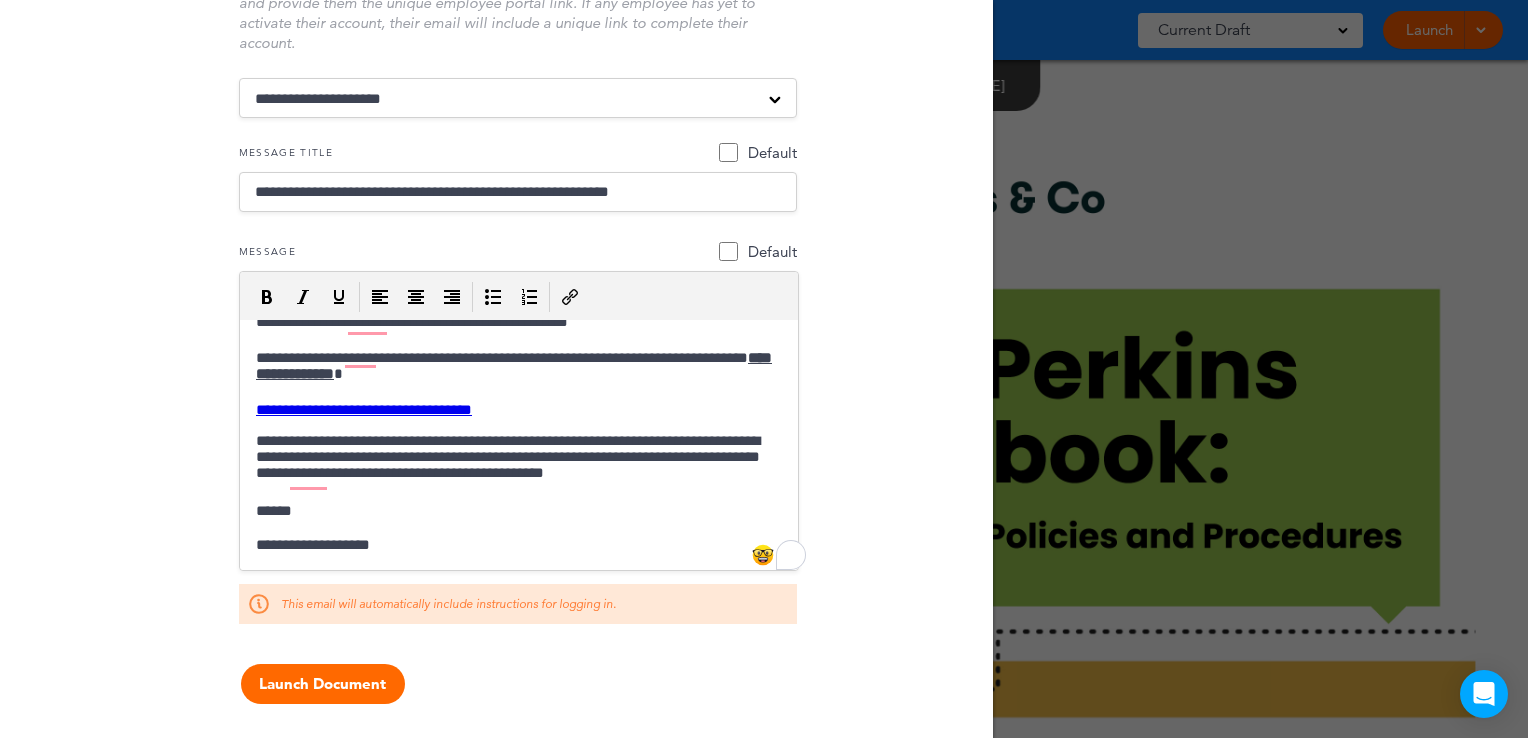 click on "**********" at bounding box center (518, 410) 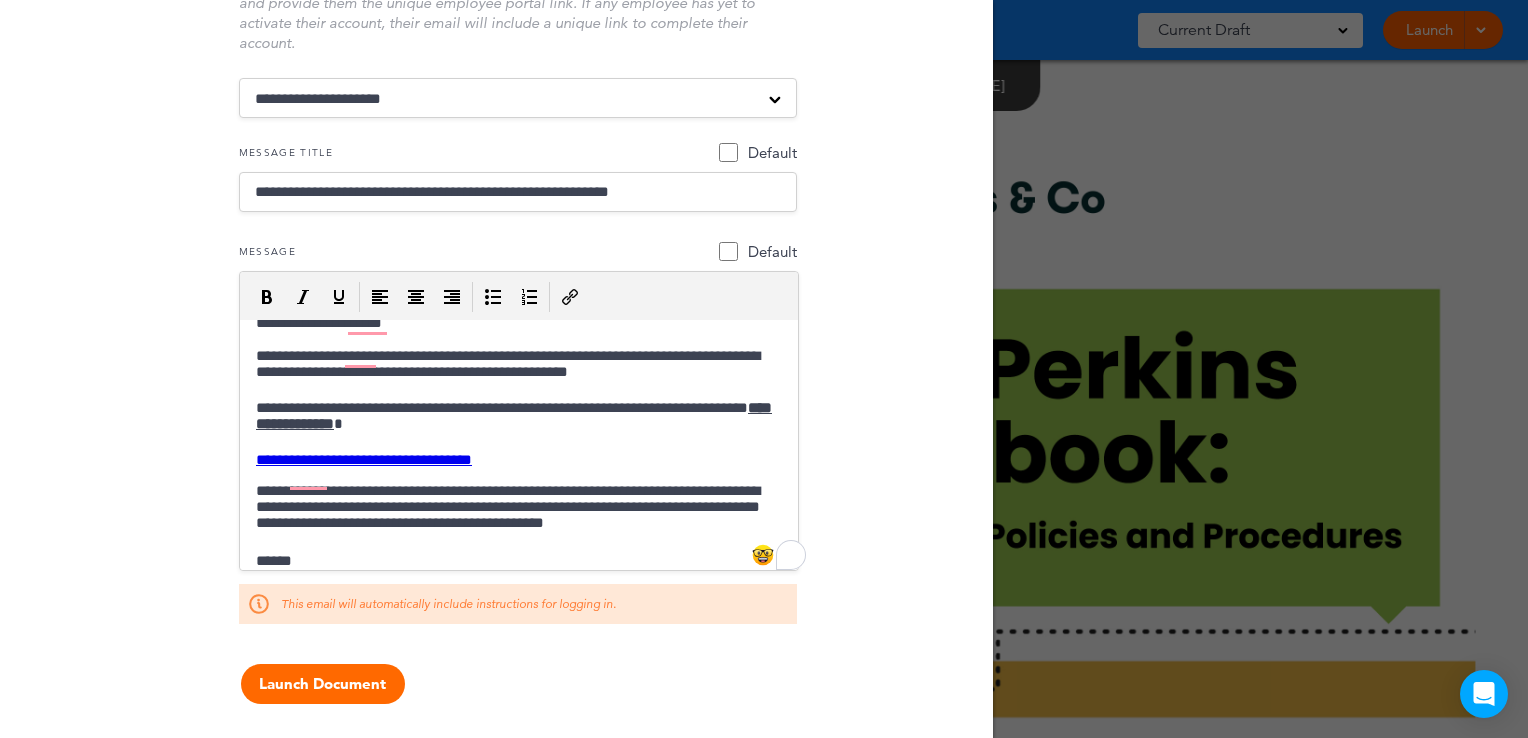 scroll, scrollTop: 11, scrollLeft: 0, axis: vertical 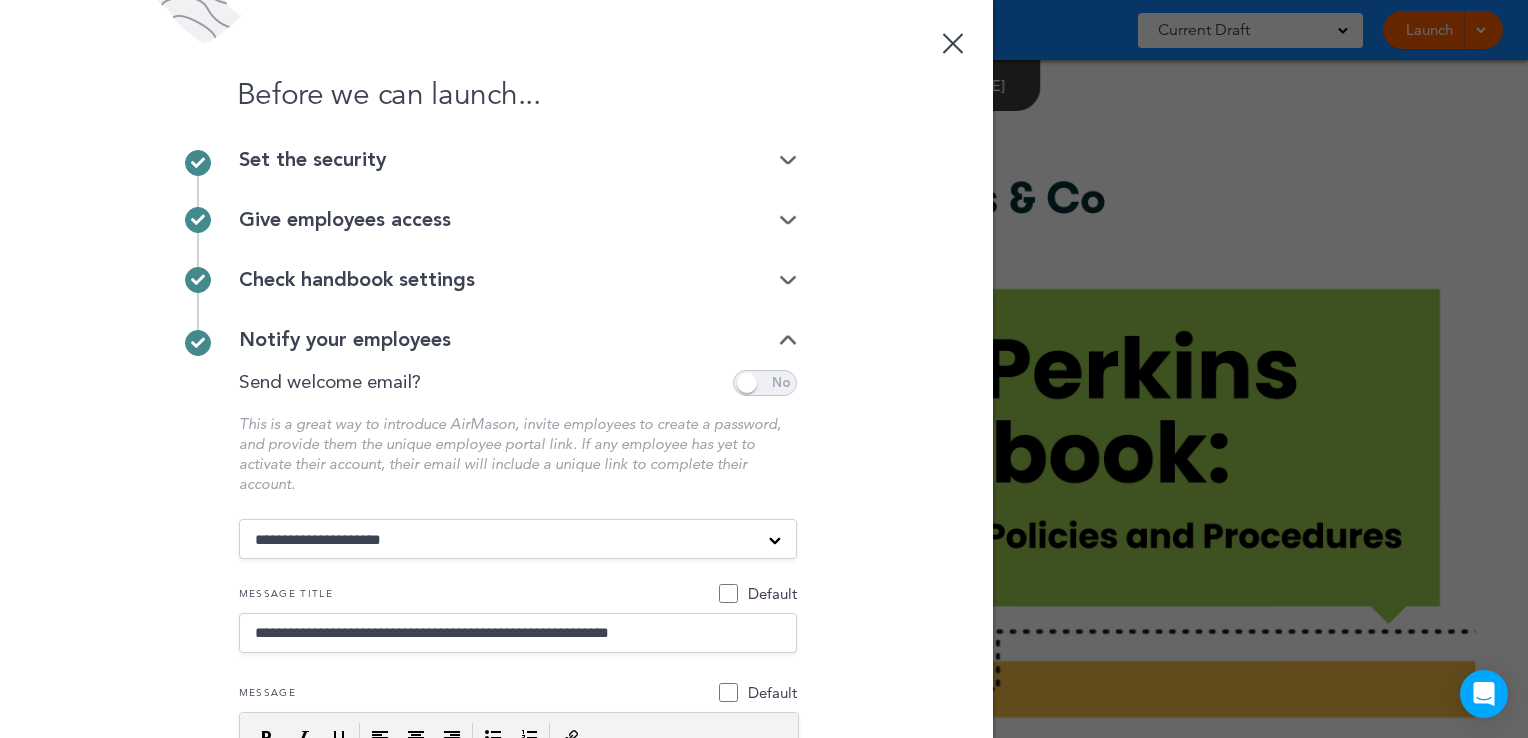 click at bounding box center [788, 160] 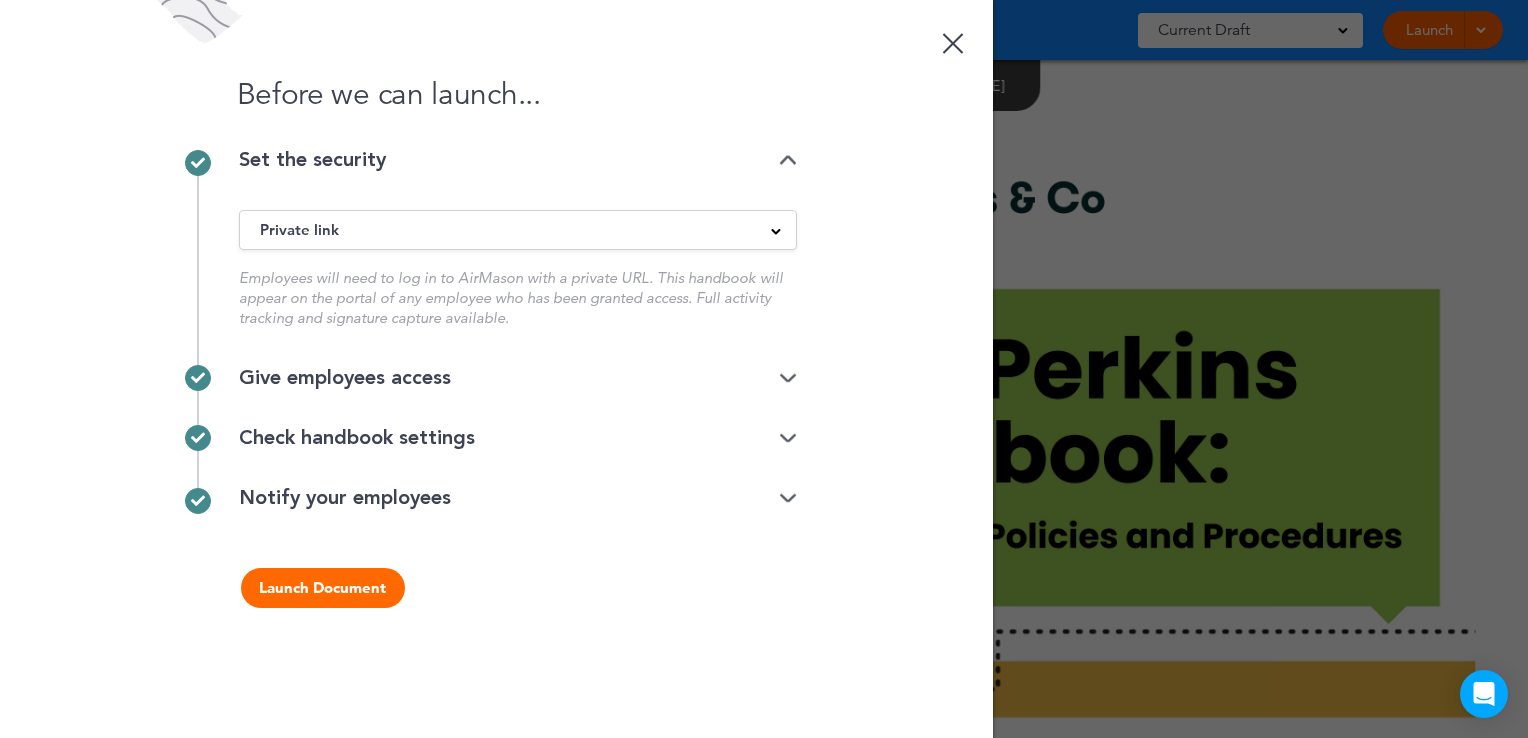 click at bounding box center [788, 378] 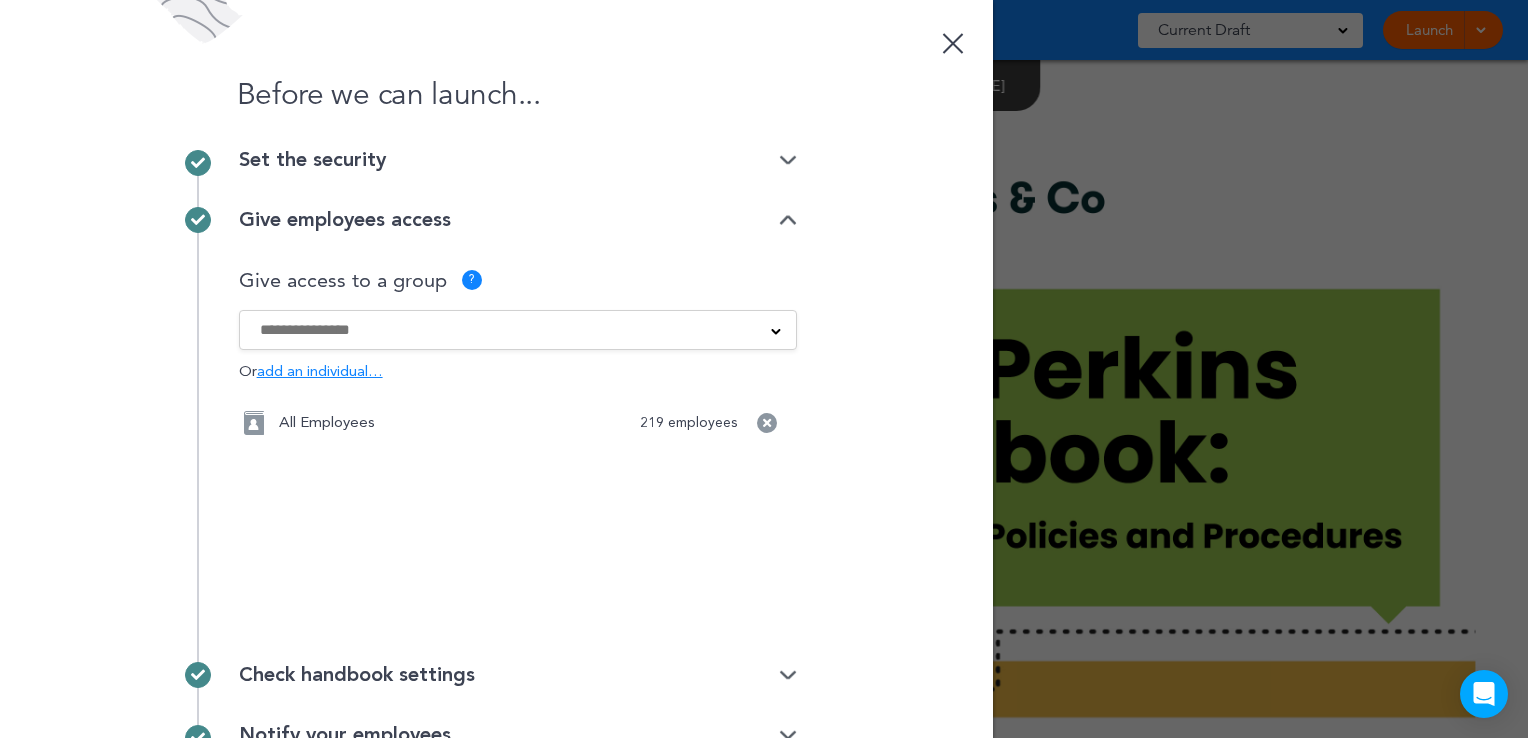click at bounding box center (505, 330) 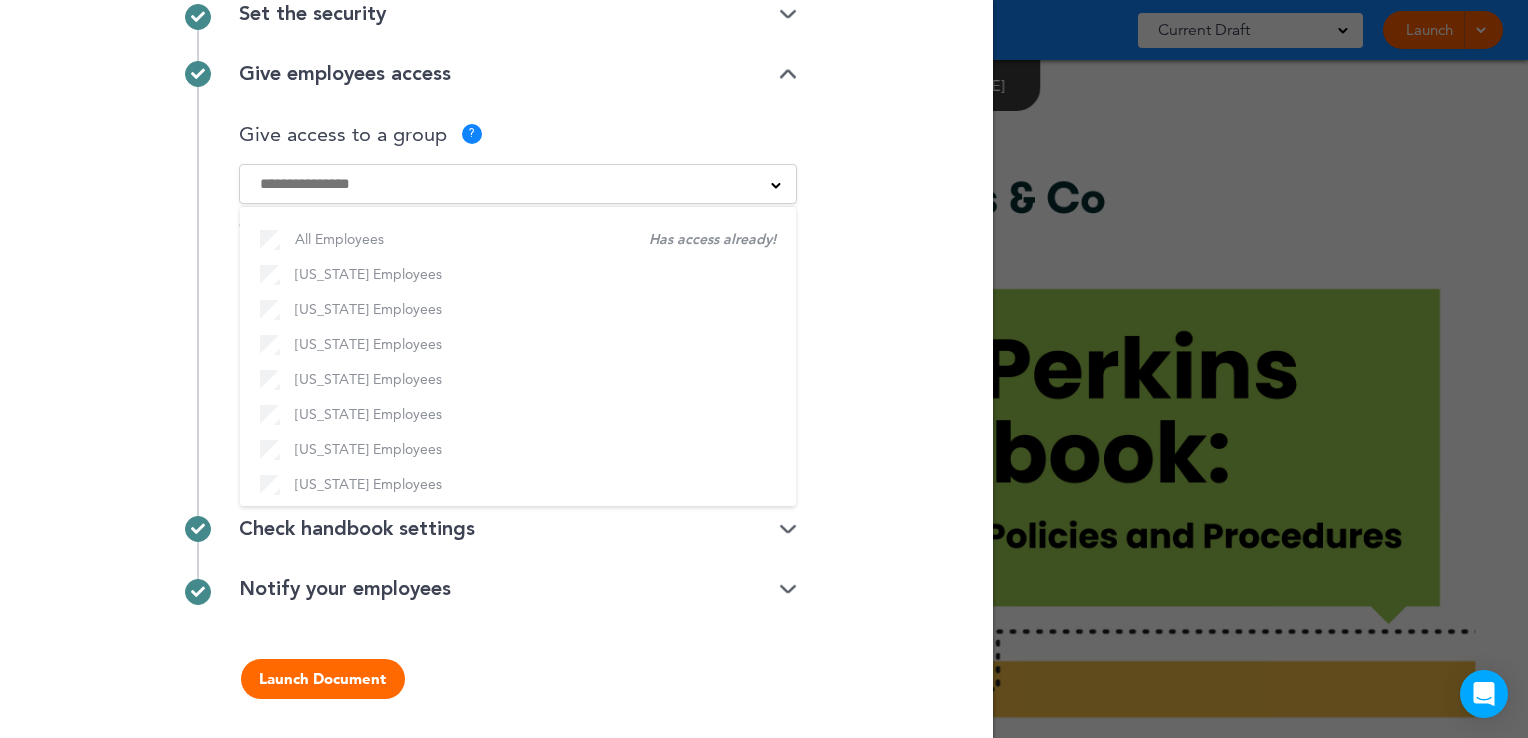 click at bounding box center (788, 529) 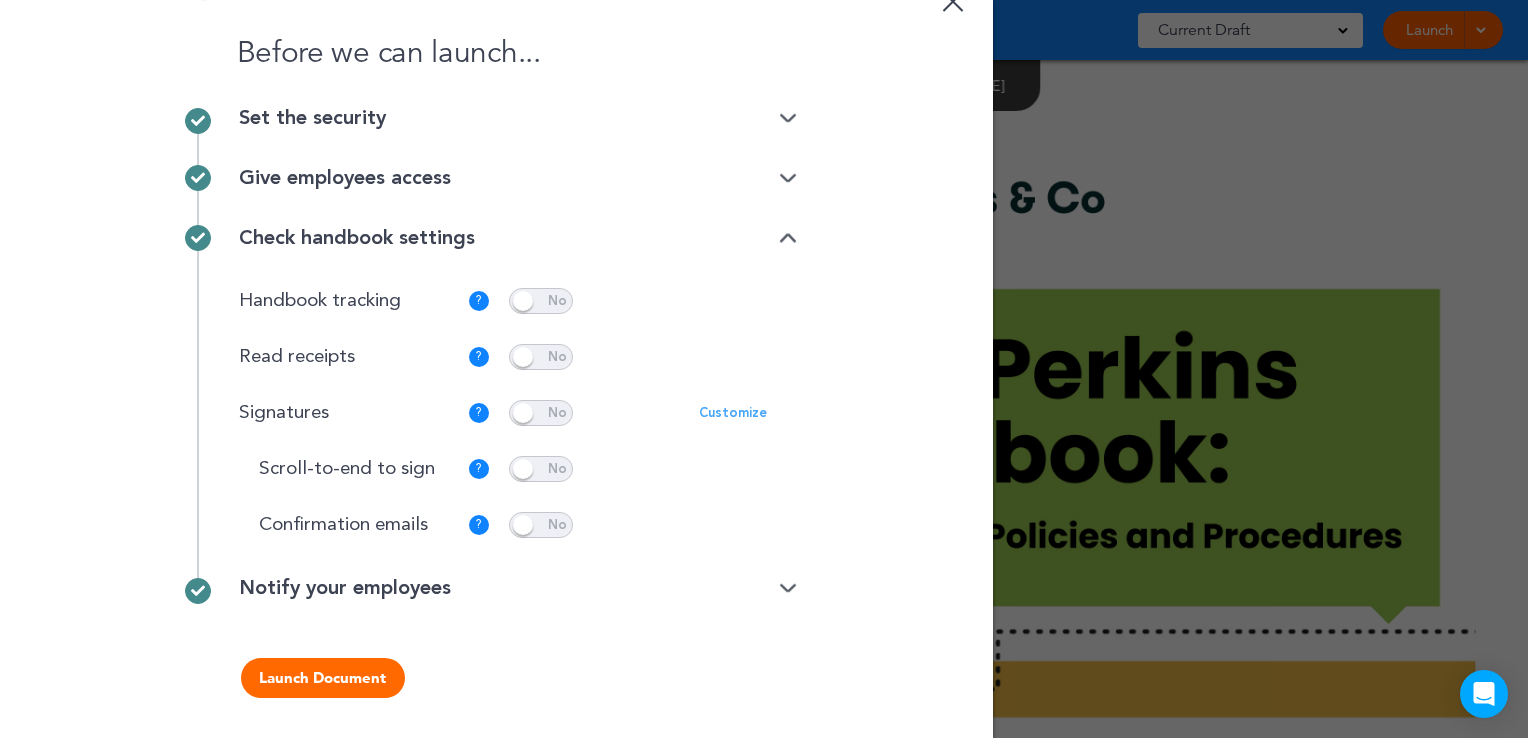 scroll, scrollTop: 41, scrollLeft: 0, axis: vertical 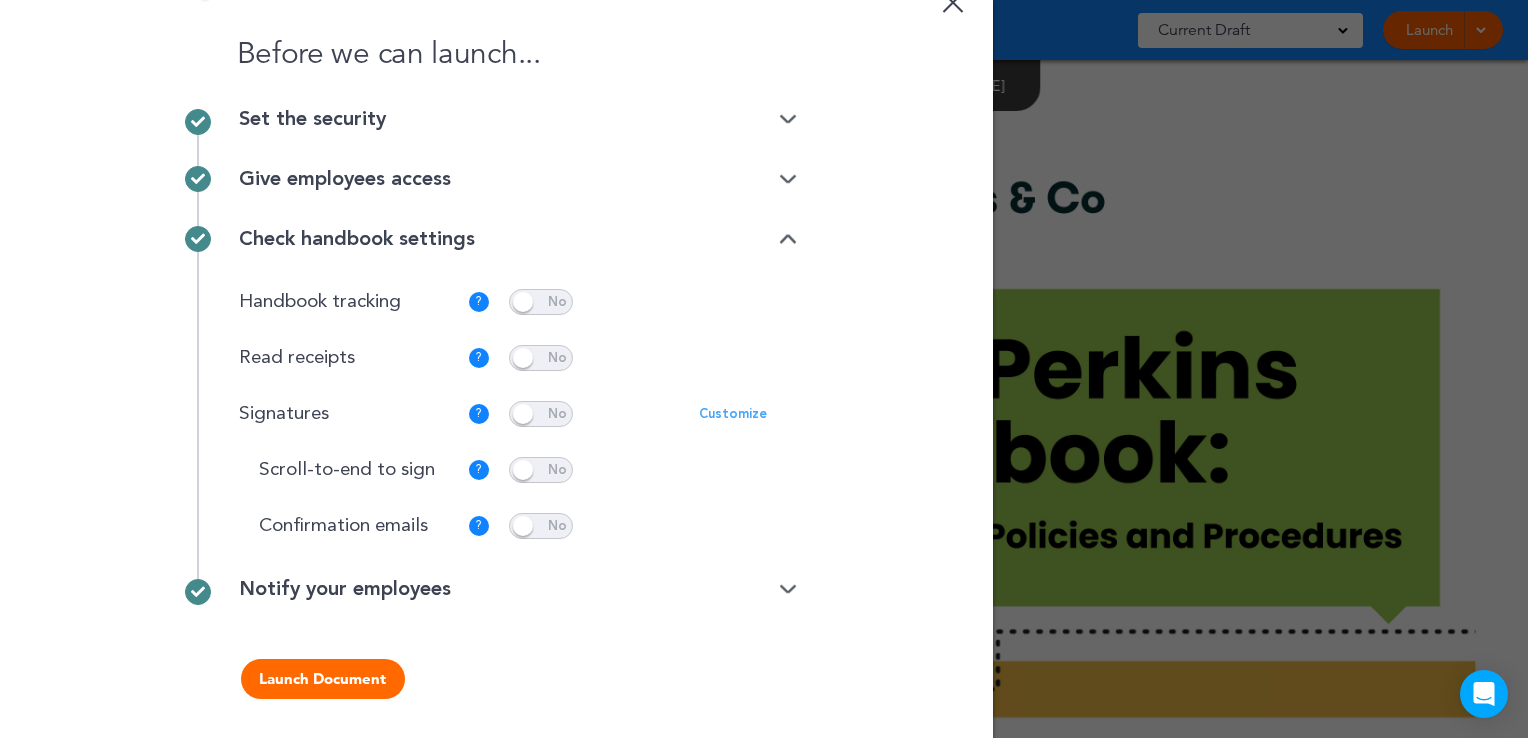 click on "Notify your employees" at bounding box center (518, 589) 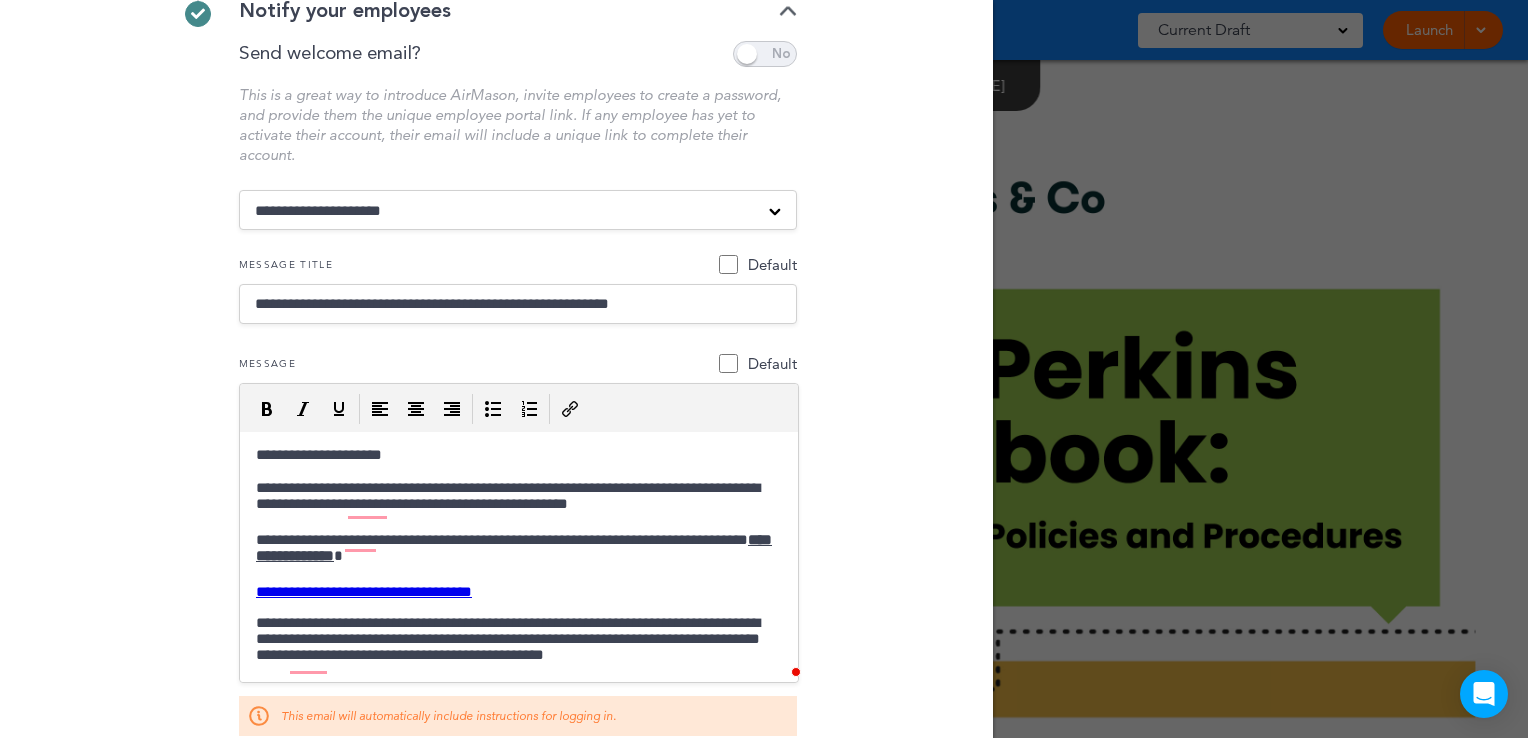 scroll, scrollTop: 346, scrollLeft: 0, axis: vertical 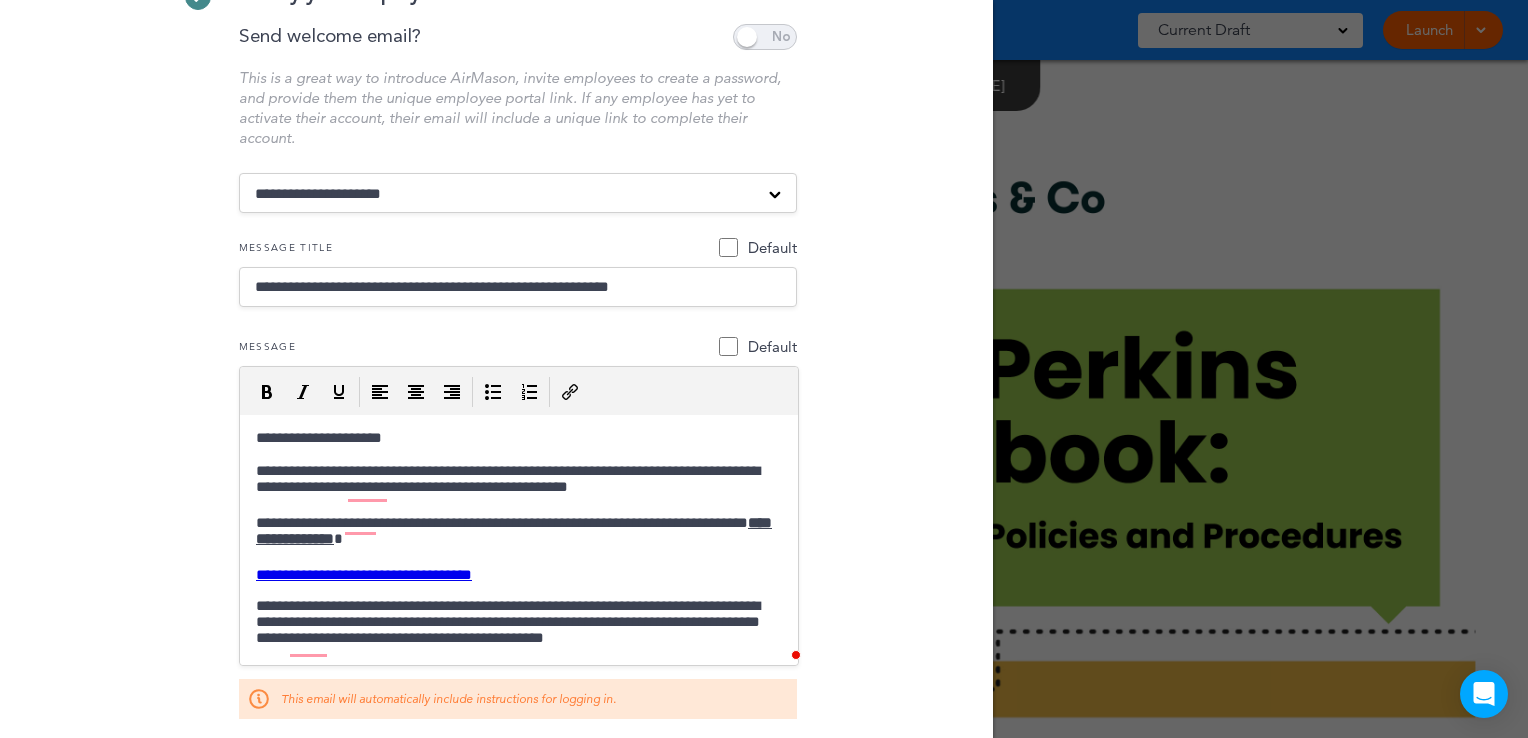 click on "**********" 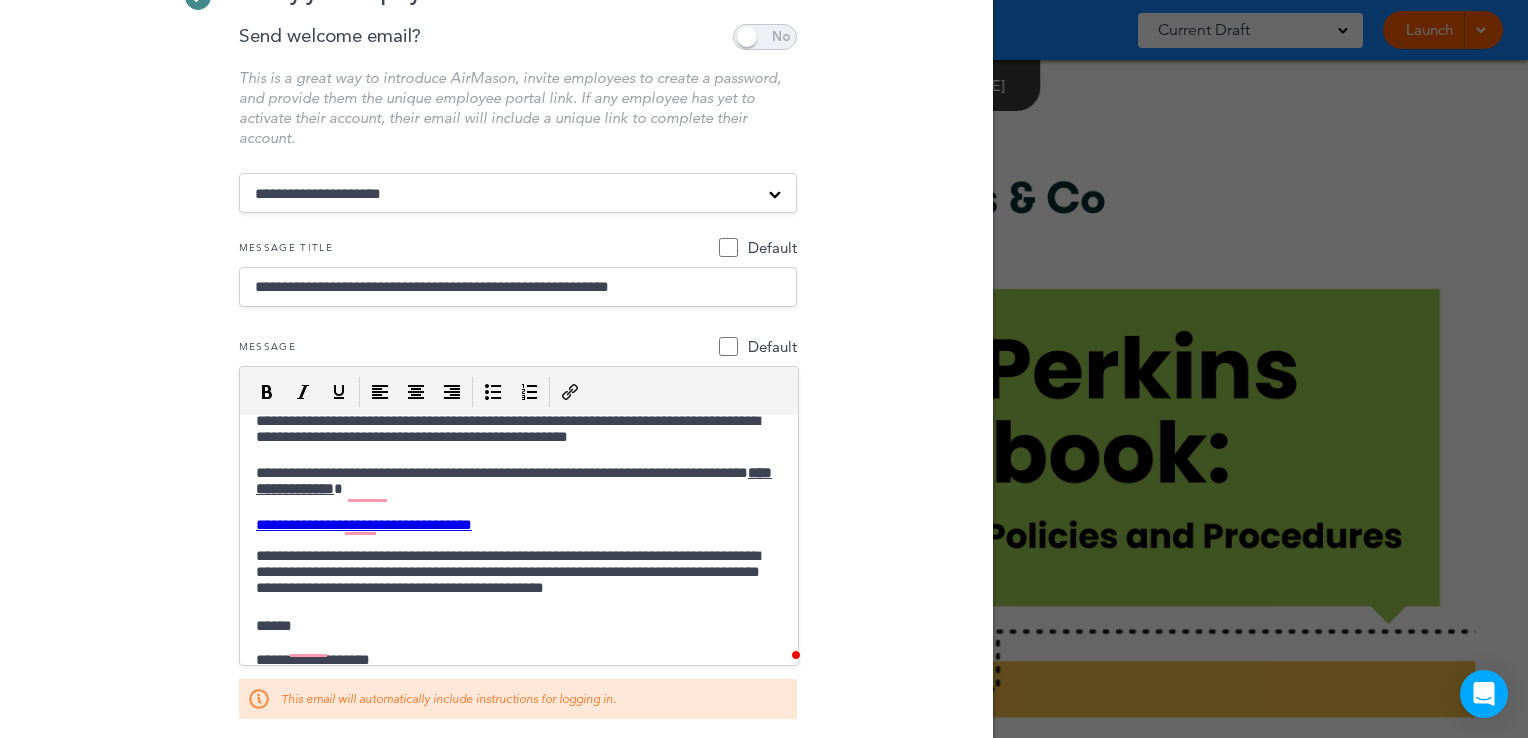 scroll, scrollTop: 72, scrollLeft: 0, axis: vertical 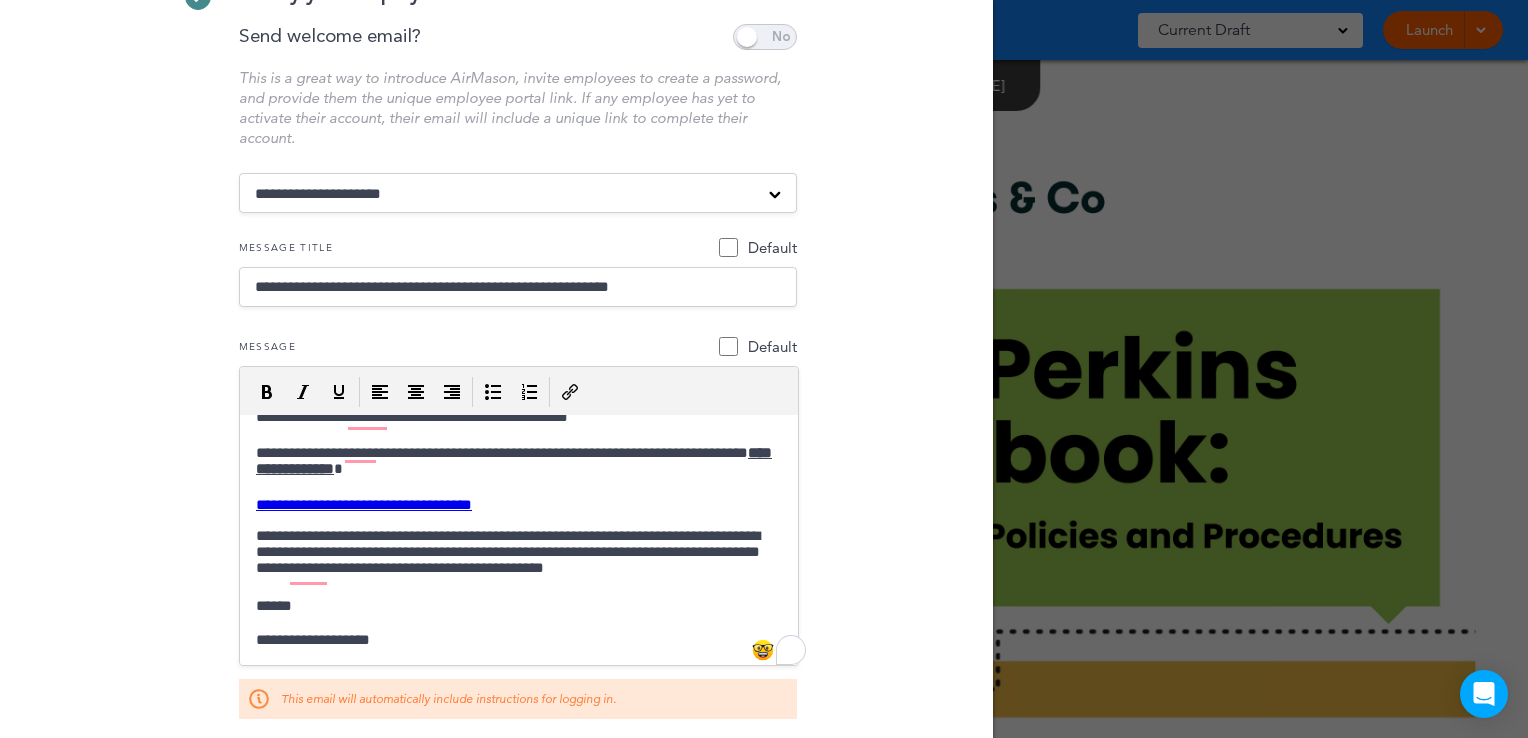 click on "**********" 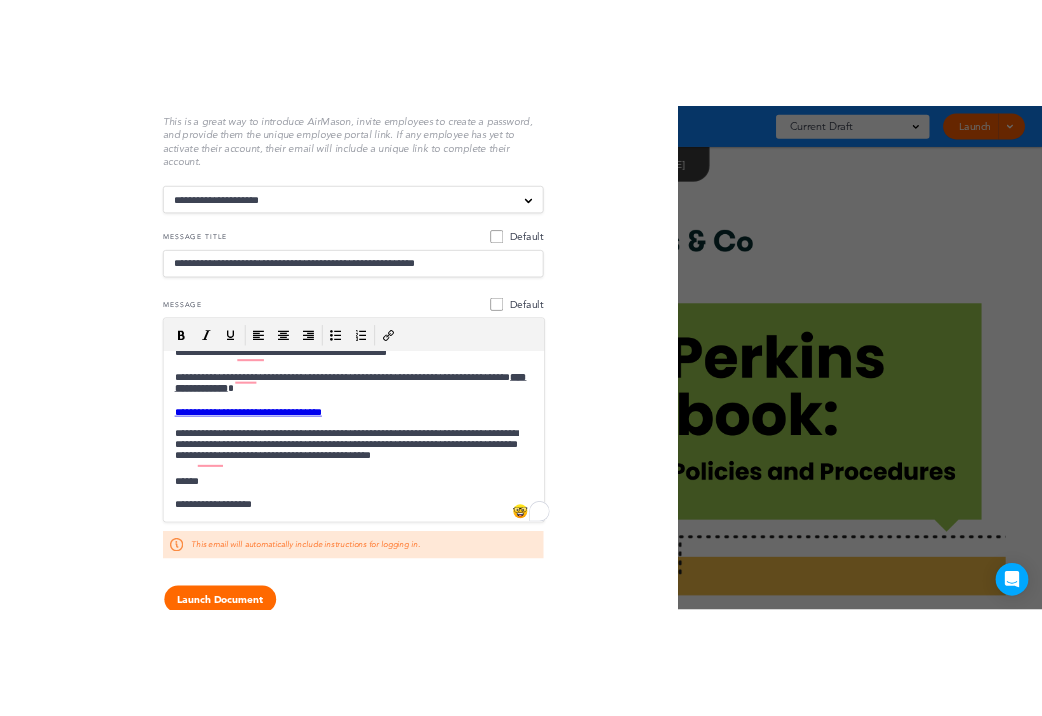 scroll, scrollTop: 445, scrollLeft: 0, axis: vertical 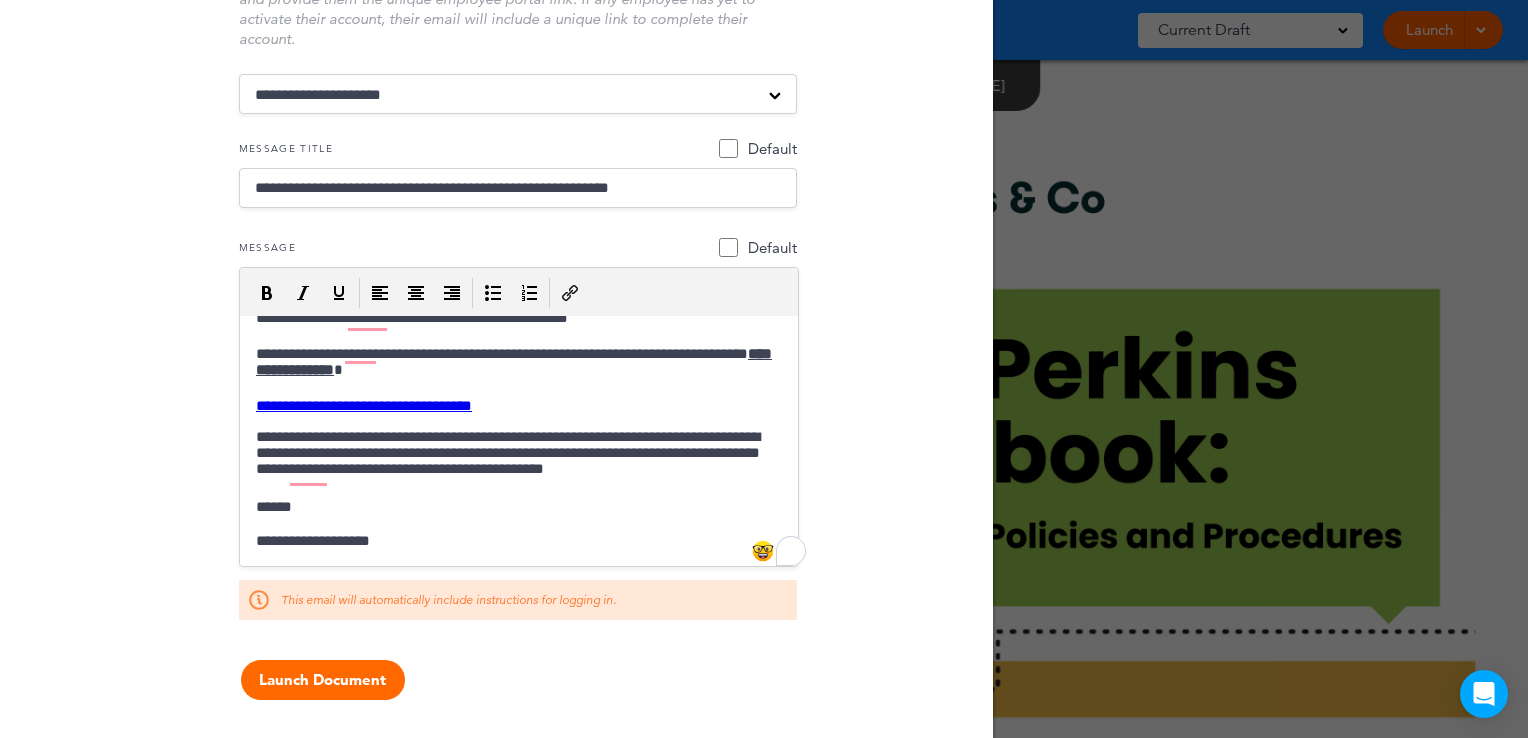 click on "Launch Document" 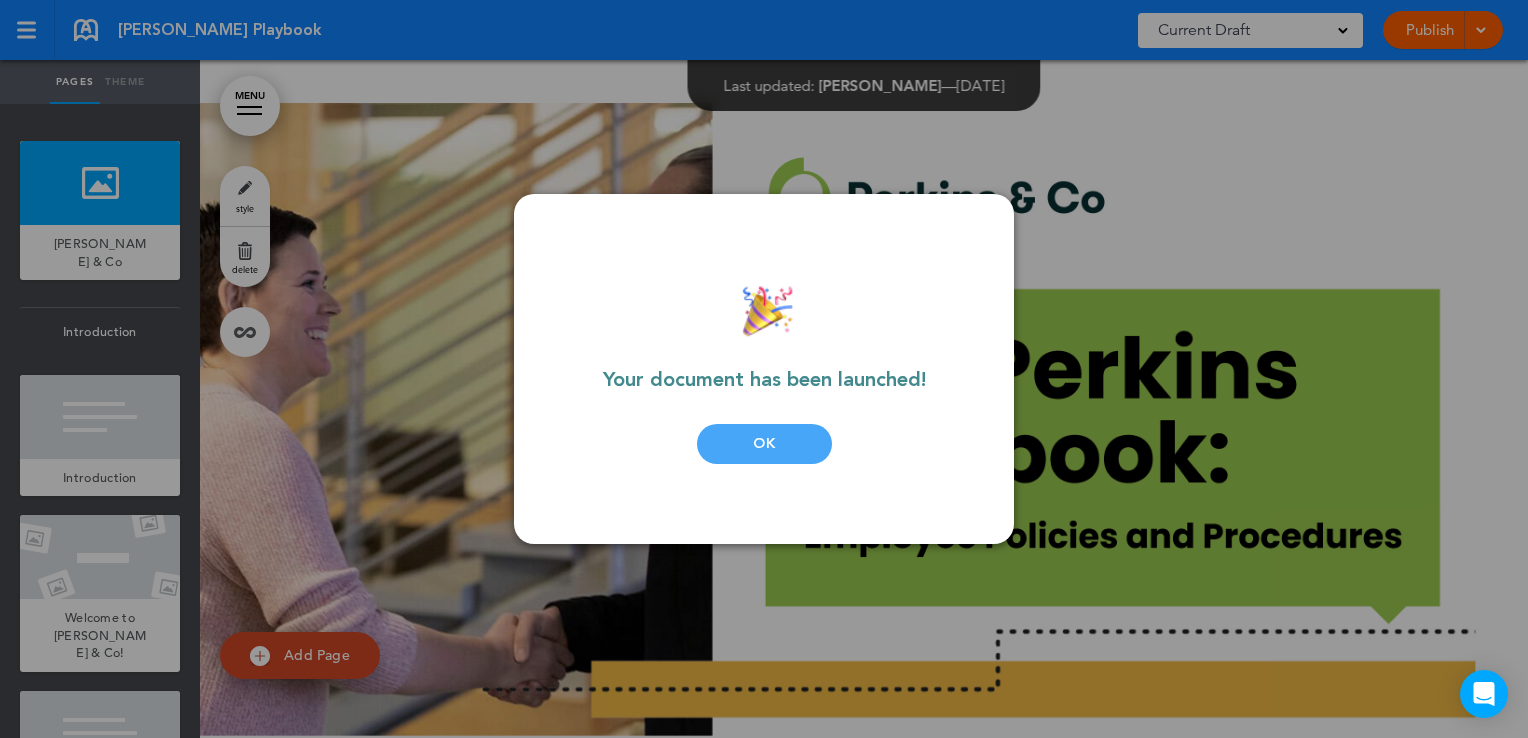 click on "OK" 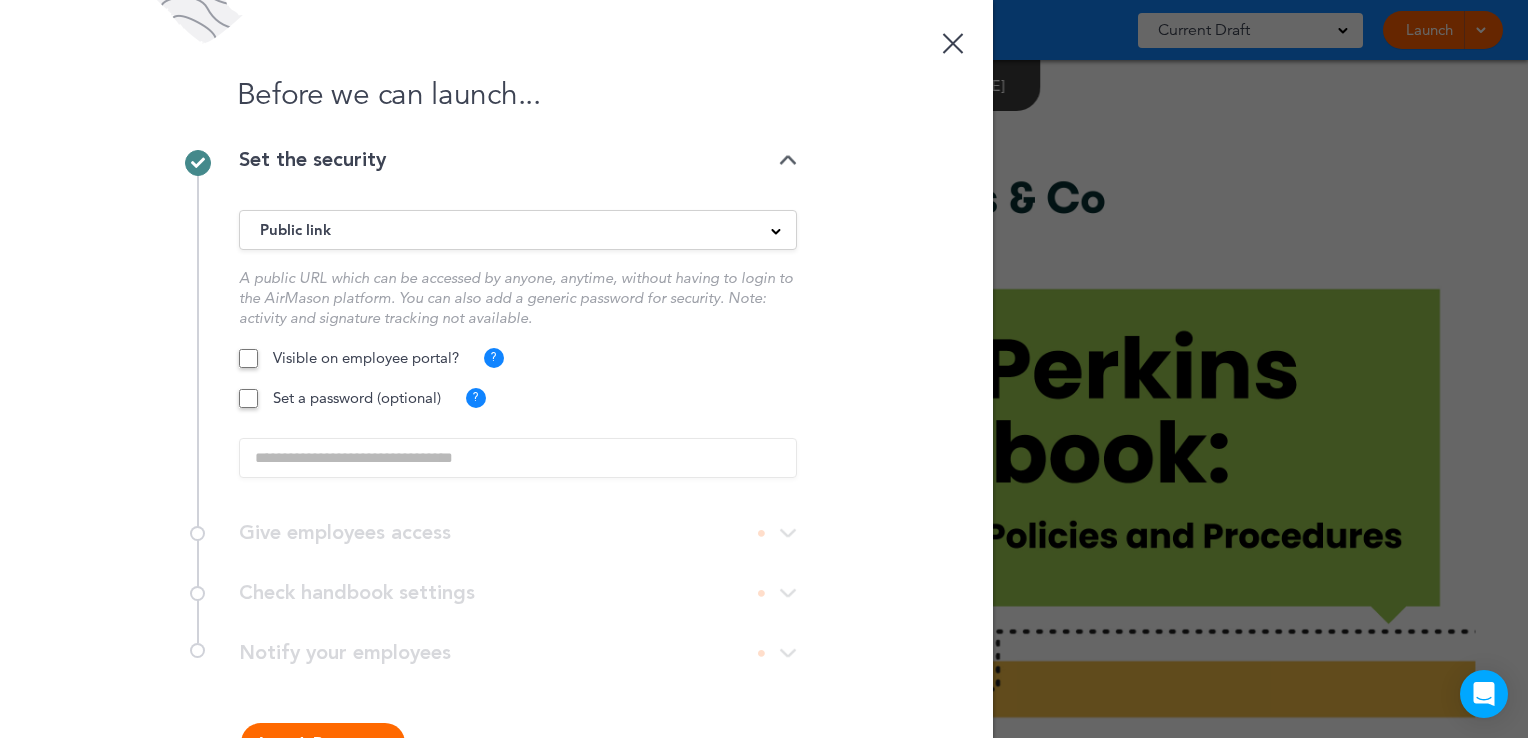 scroll, scrollTop: 0, scrollLeft: 0, axis: both 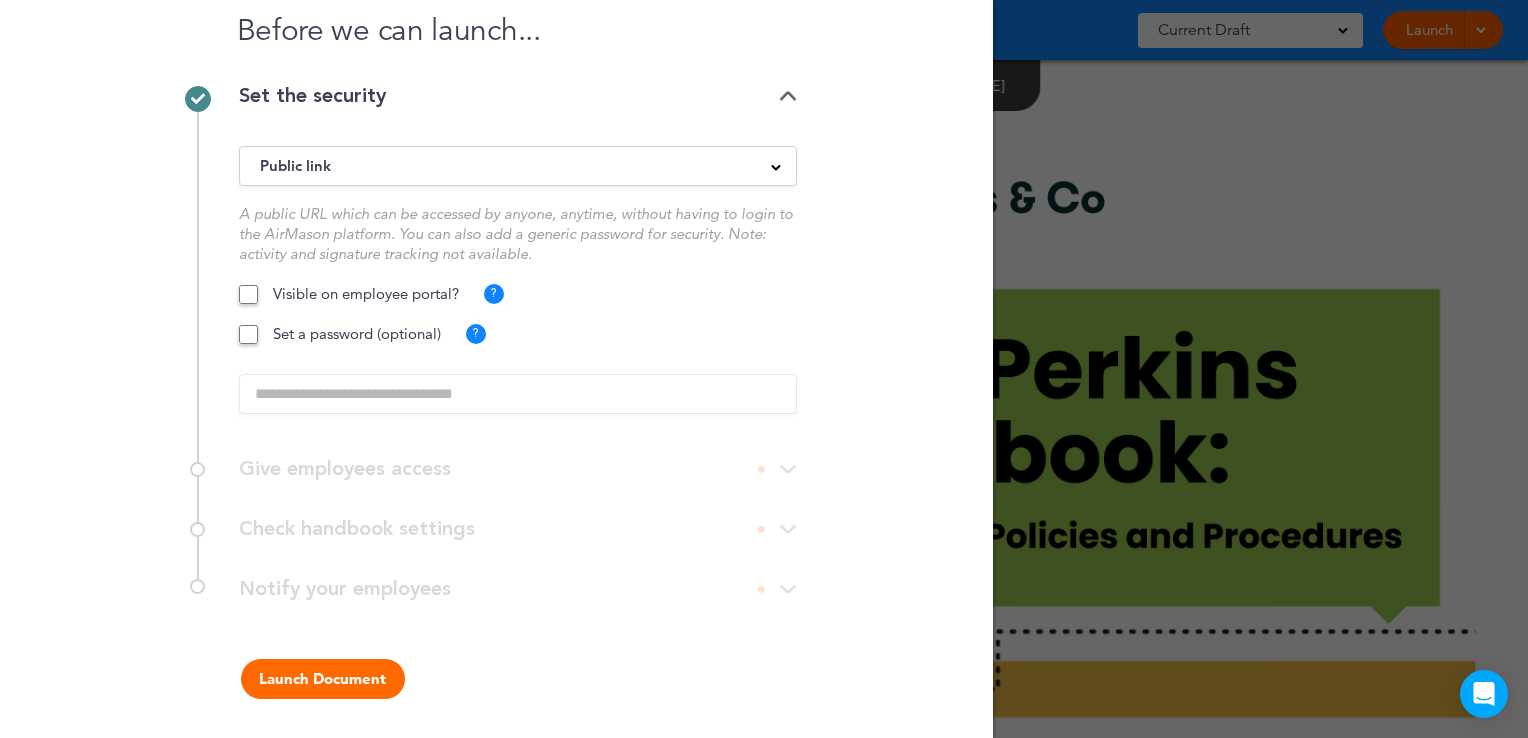 click on "Launch Document" at bounding box center (323, 679) 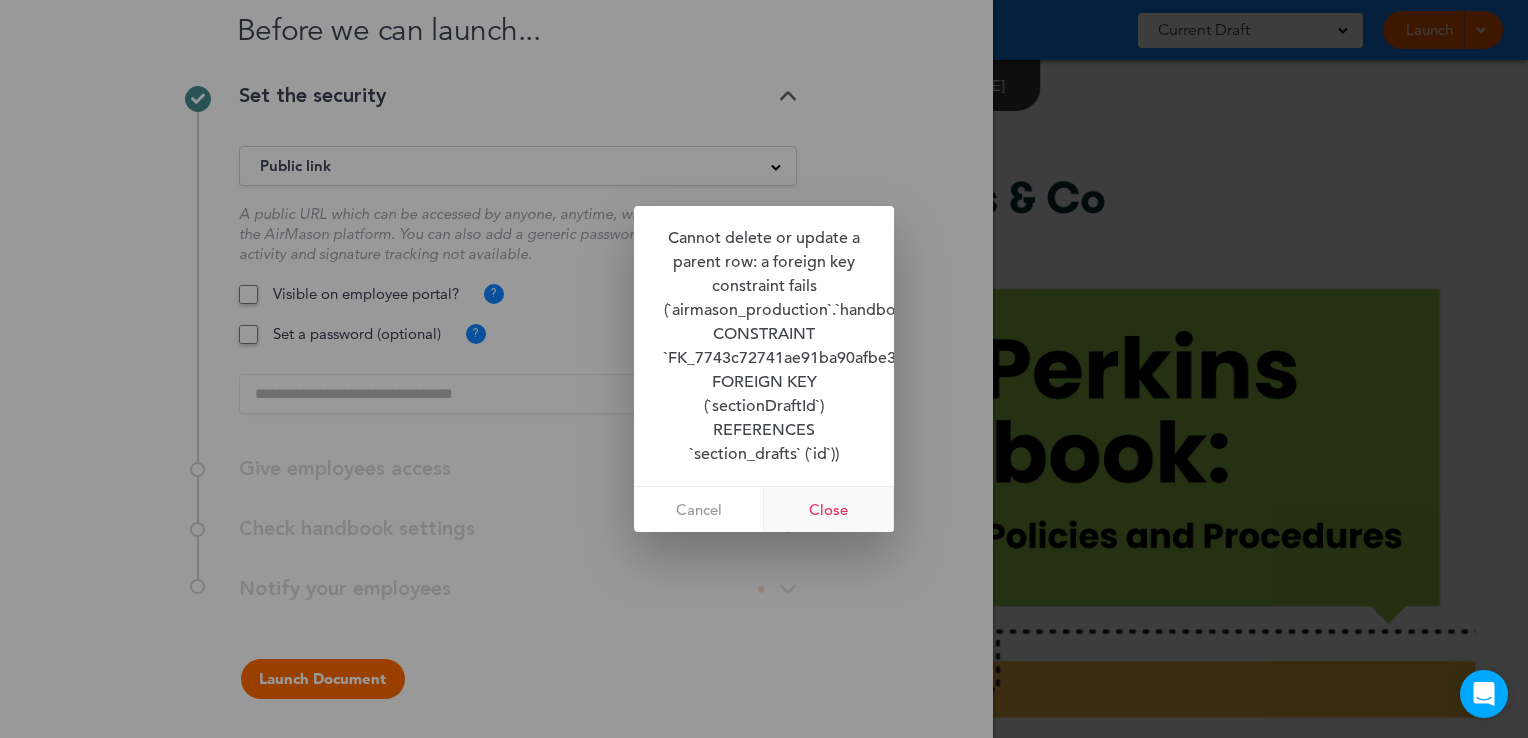 click on "Close" at bounding box center (829, 509) 